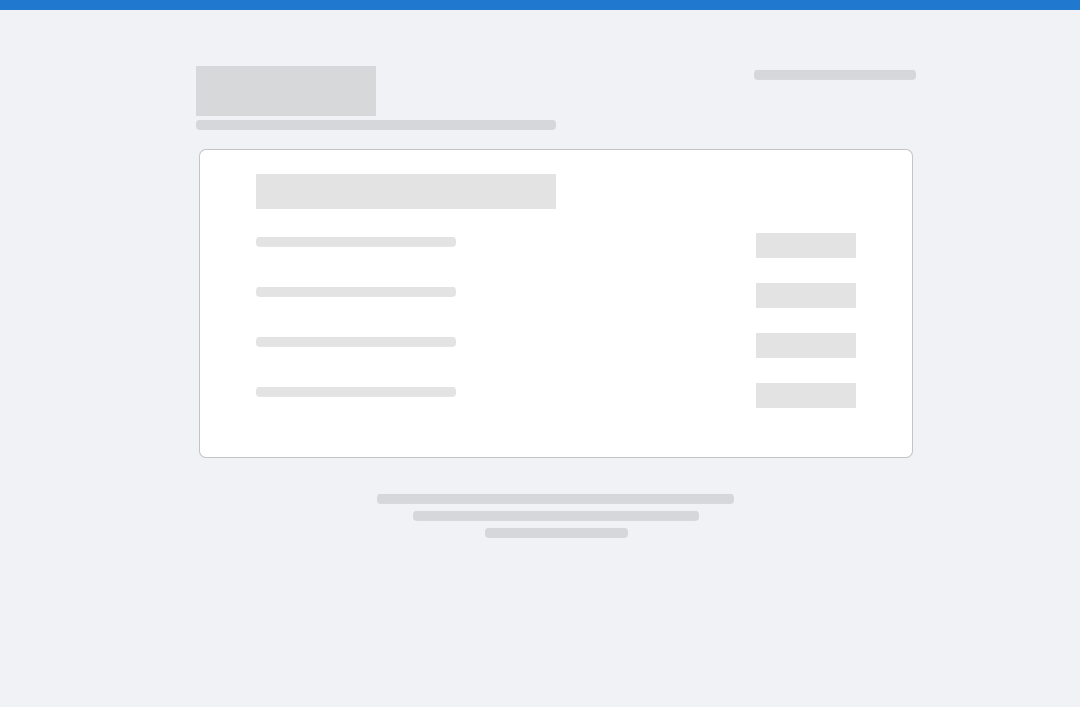 scroll, scrollTop: 0, scrollLeft: 0, axis: both 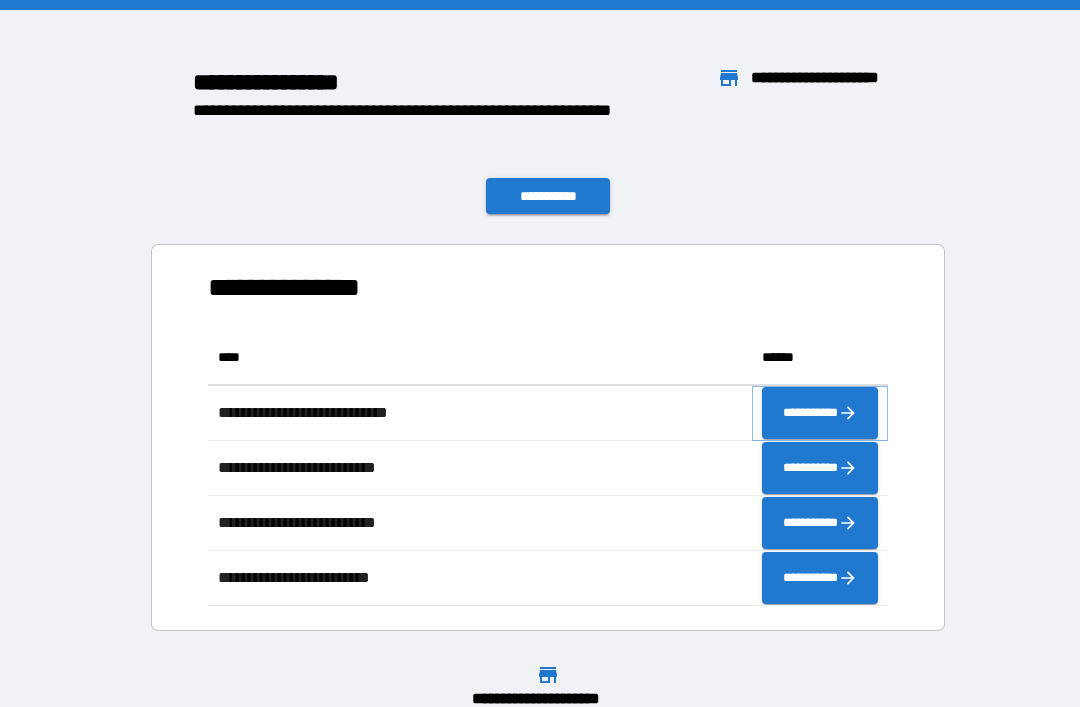 click on "**********" at bounding box center (820, 413) 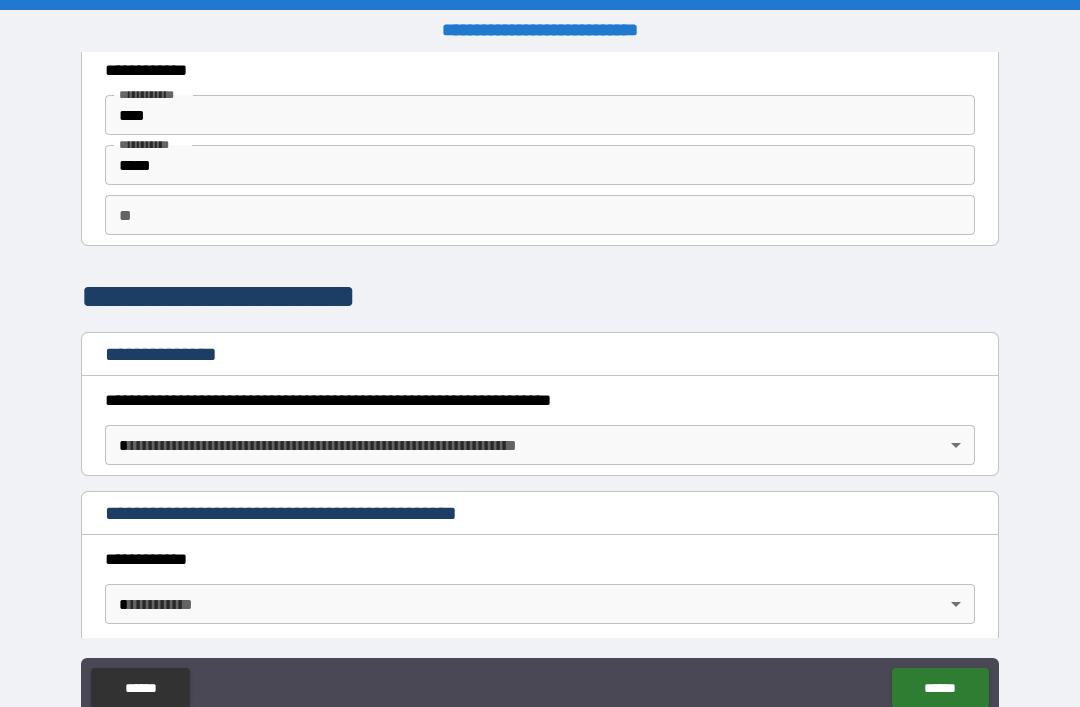 scroll, scrollTop: 71, scrollLeft: 0, axis: vertical 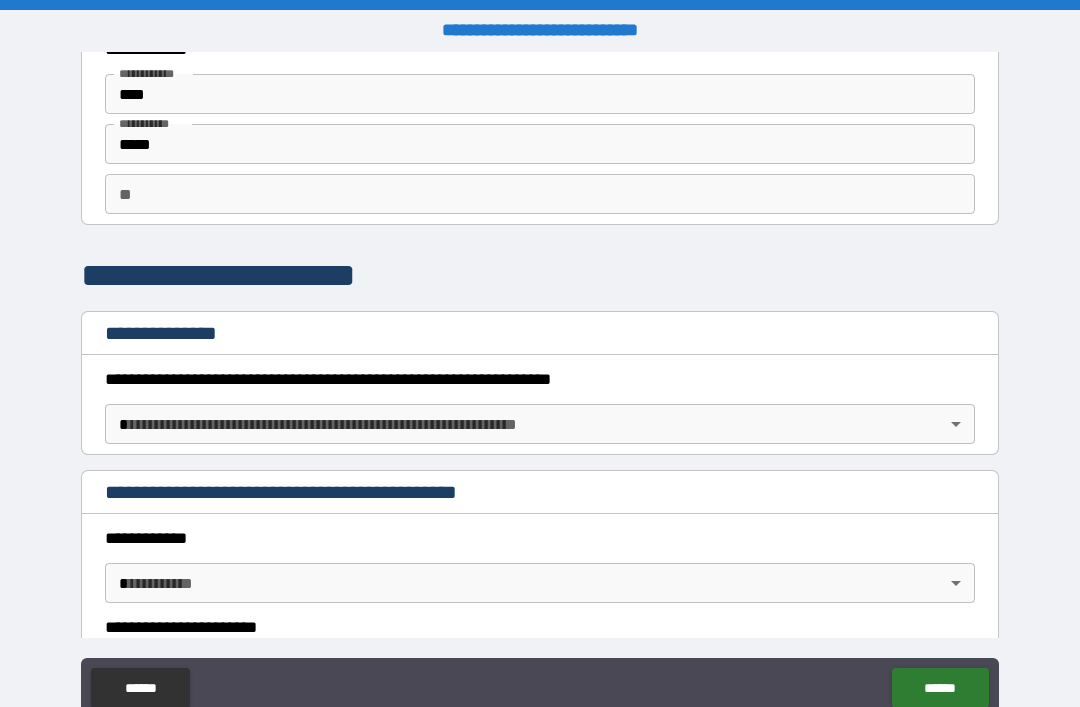 click on "**" at bounding box center (540, 194) 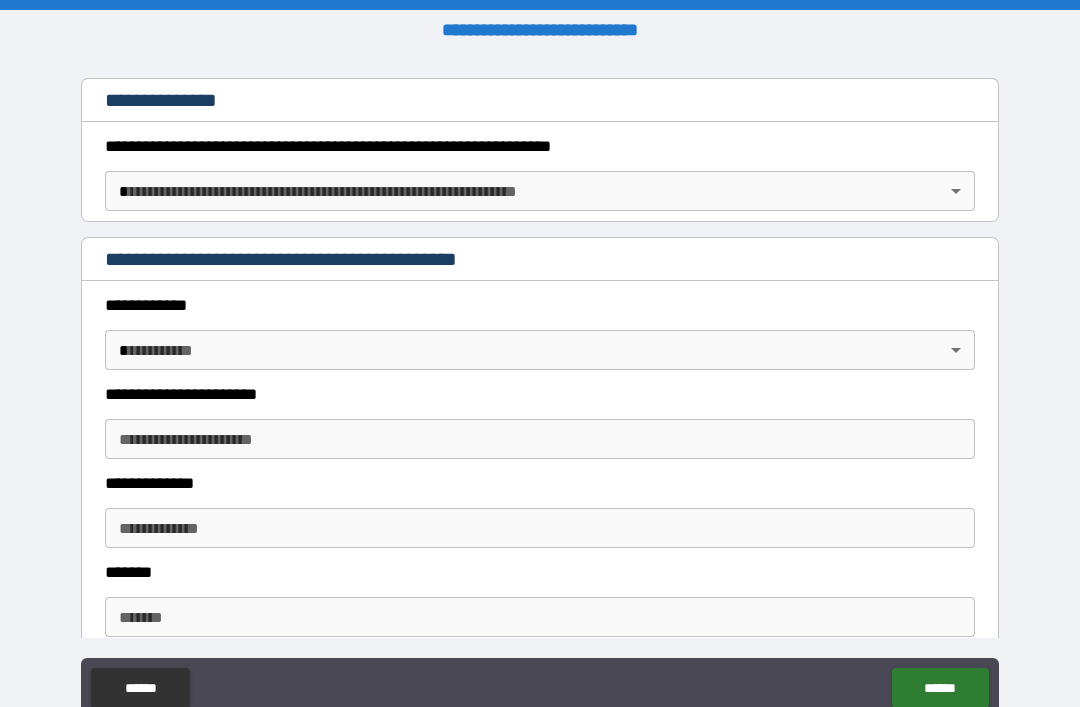 scroll, scrollTop: 305, scrollLeft: 0, axis: vertical 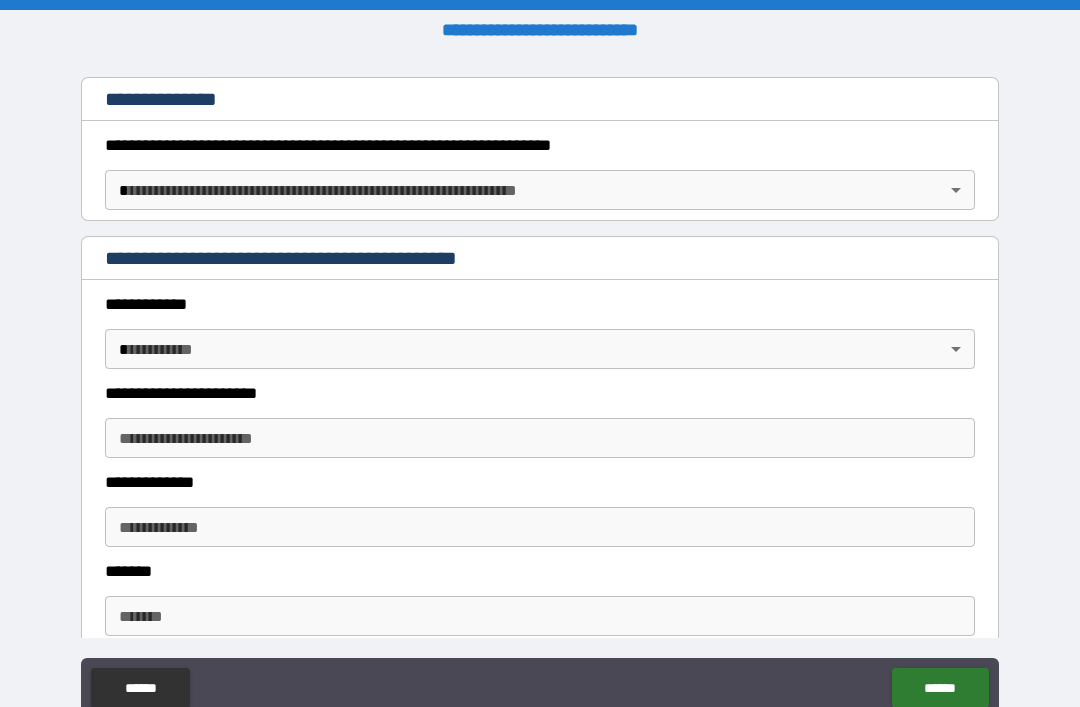 type on "*" 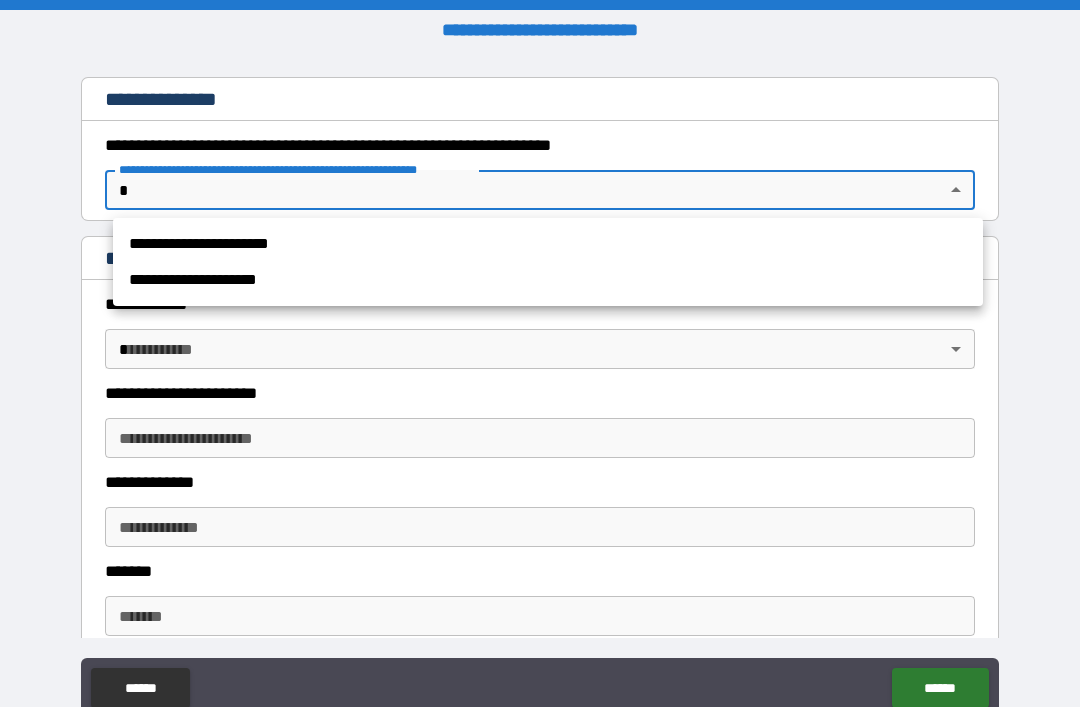 click on "**********" at bounding box center [548, 244] 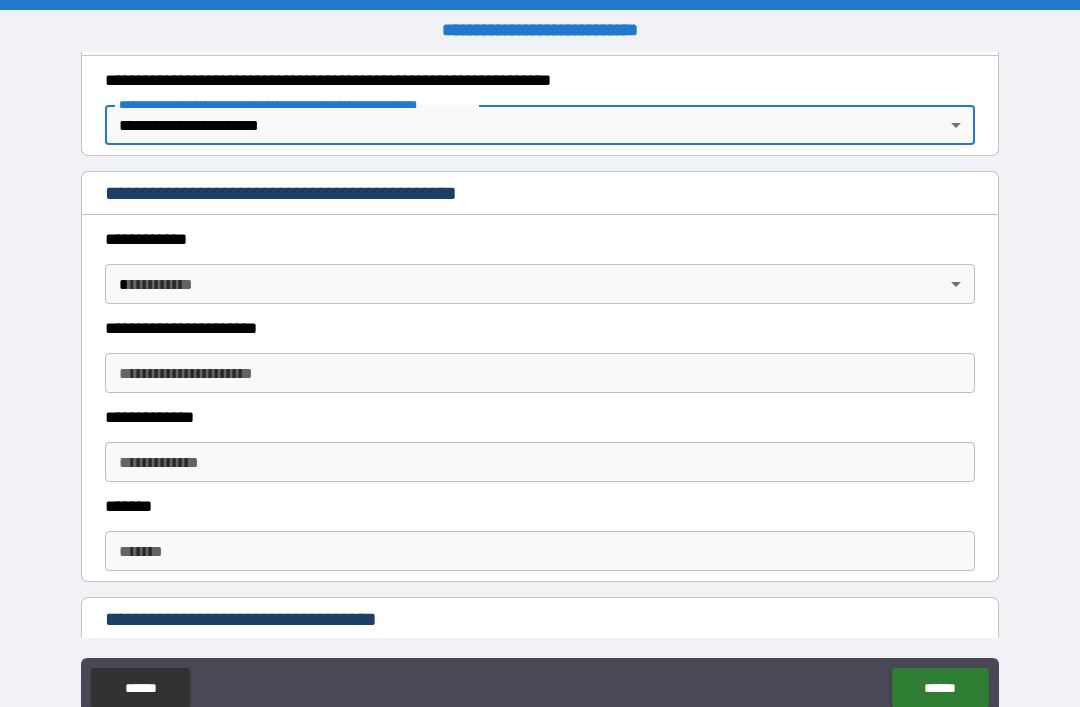 scroll, scrollTop: 412, scrollLeft: 0, axis: vertical 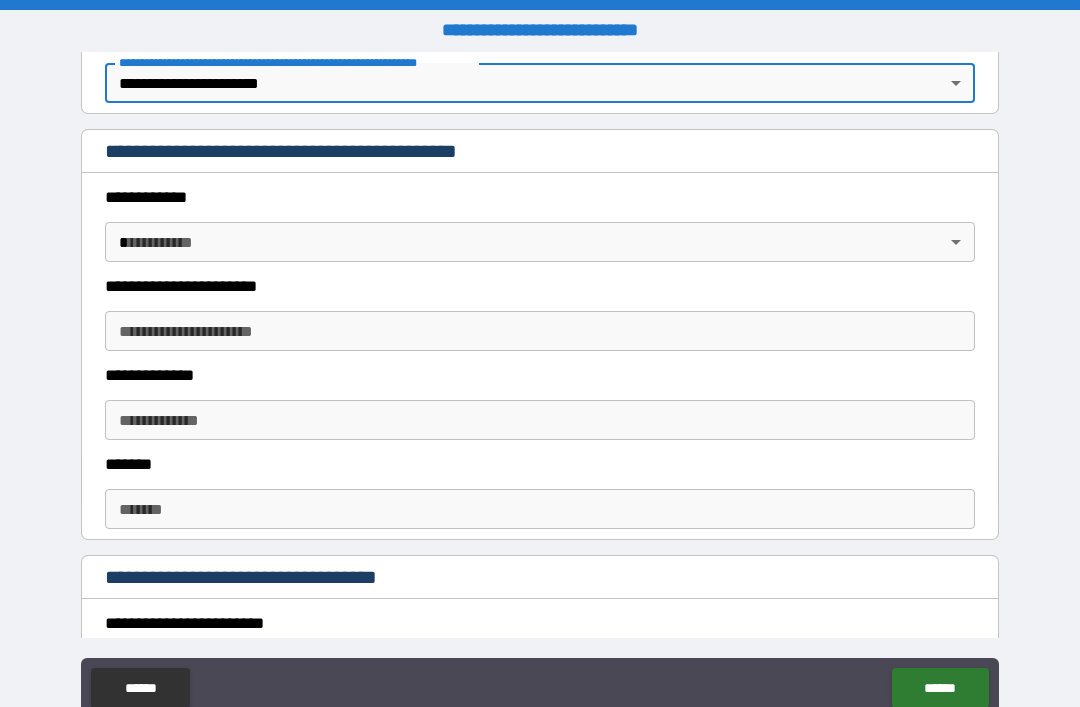 click on "**********" at bounding box center (540, 385) 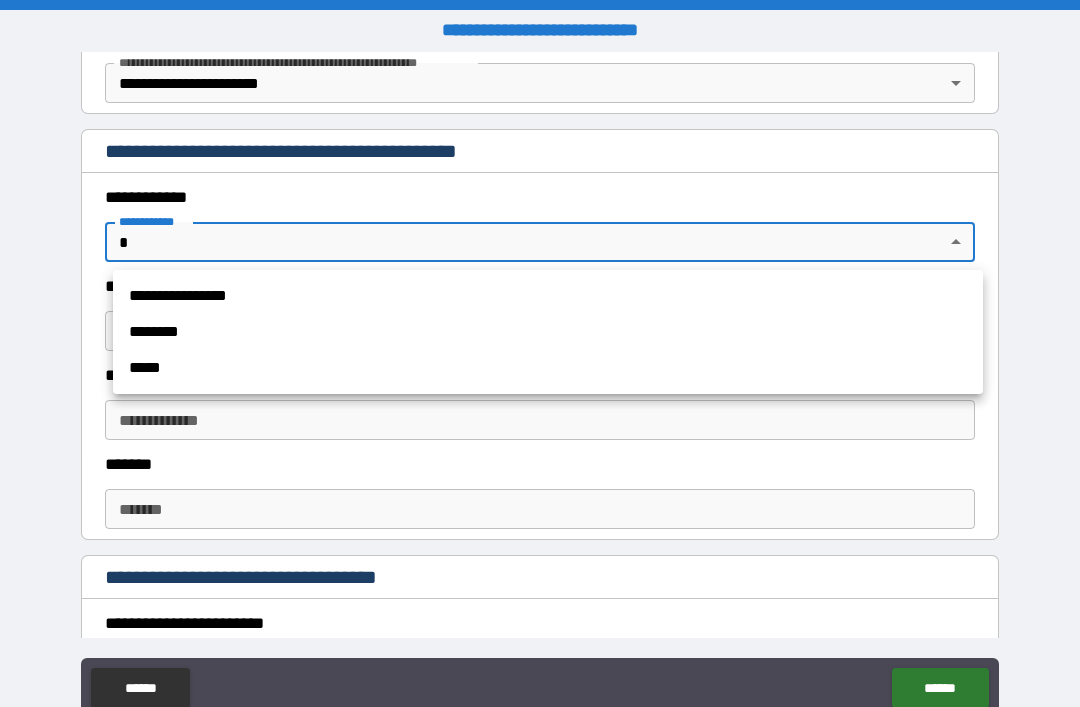 click at bounding box center (540, 353) 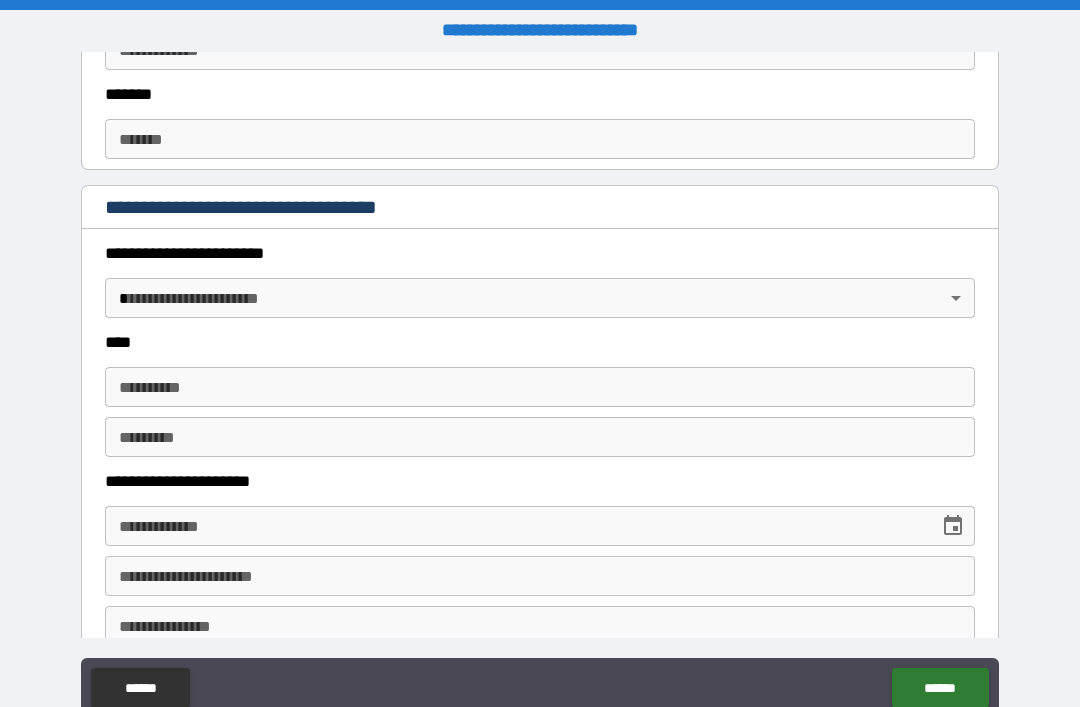 scroll, scrollTop: 840, scrollLeft: 0, axis: vertical 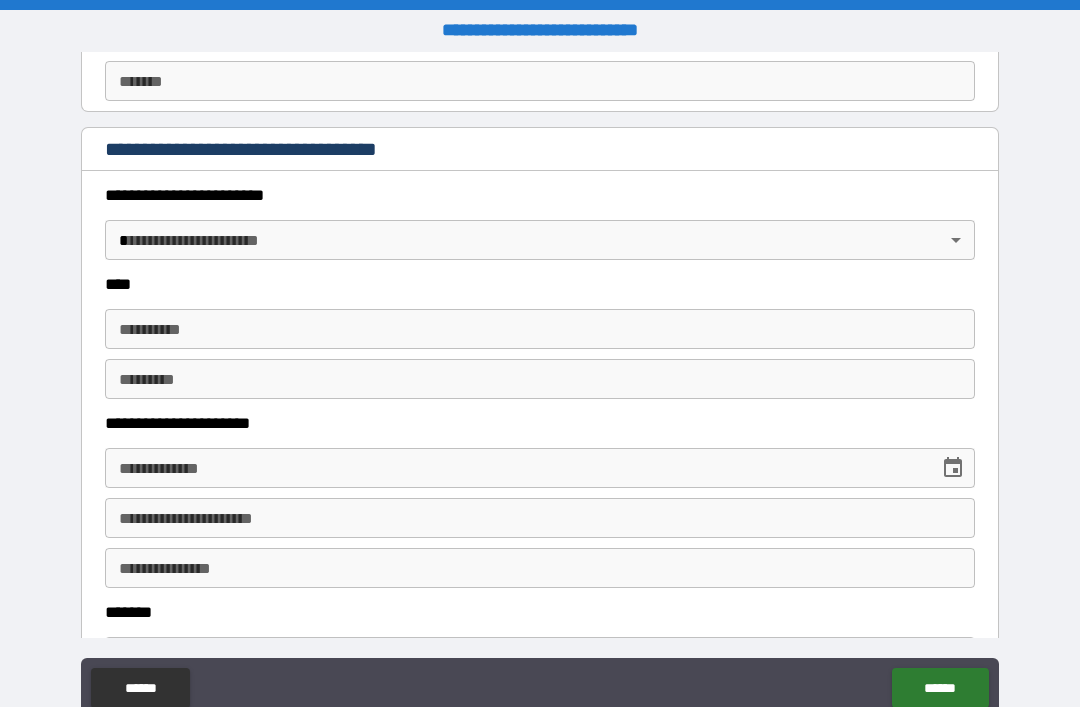 click on "**********" at bounding box center (540, 385) 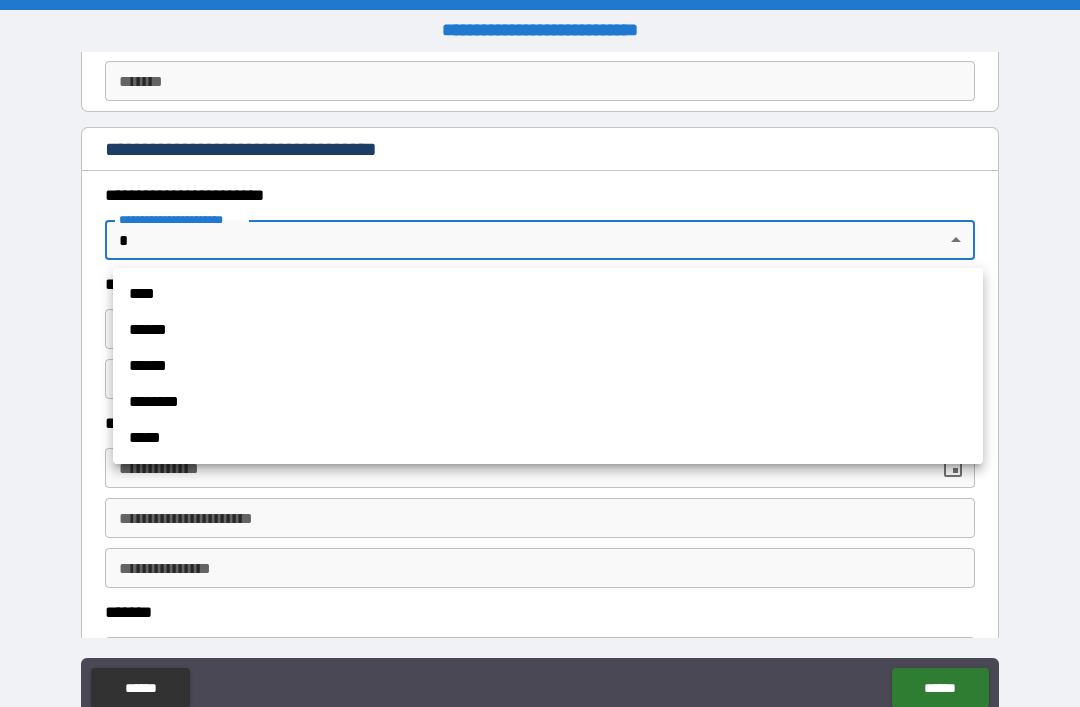 click on "******" at bounding box center [548, 330] 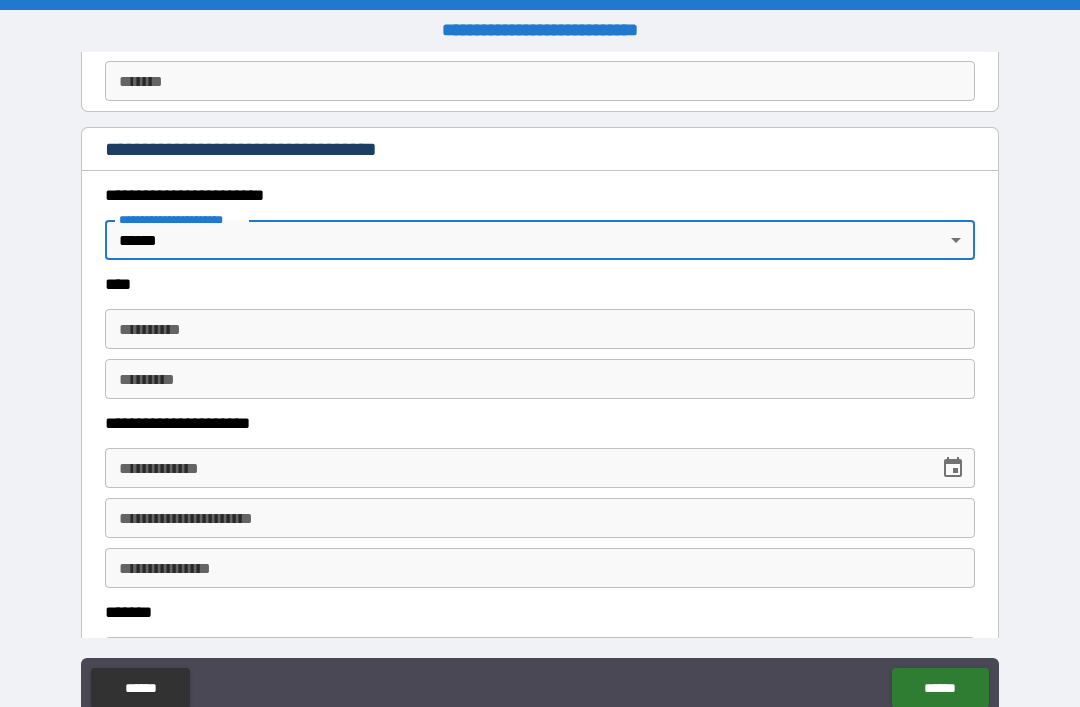 type on "*" 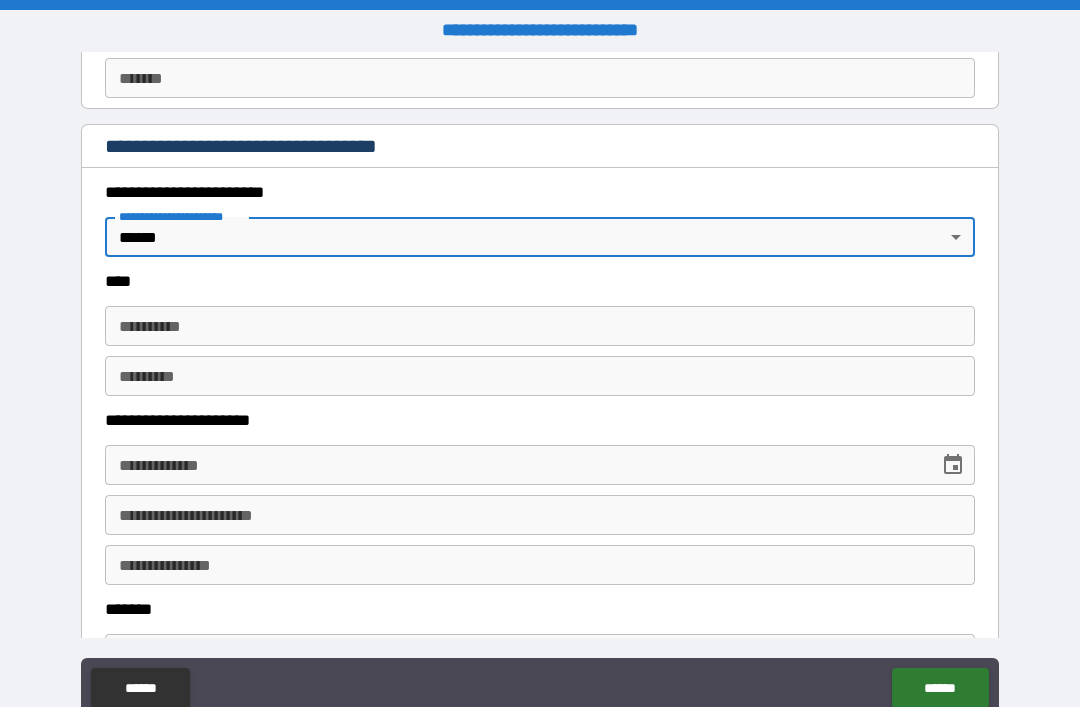 scroll, scrollTop: 847, scrollLeft: 0, axis: vertical 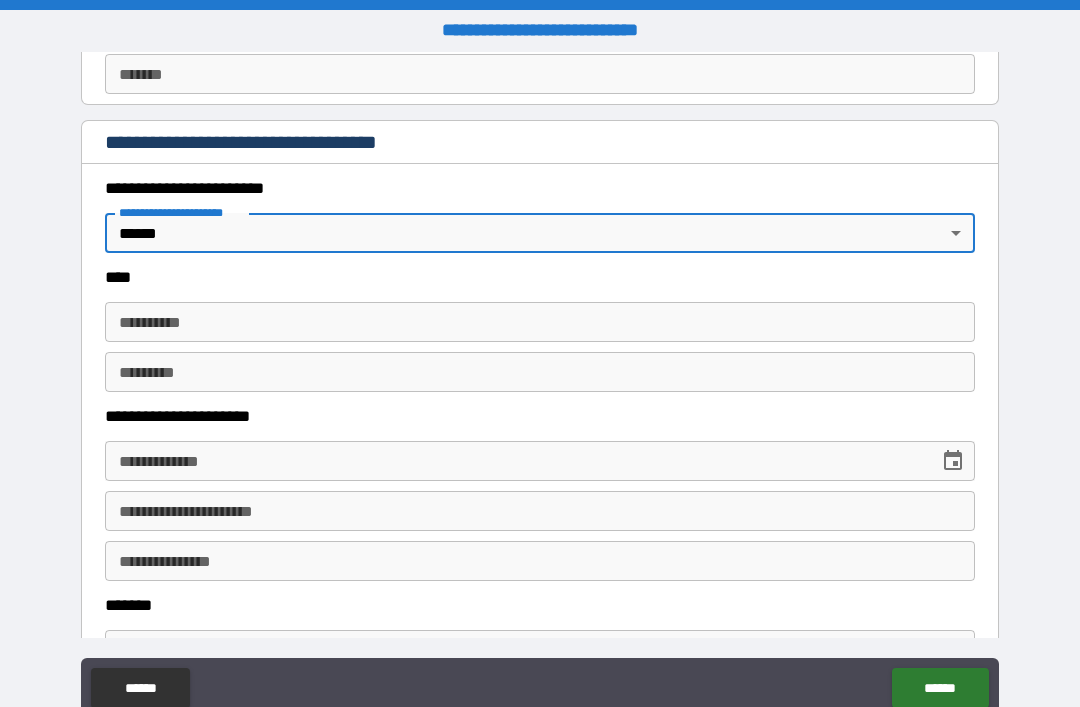 click on "**********" at bounding box center (540, 385) 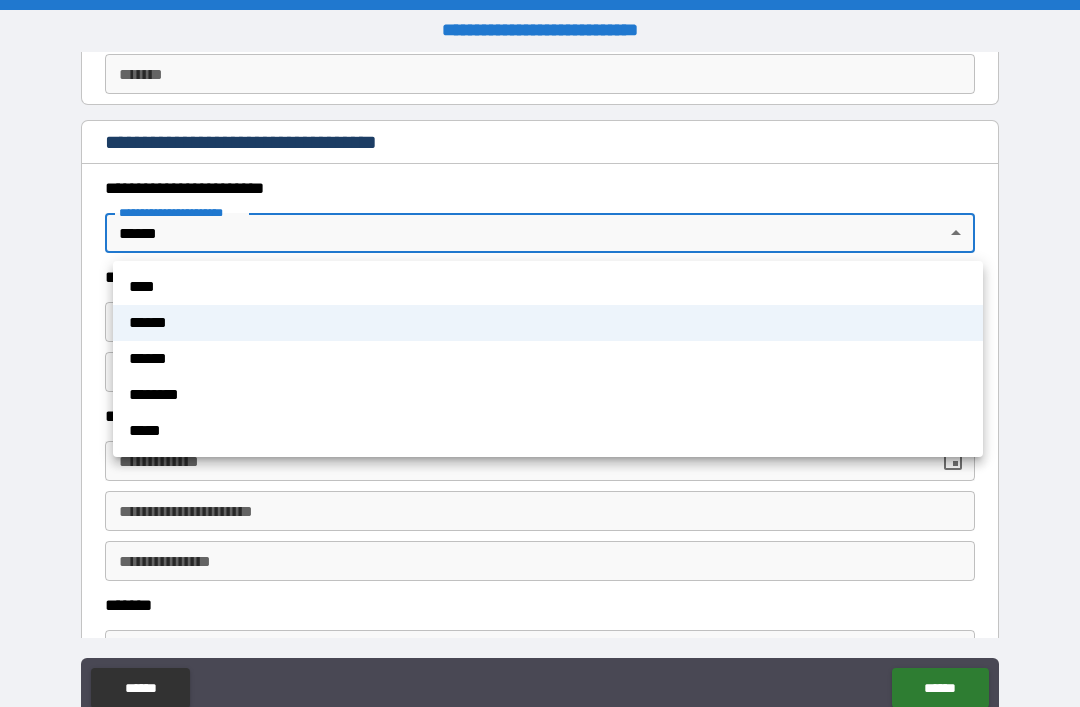 click at bounding box center (540, 353) 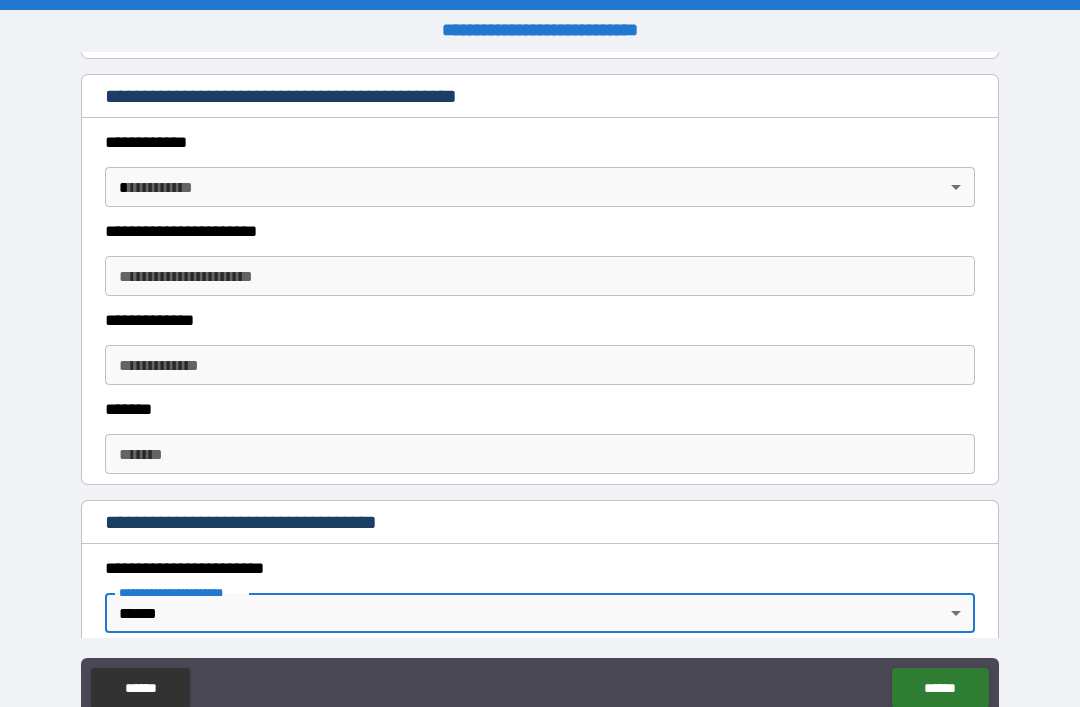 scroll, scrollTop: 470, scrollLeft: 0, axis: vertical 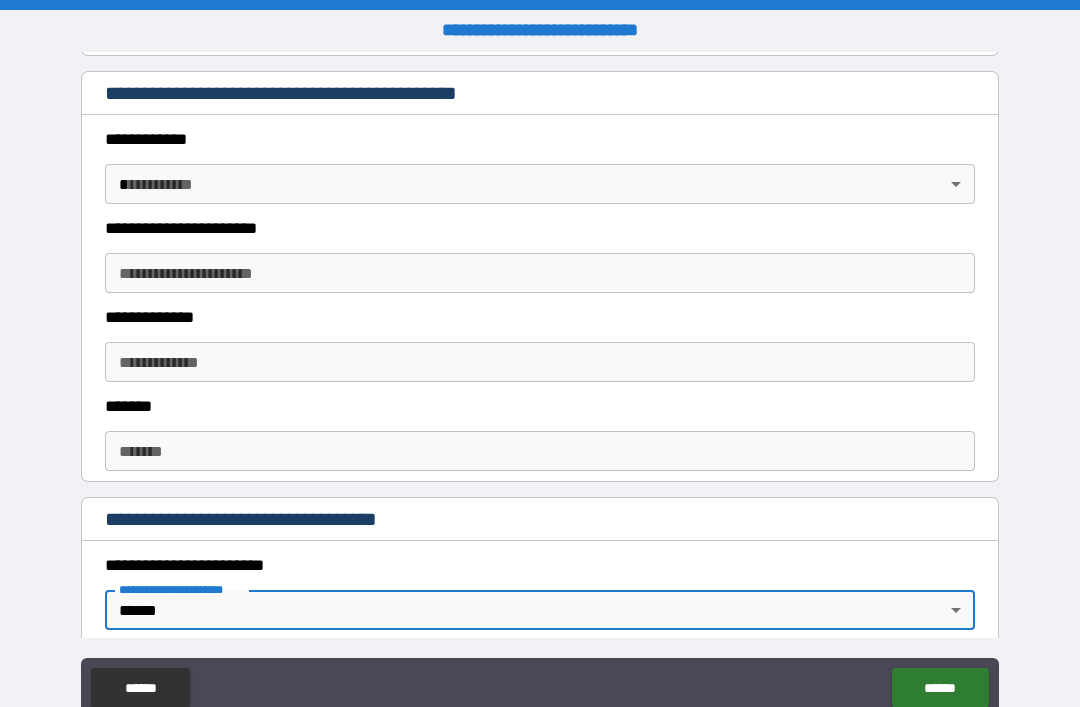 click on "**********" at bounding box center [540, 385] 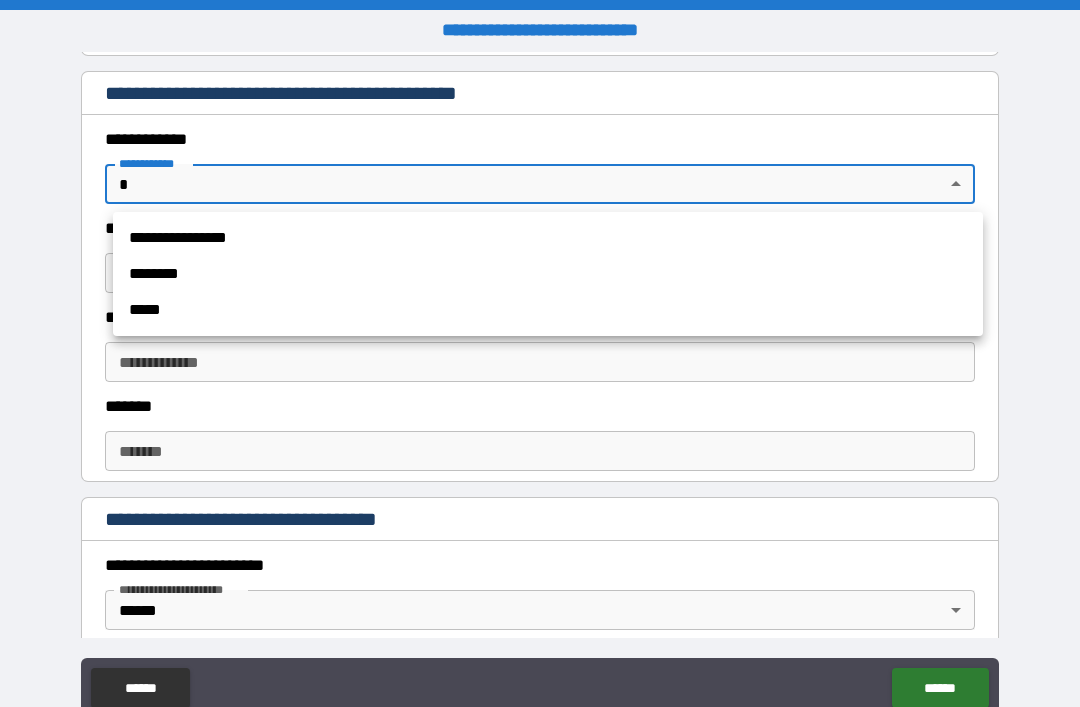 click on "********" at bounding box center (548, 274) 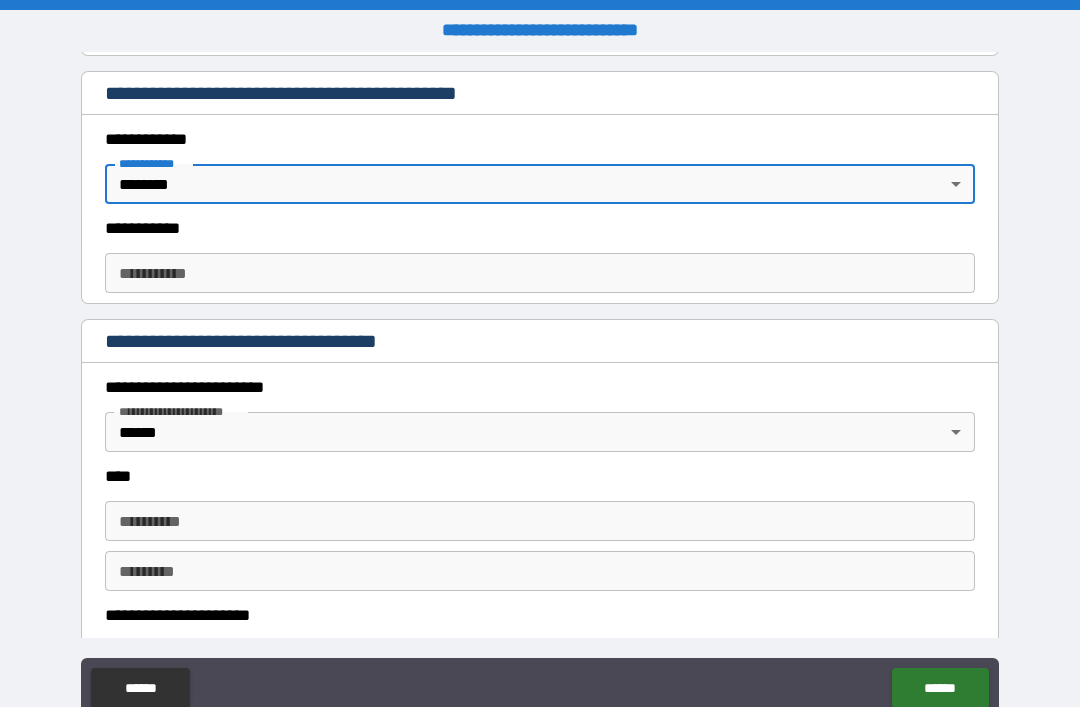 click on "**********" at bounding box center [540, 385] 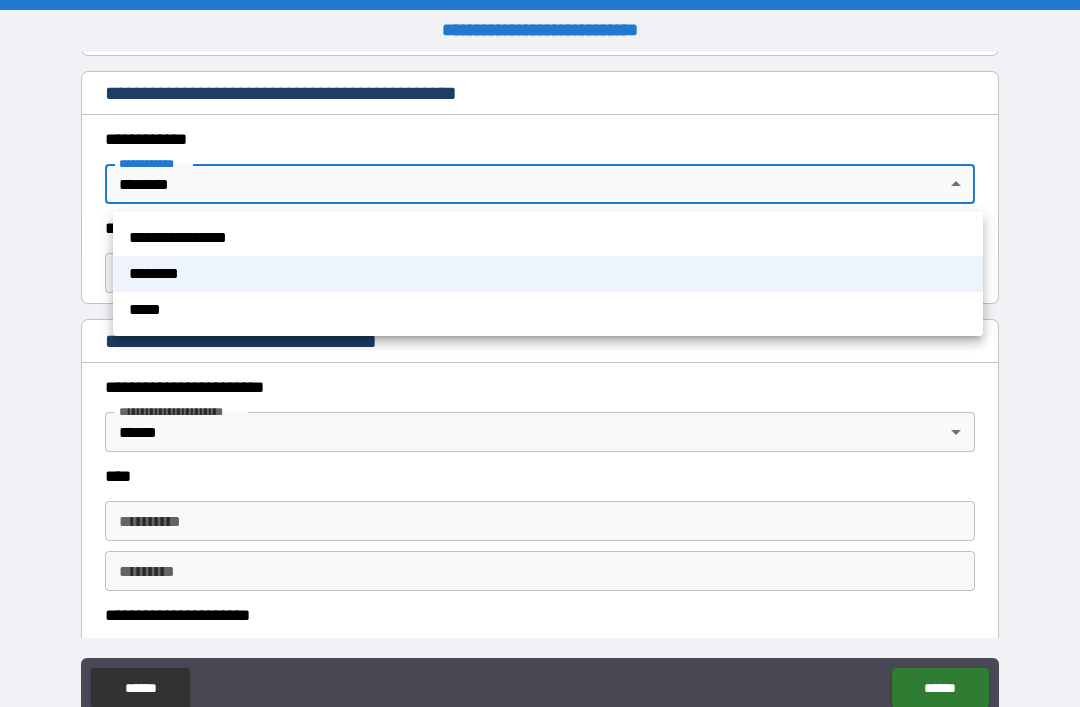 click on "**********" at bounding box center (548, 238) 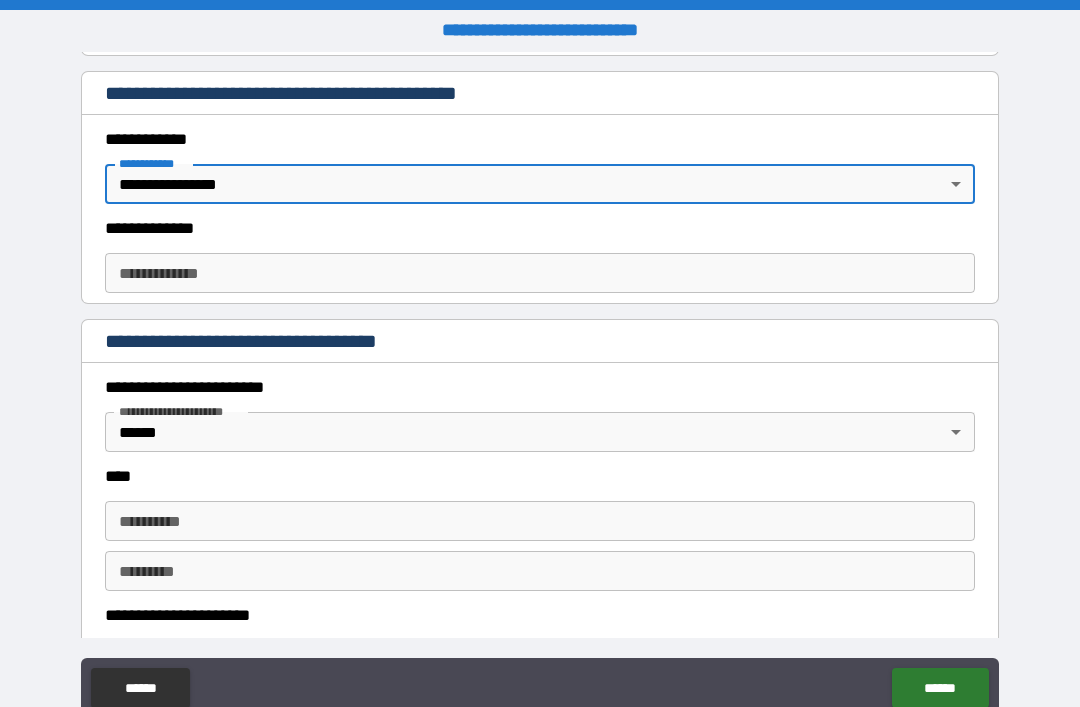 type on "*" 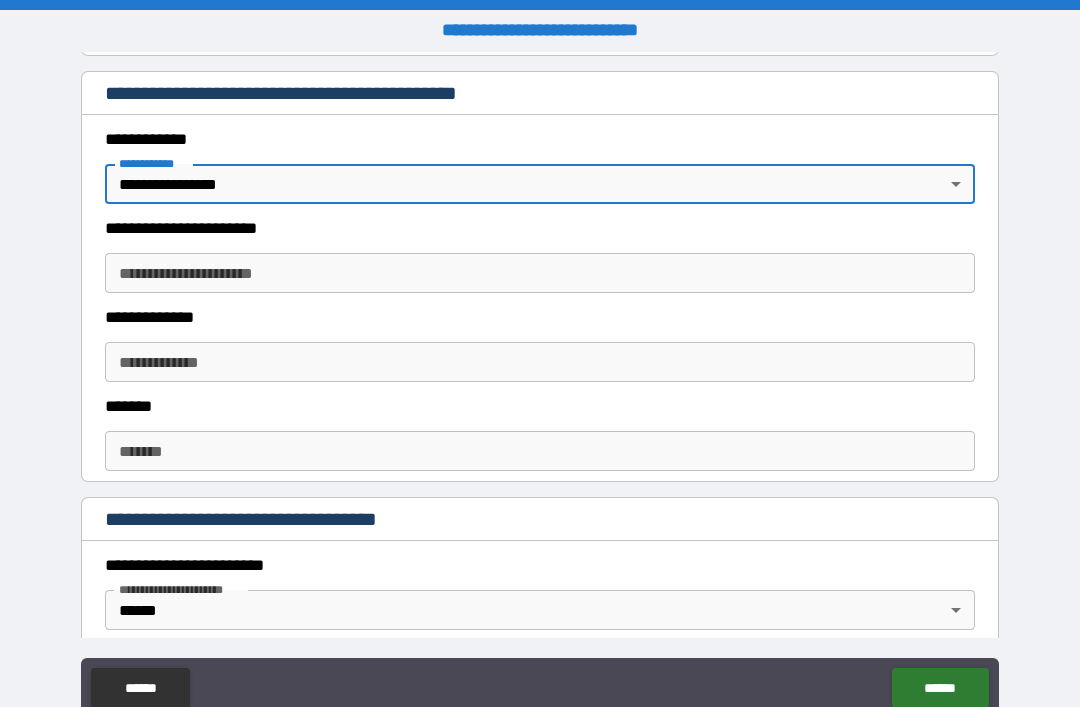 click on "**********" at bounding box center [540, 273] 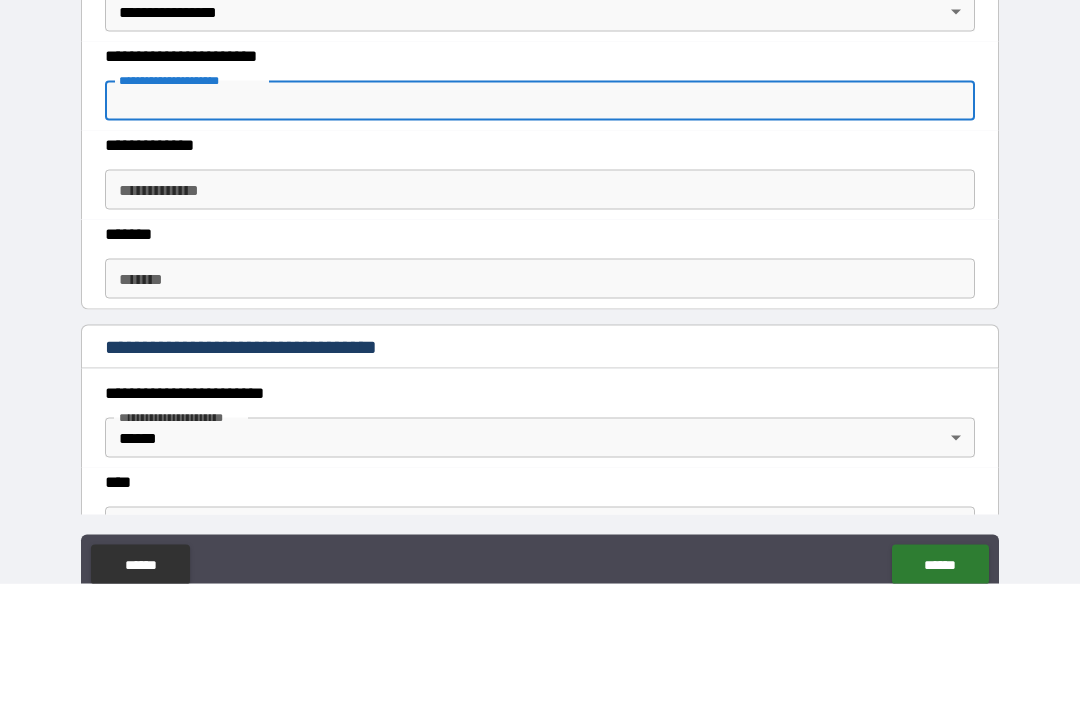 scroll, scrollTop: 546, scrollLeft: 0, axis: vertical 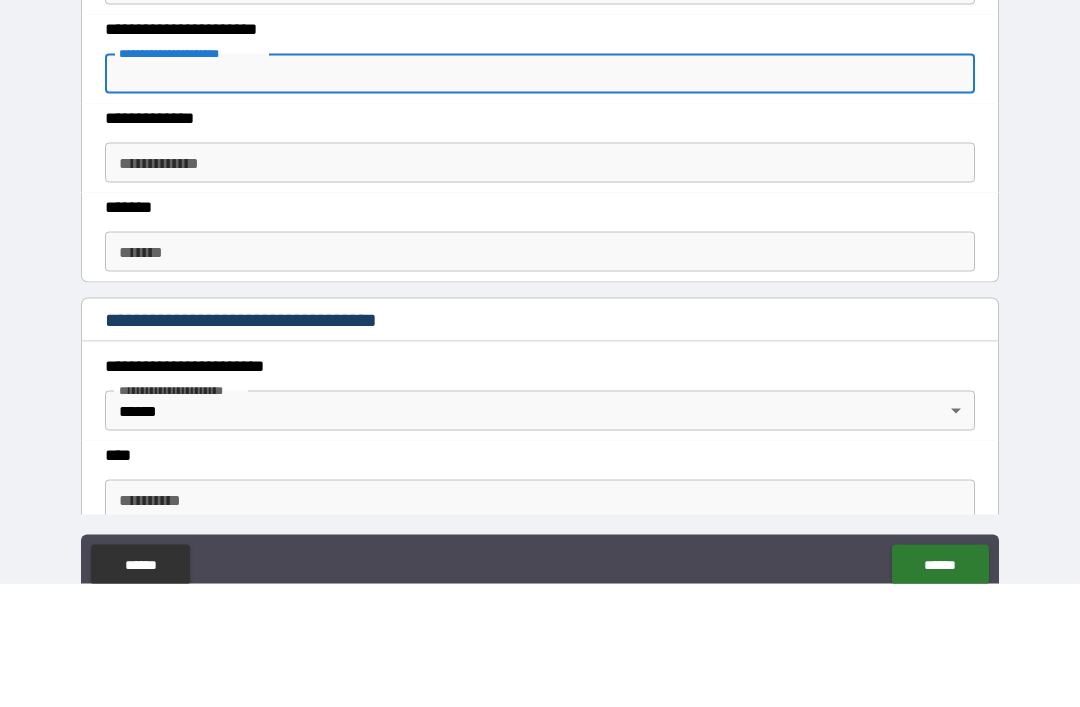 click on "**********" at bounding box center (540, 197) 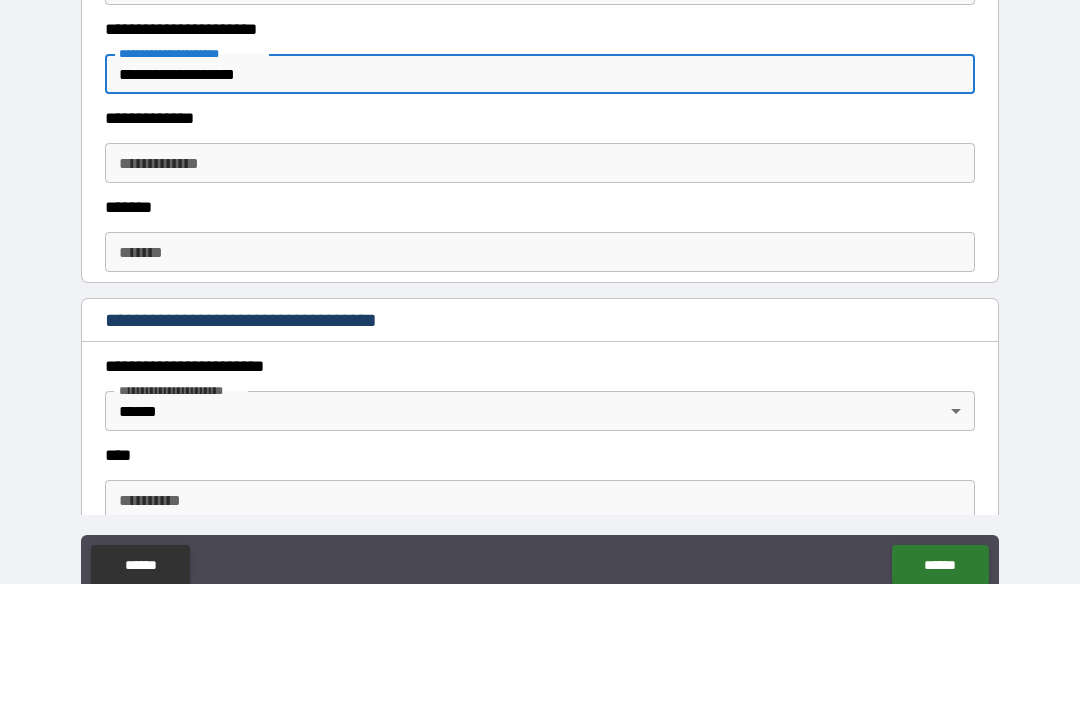 type on "**********" 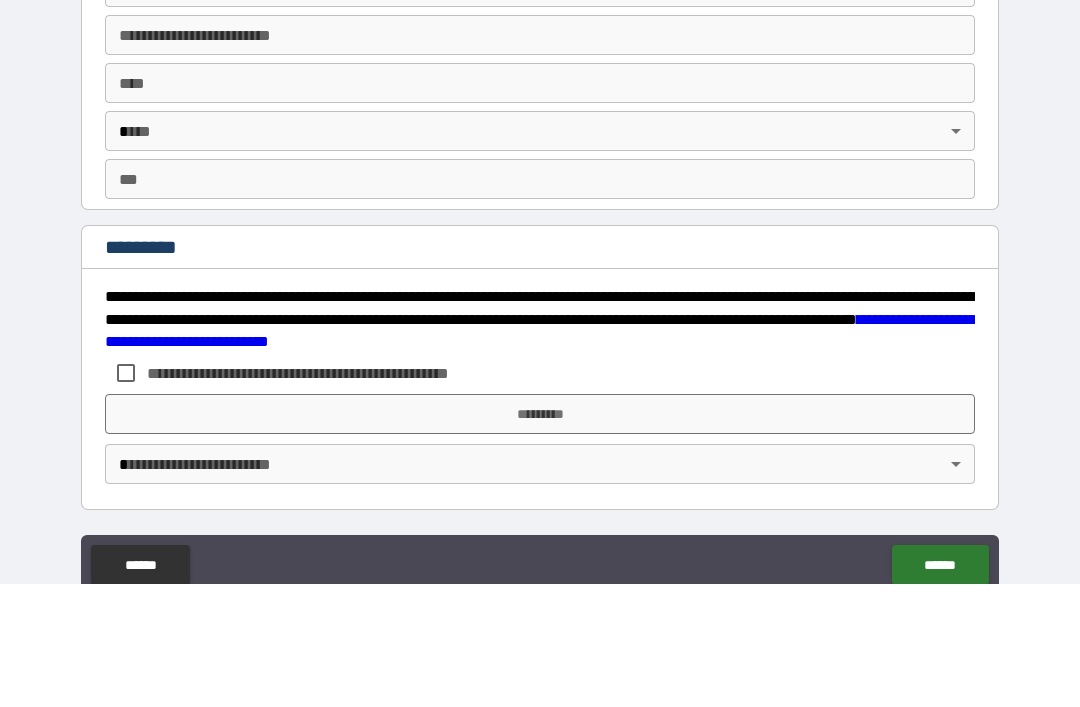 scroll, scrollTop: 3728, scrollLeft: 0, axis: vertical 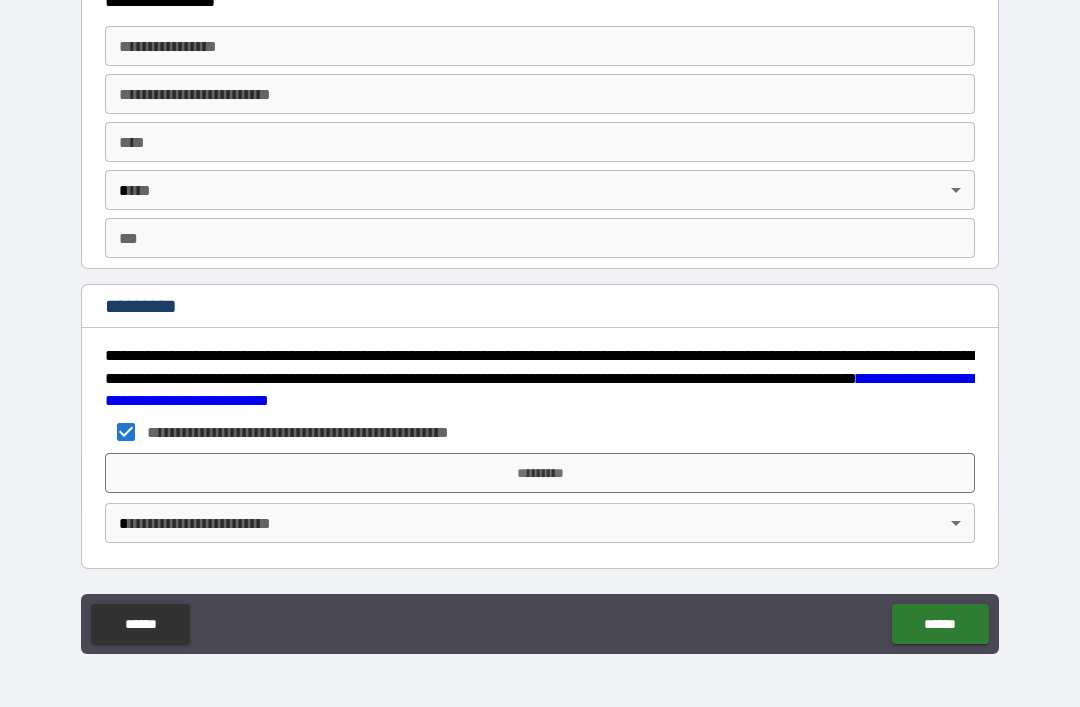 click on "*********" at bounding box center (540, 473) 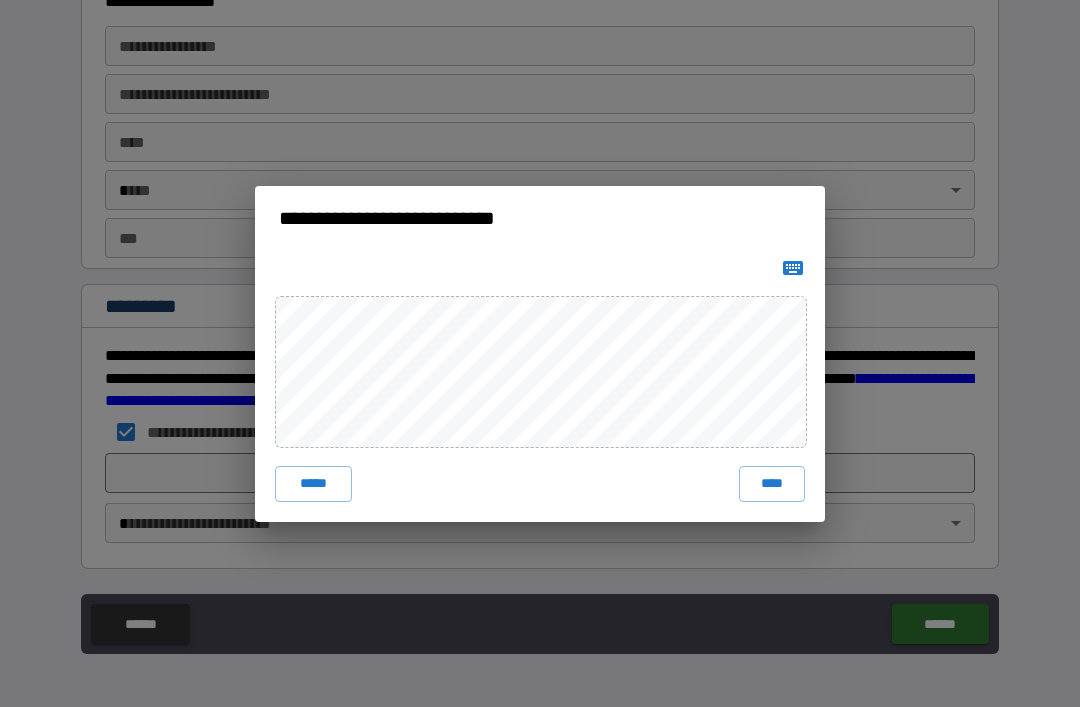 click on "****" at bounding box center (772, 484) 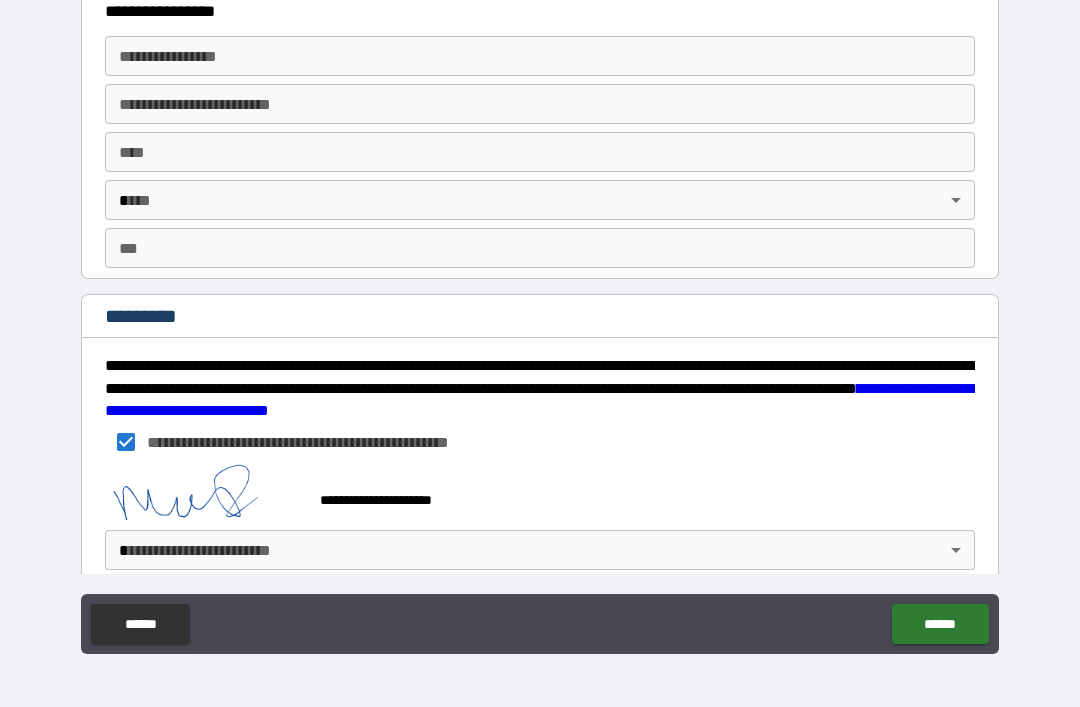 click on "**********" at bounding box center [540, 321] 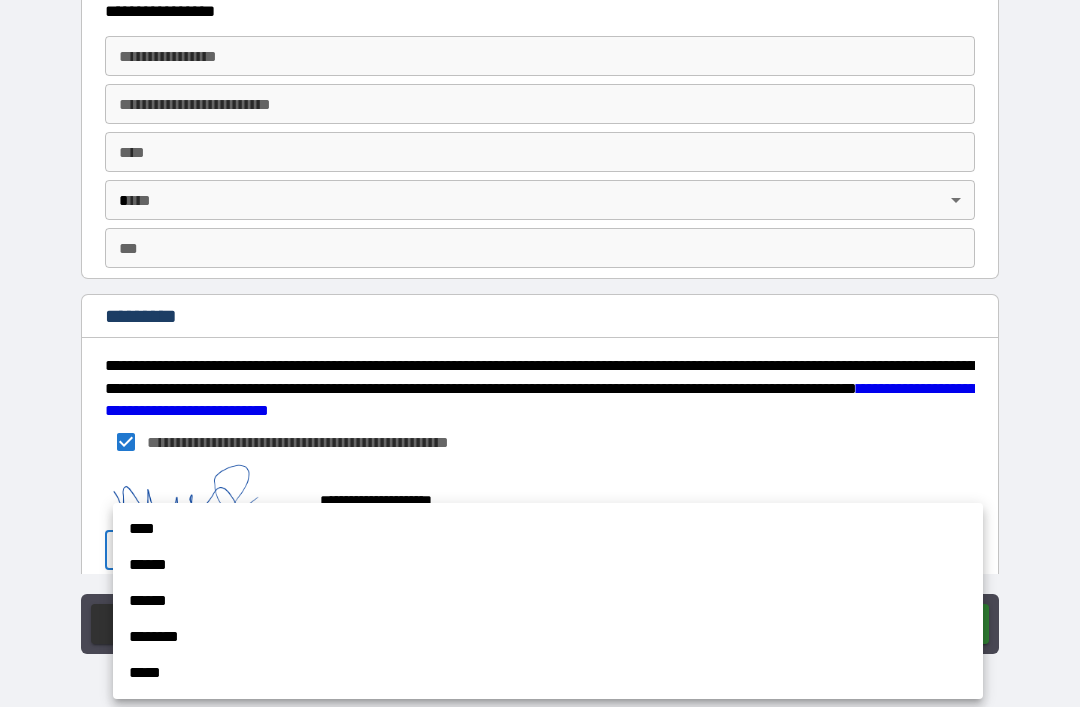 click on "******" at bounding box center [548, 565] 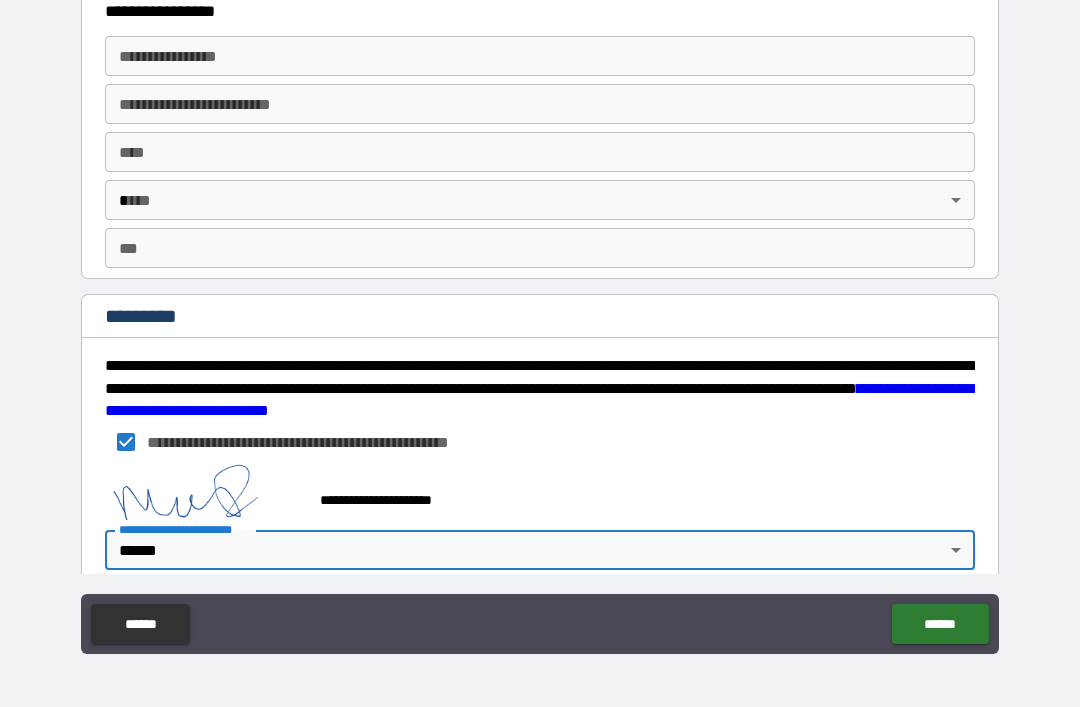type on "*" 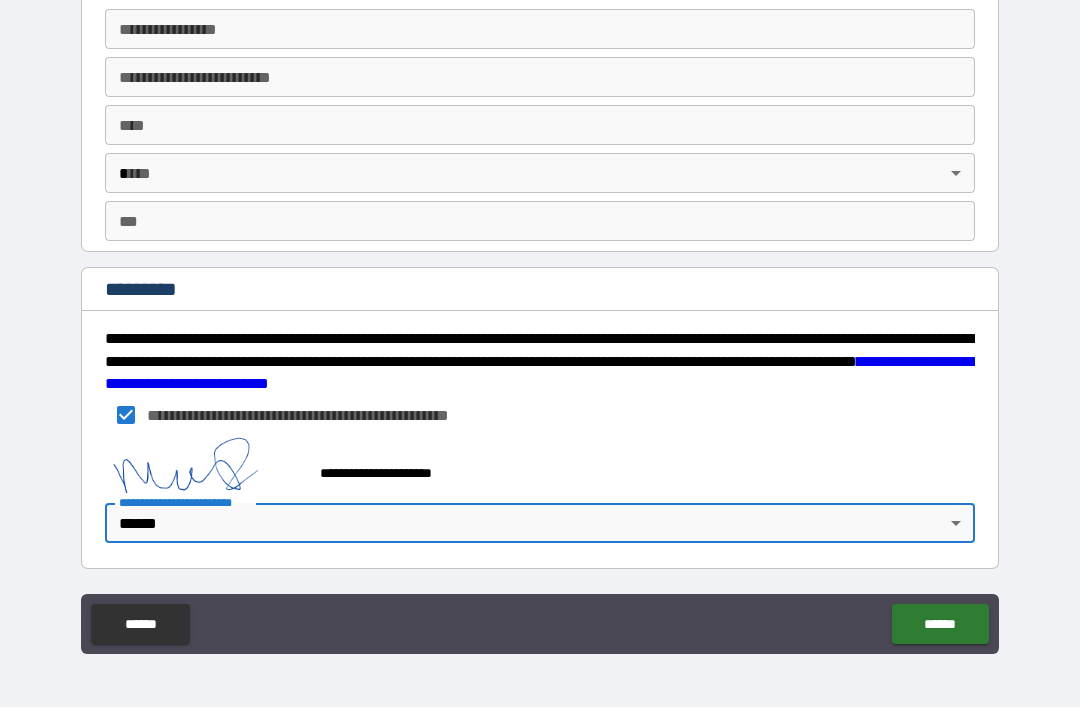 scroll, scrollTop: 3745, scrollLeft: 0, axis: vertical 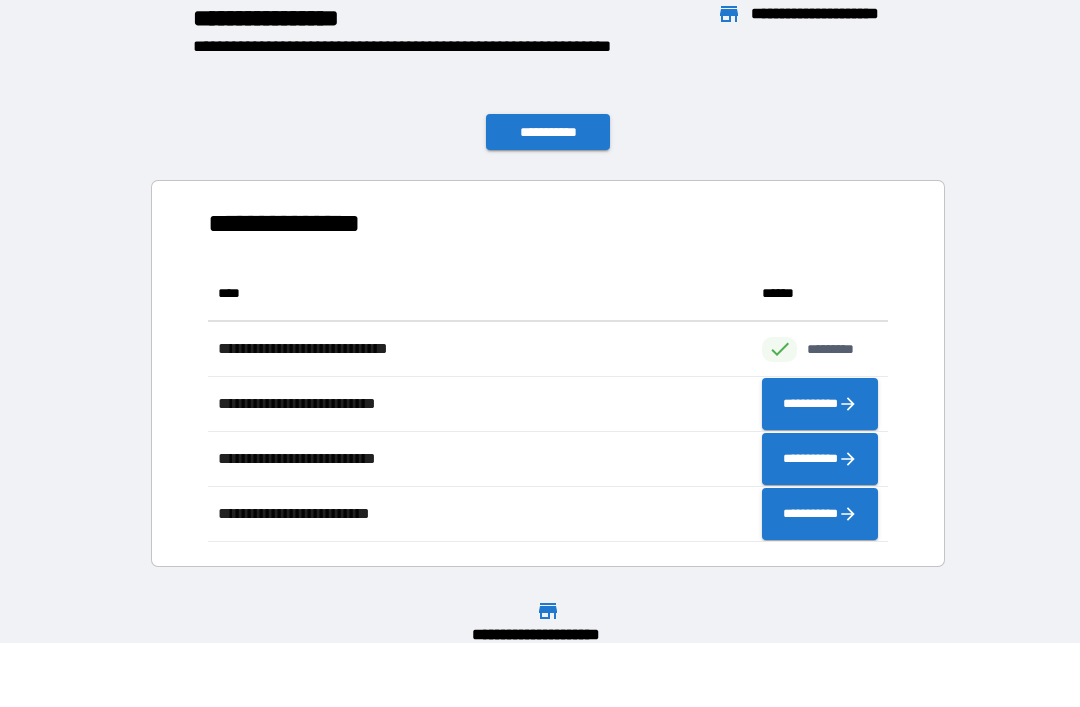 click on "**********" at bounding box center [820, 404] 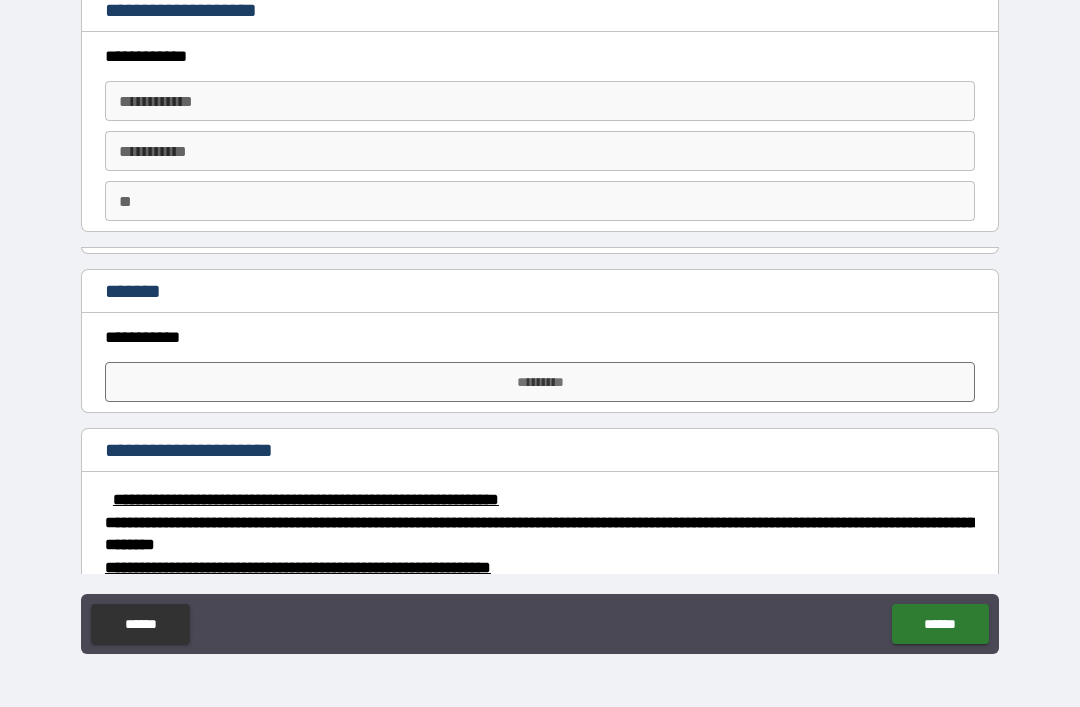 scroll, scrollTop: -1, scrollLeft: 0, axis: vertical 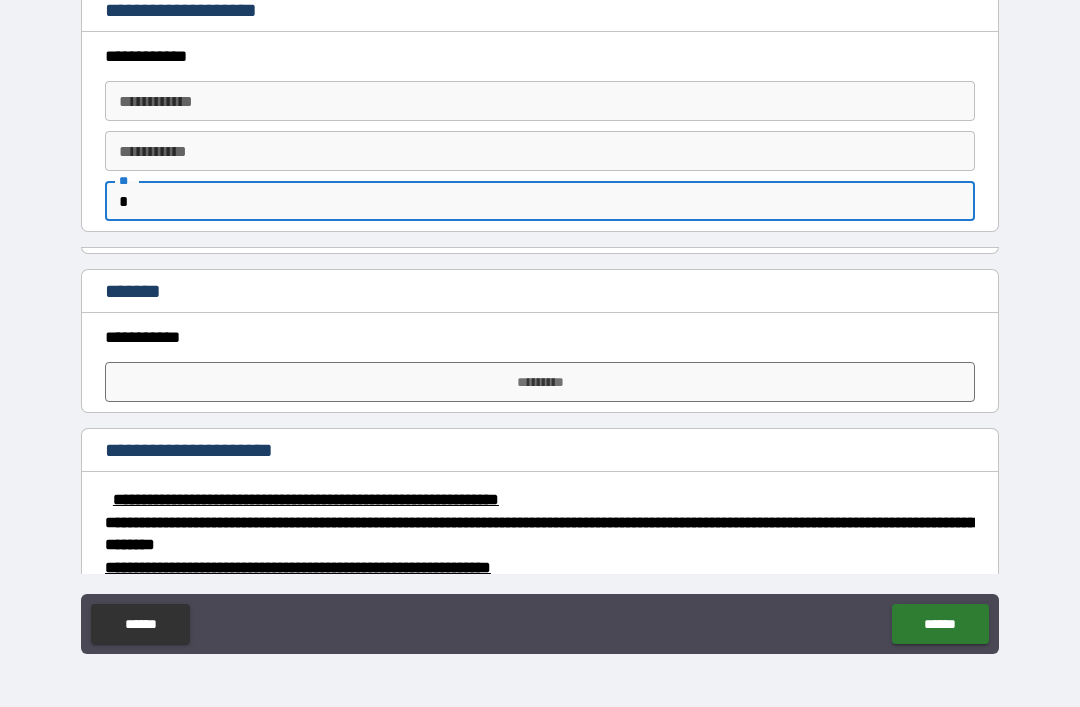 type on "*" 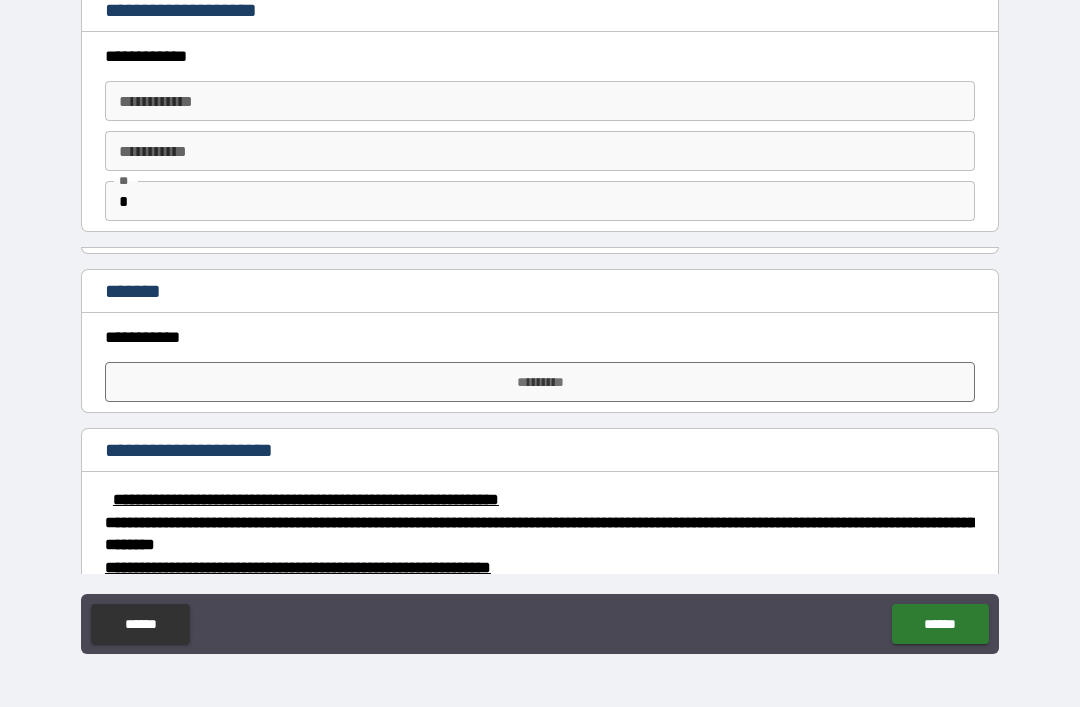 click on "*********" at bounding box center [540, 382] 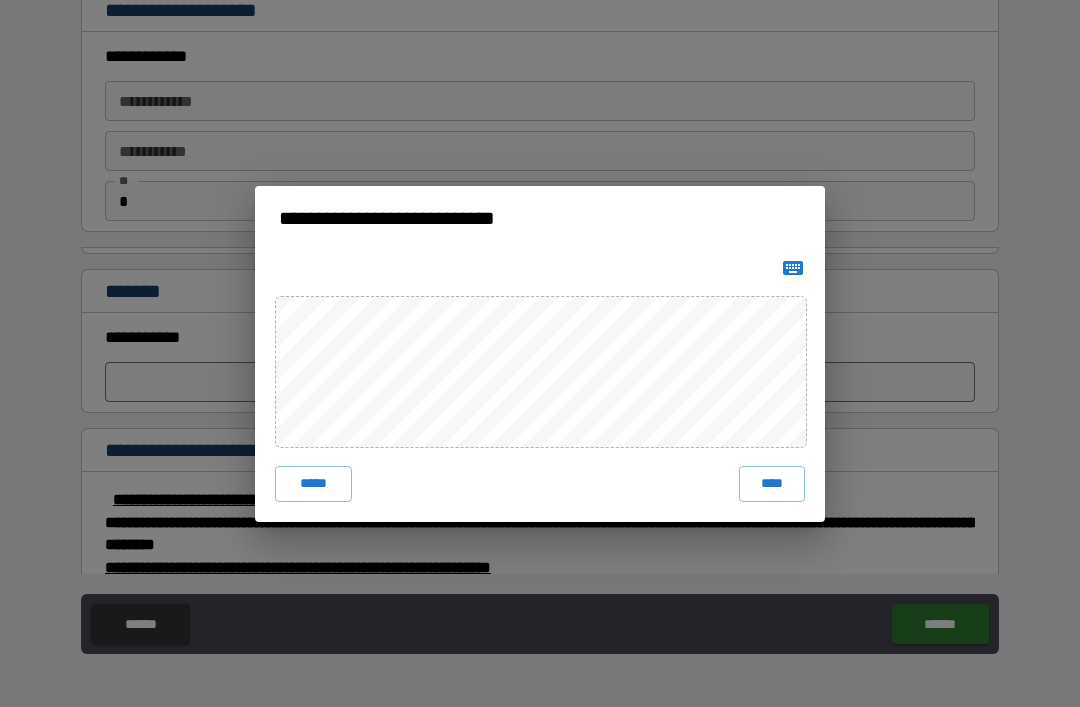 click on "****" at bounding box center [772, 484] 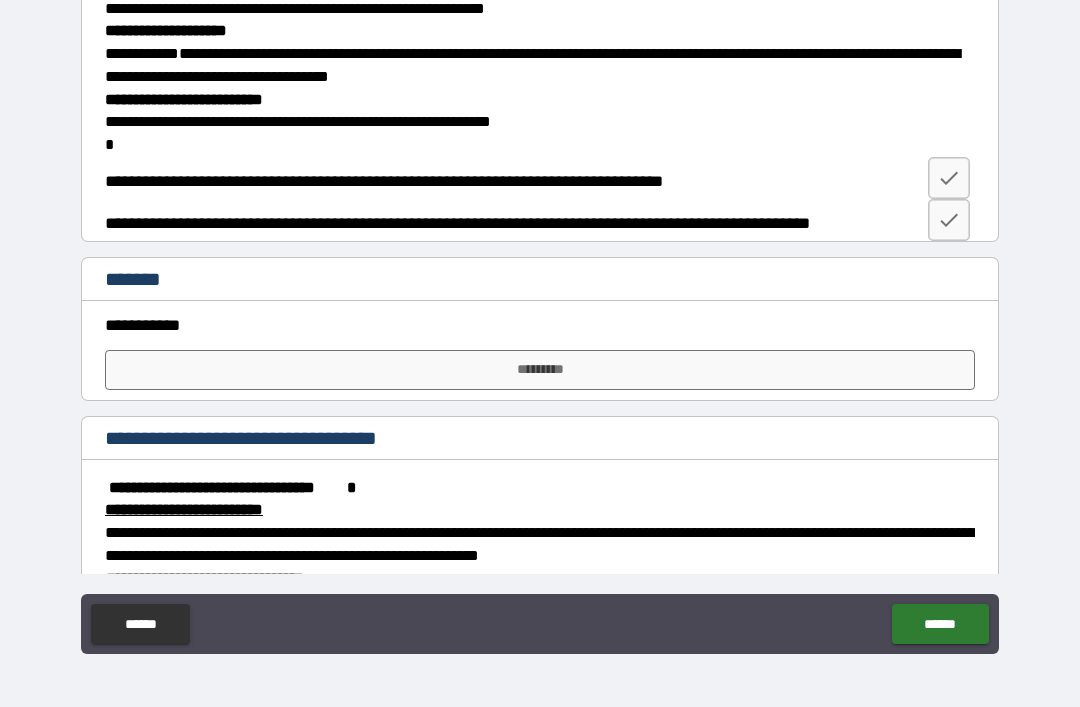scroll, scrollTop: 870, scrollLeft: 0, axis: vertical 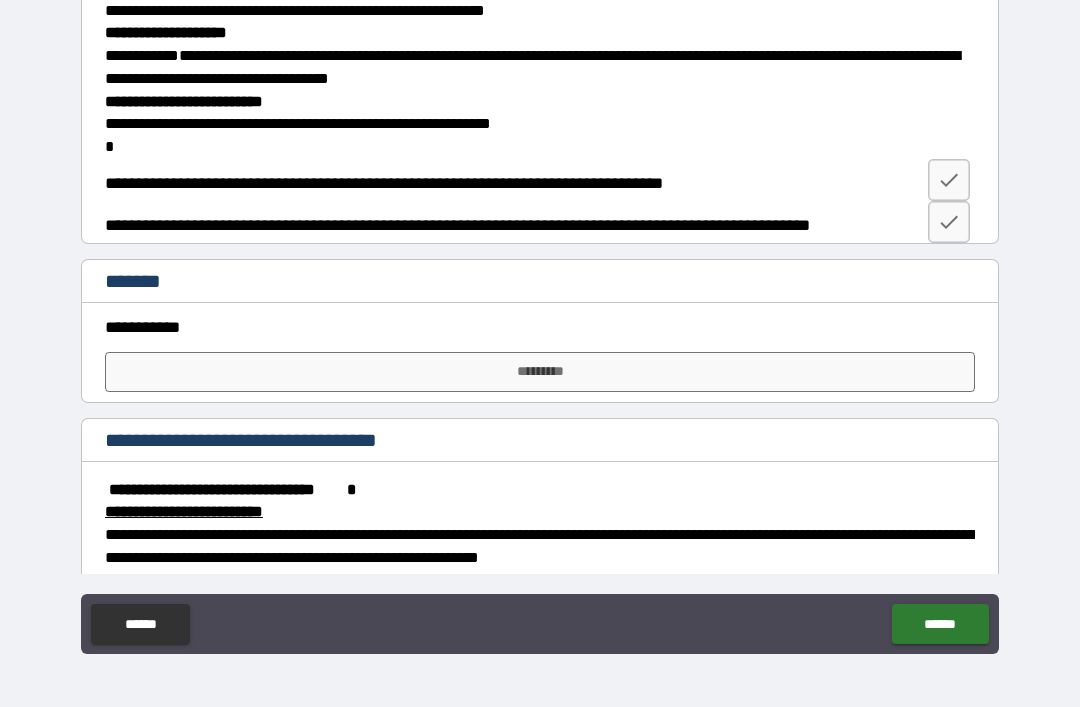 click at bounding box center [949, 180] 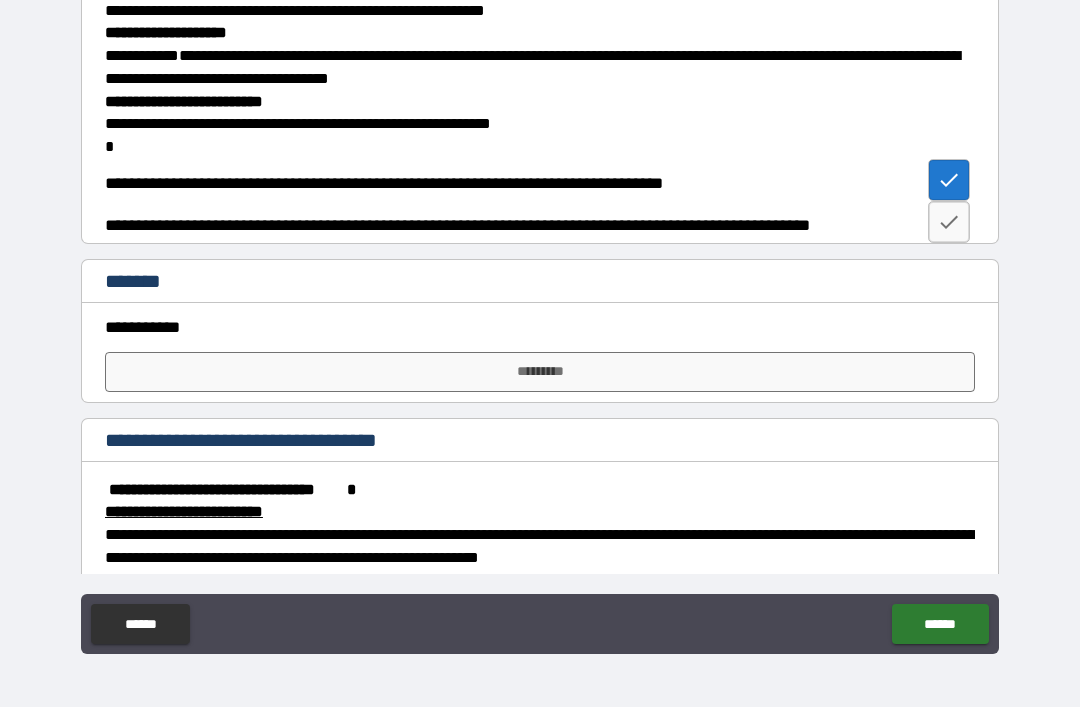 click 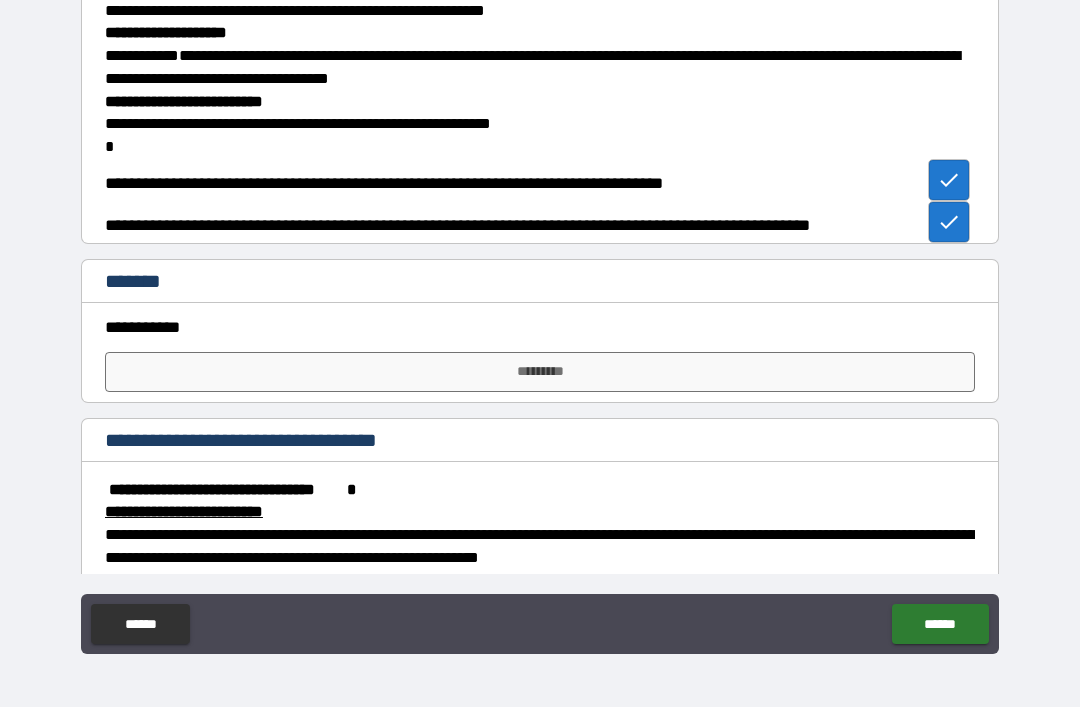 click on "*********" at bounding box center (540, 372) 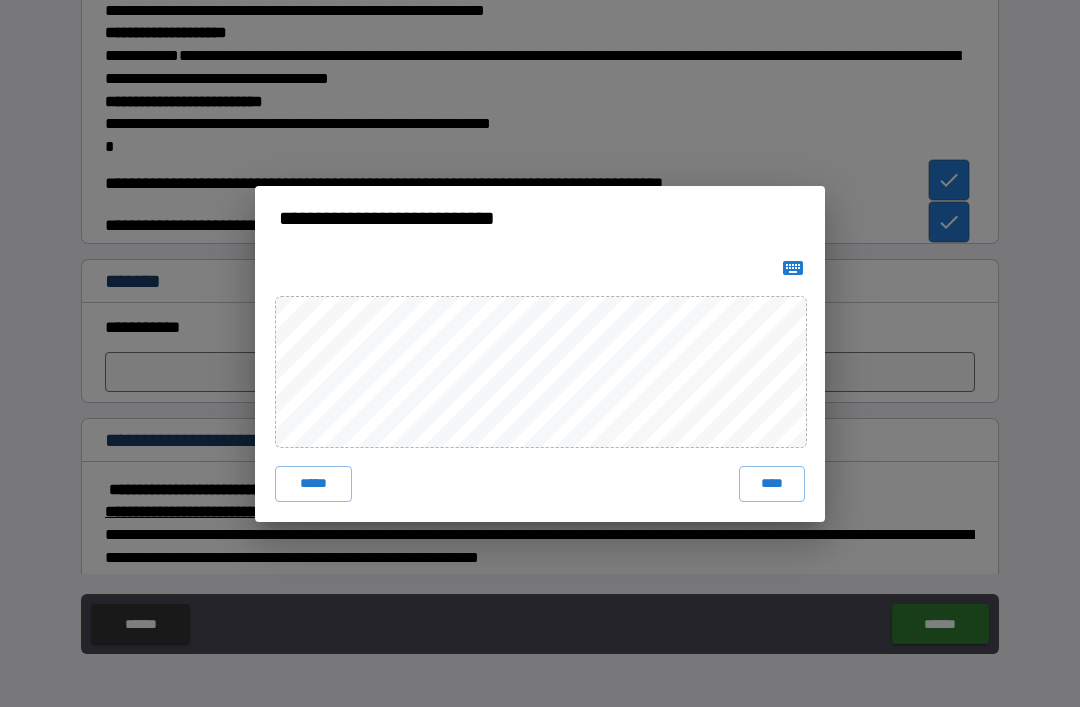 click on "**********" at bounding box center [540, 353] 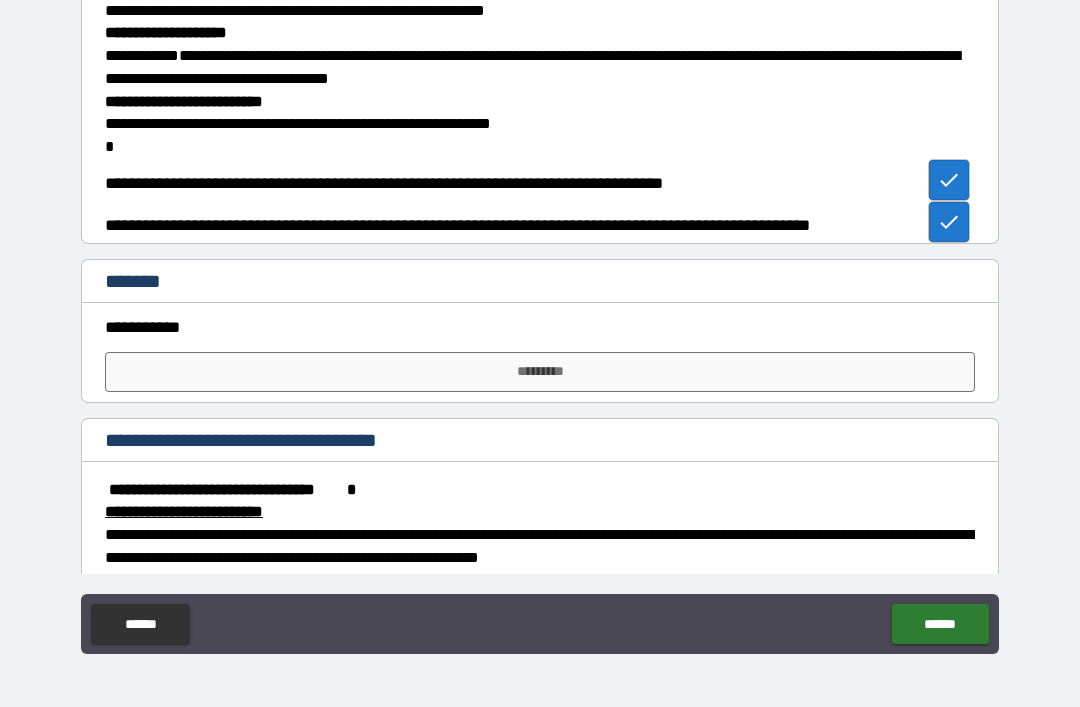 click on "*********" at bounding box center (540, 372) 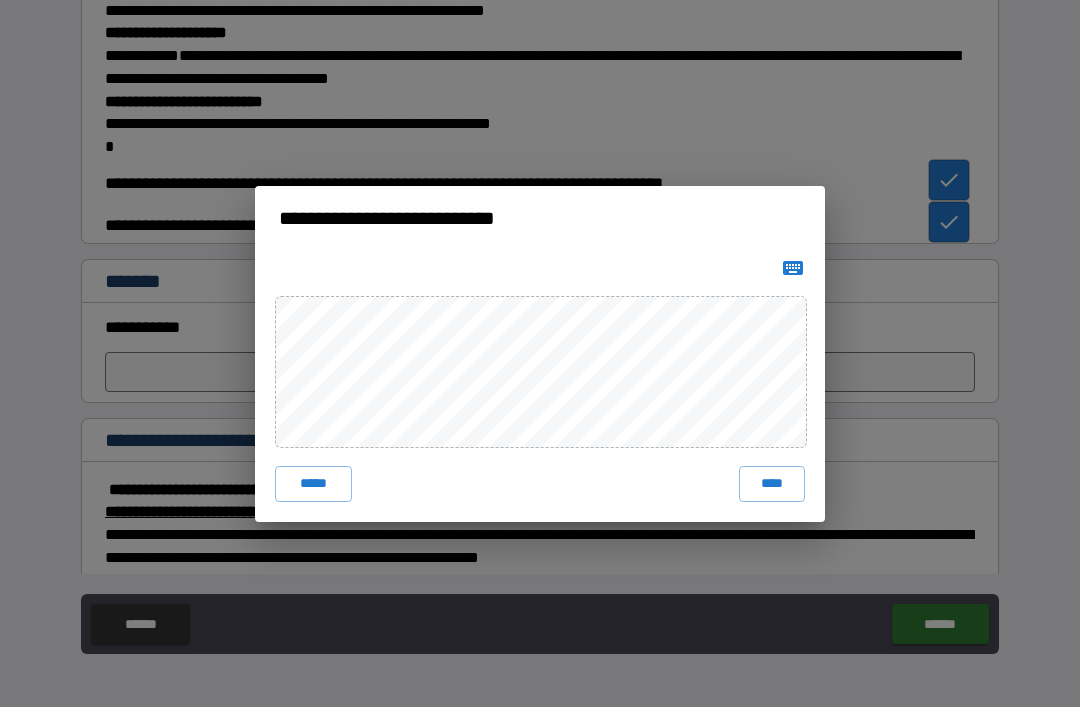 click on "****" at bounding box center [772, 484] 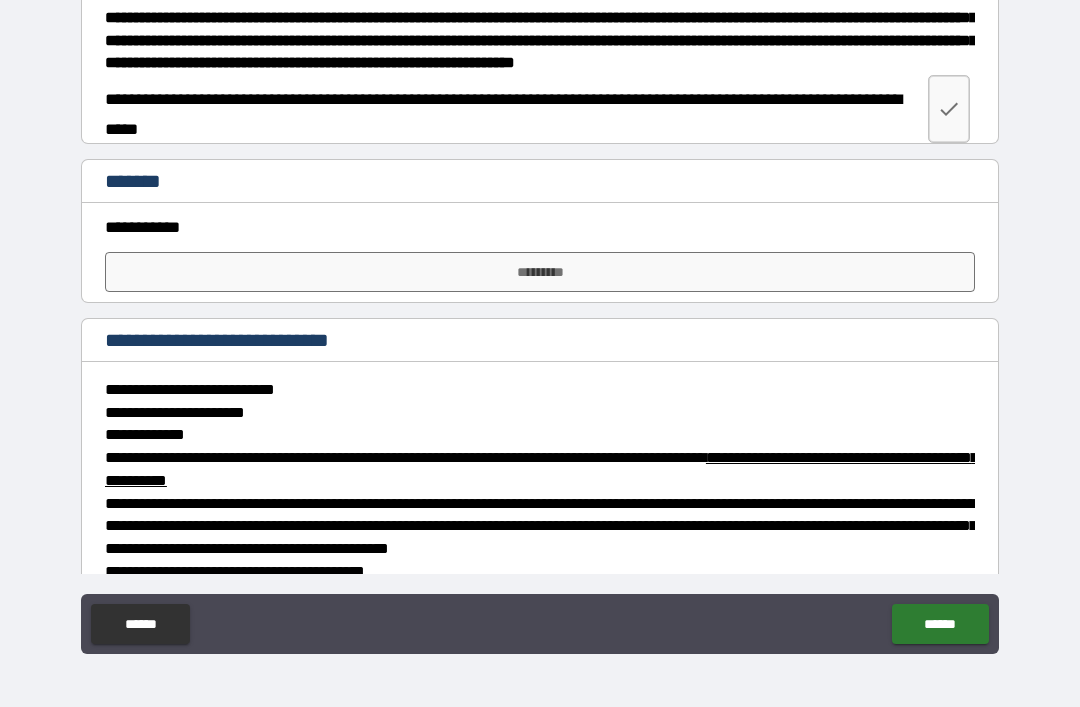 scroll, scrollTop: 2088, scrollLeft: 0, axis: vertical 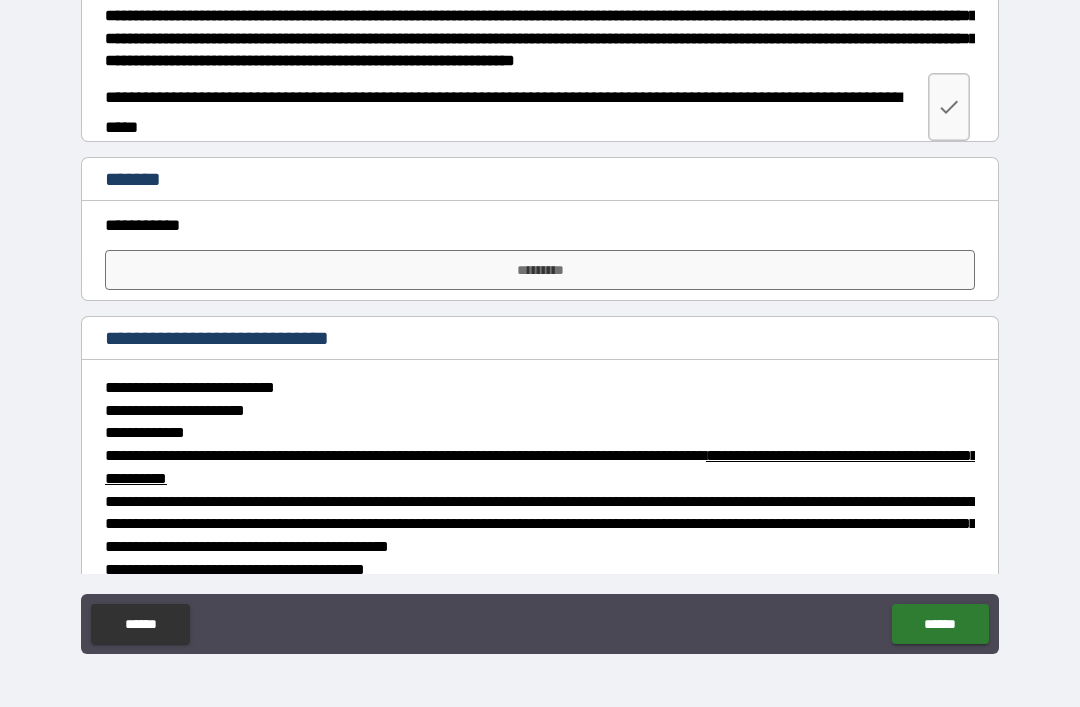 click on "*********" at bounding box center (540, 270) 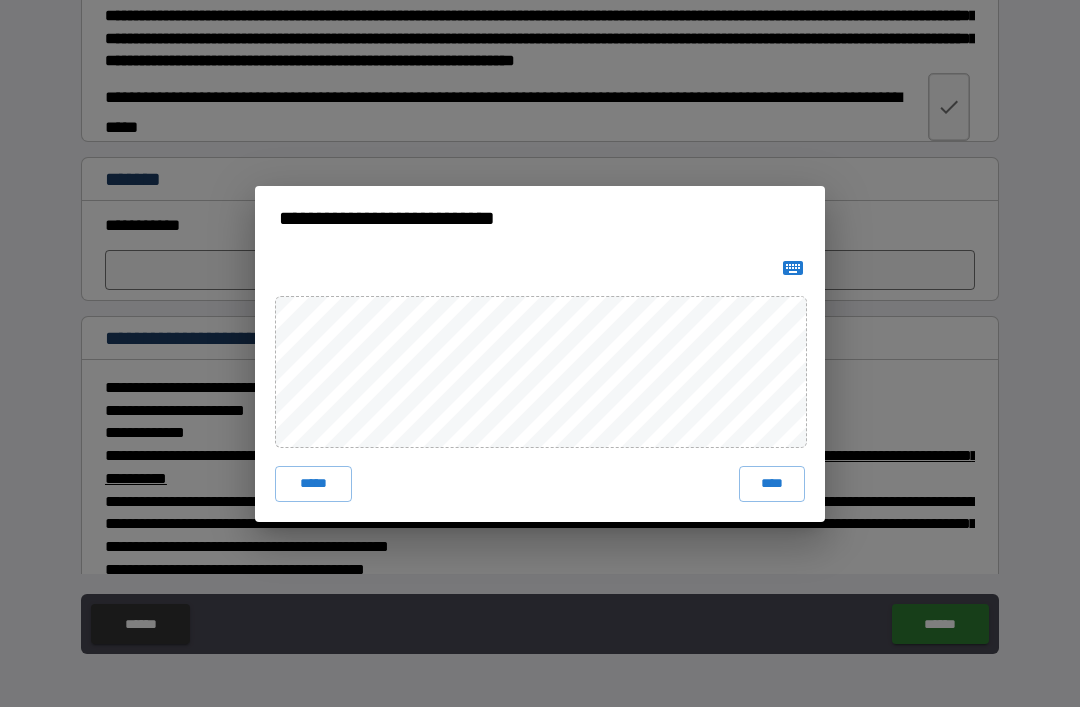 click on "****" at bounding box center (772, 484) 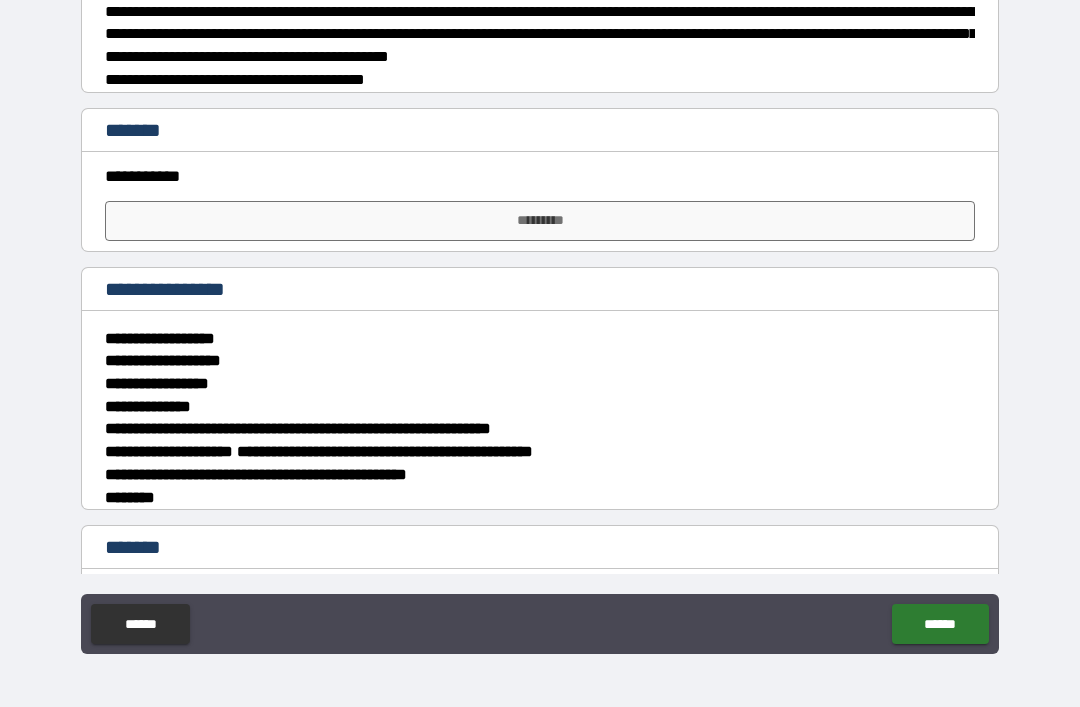 scroll, scrollTop: 2612, scrollLeft: 0, axis: vertical 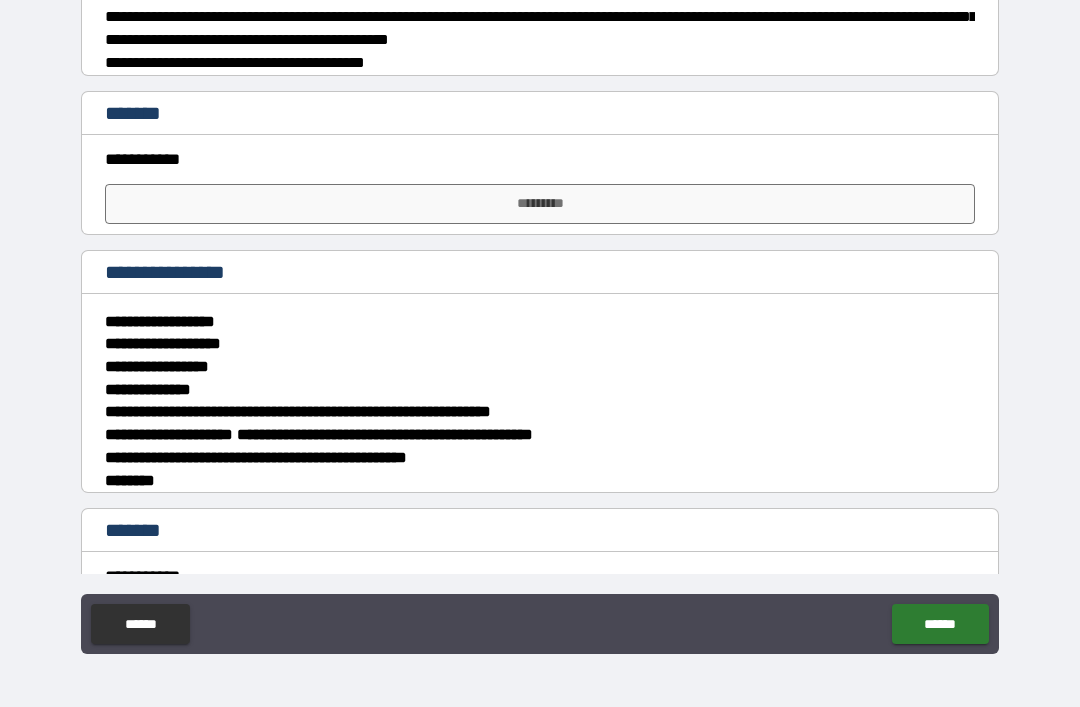 click on "*********" at bounding box center (540, 204) 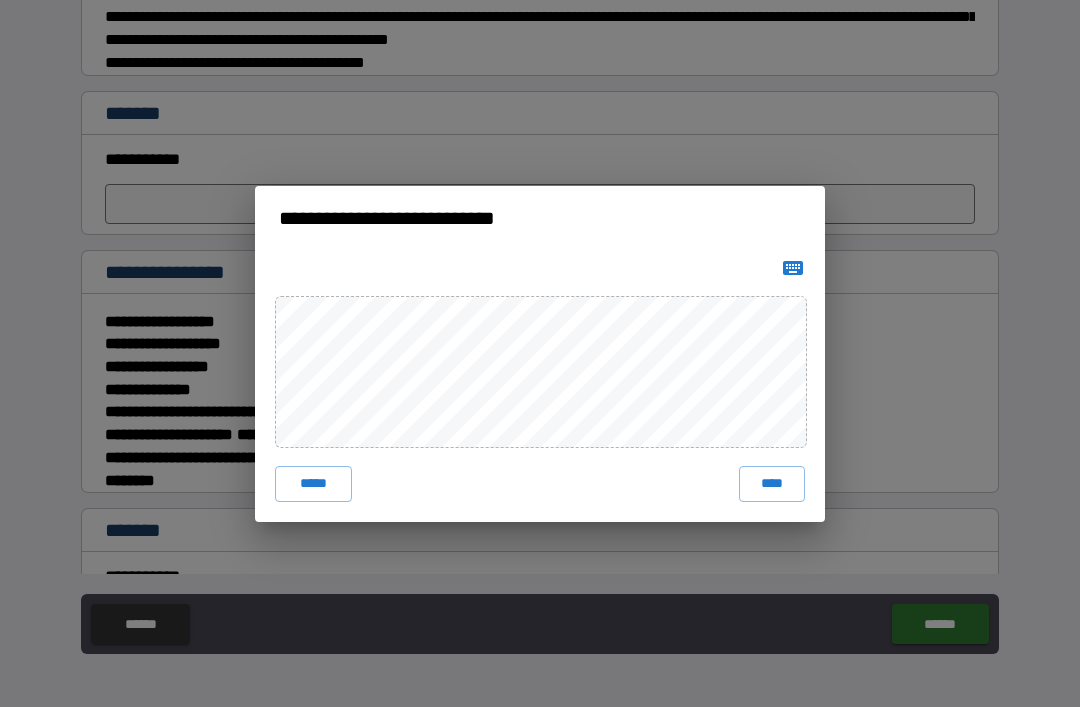 click on "****" at bounding box center [772, 484] 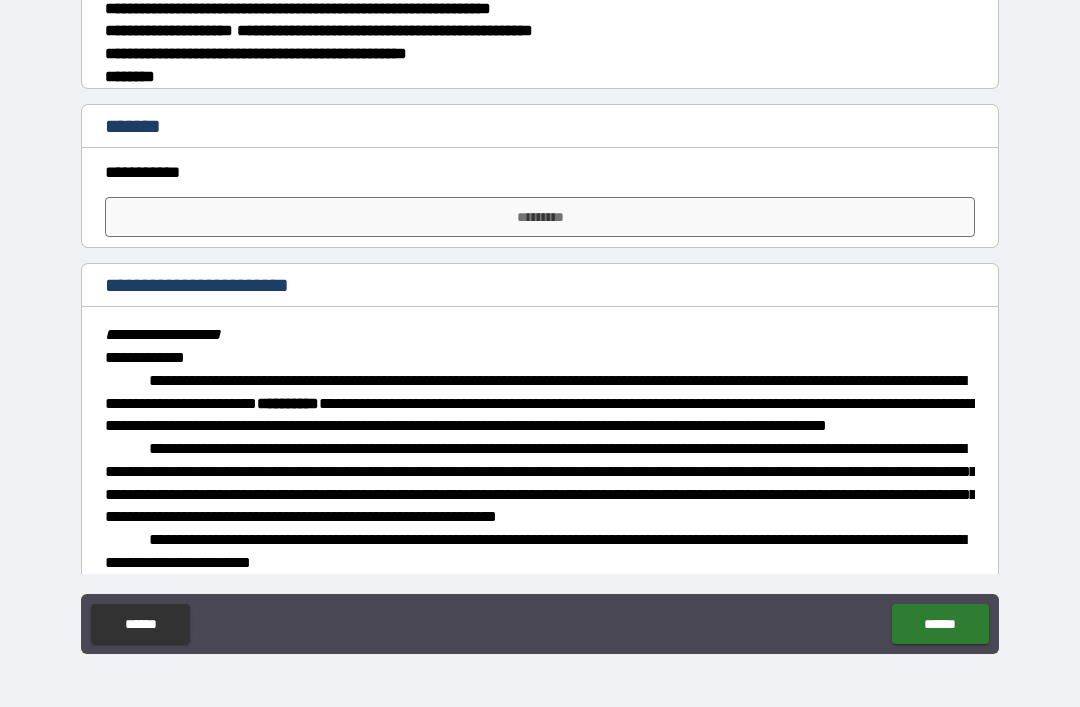 scroll, scrollTop: 3037, scrollLeft: 0, axis: vertical 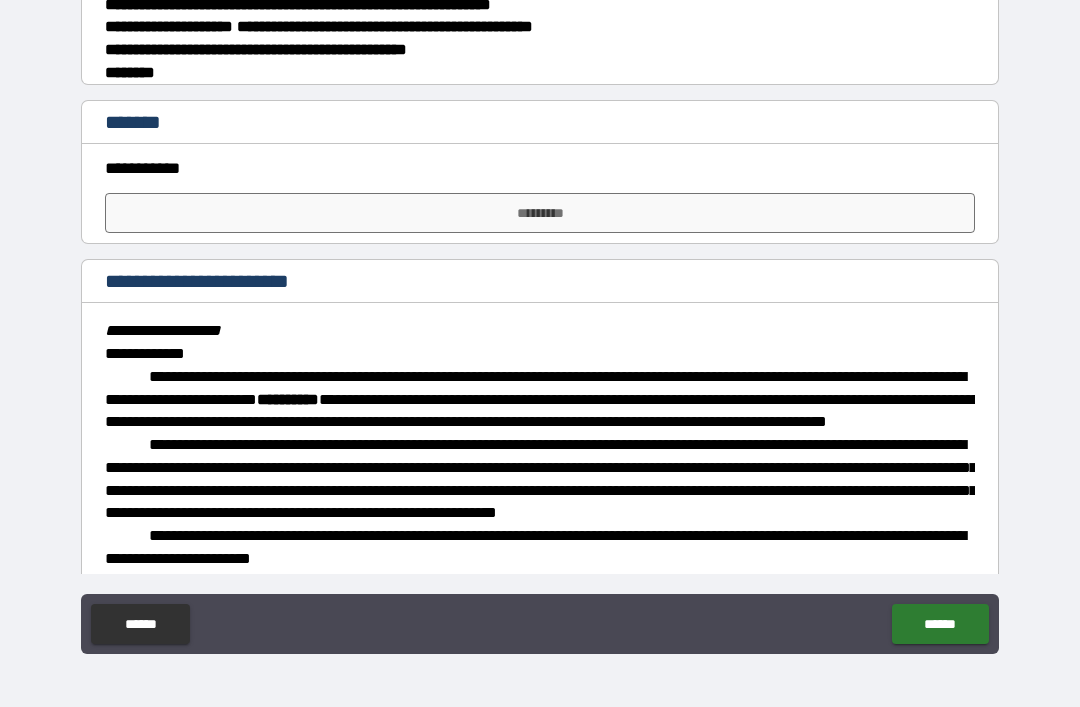 click on "*********" at bounding box center (540, 213) 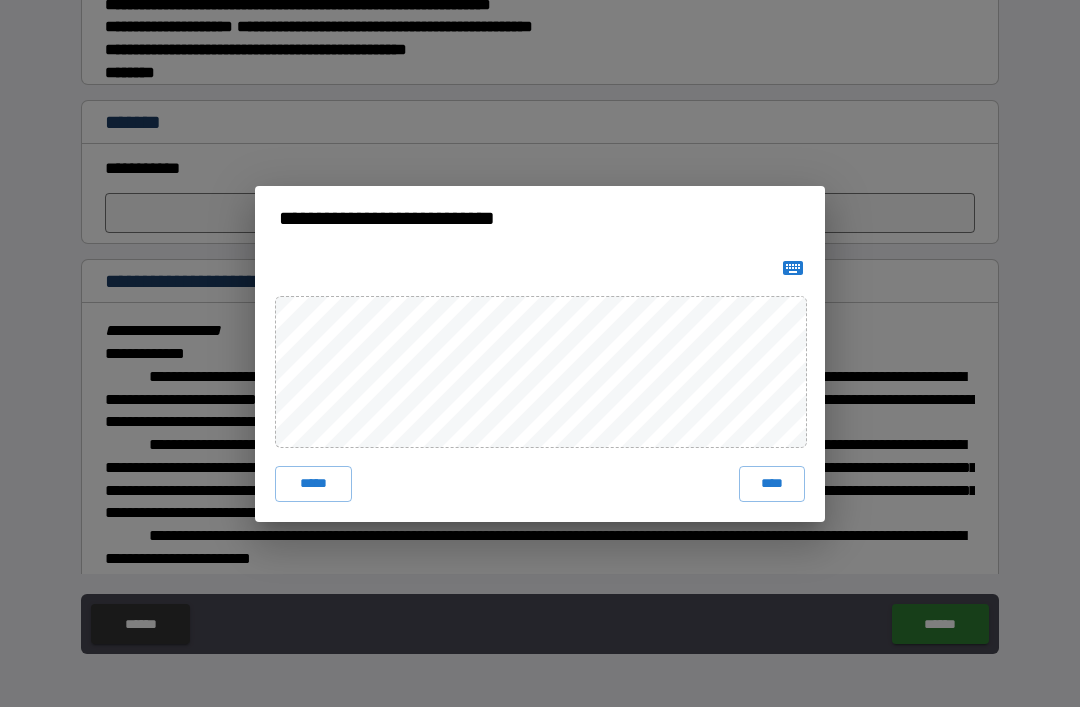 click on "****" at bounding box center (772, 484) 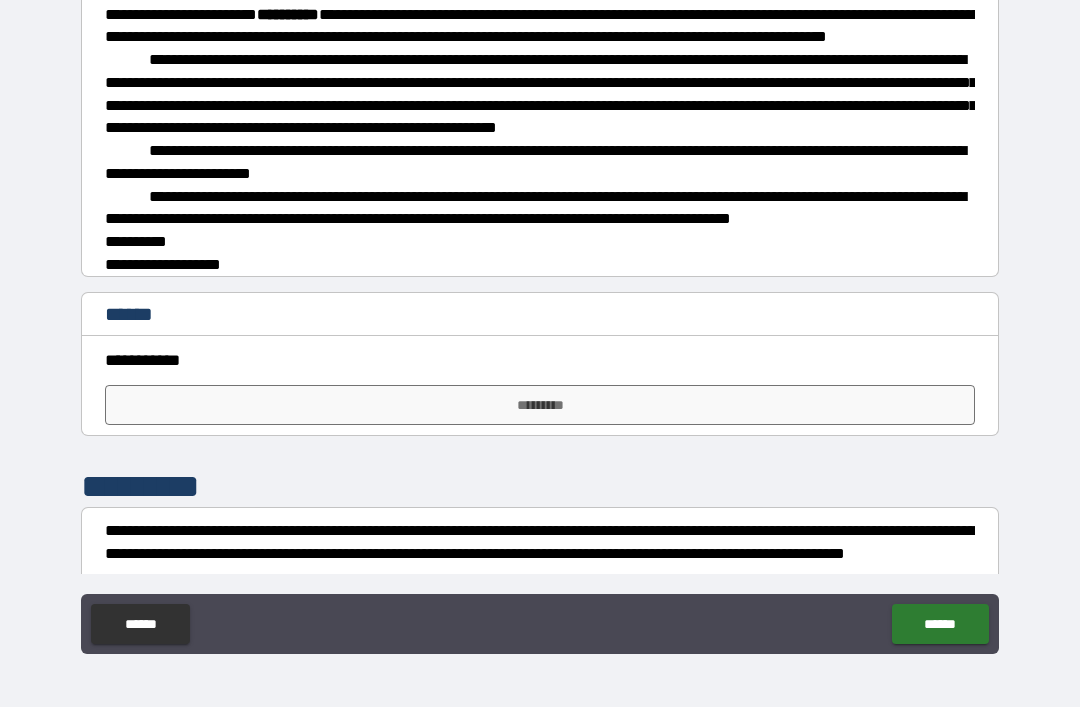 scroll, scrollTop: 3501, scrollLeft: 0, axis: vertical 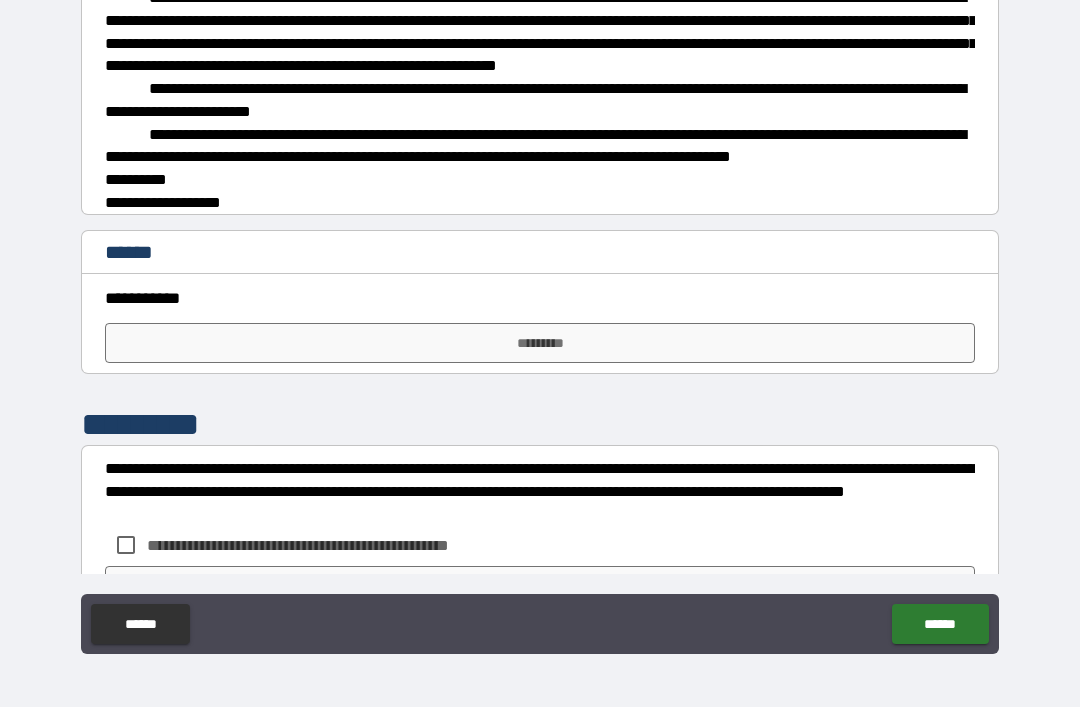 click on "*********" at bounding box center [540, 343] 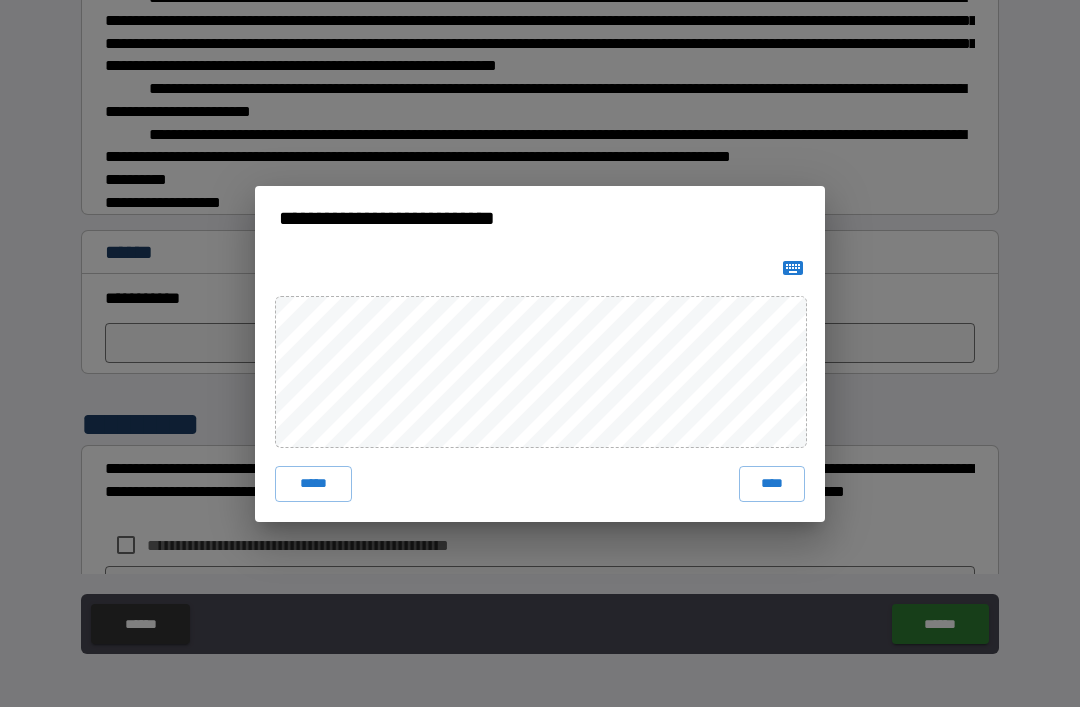 click on "****" at bounding box center (772, 484) 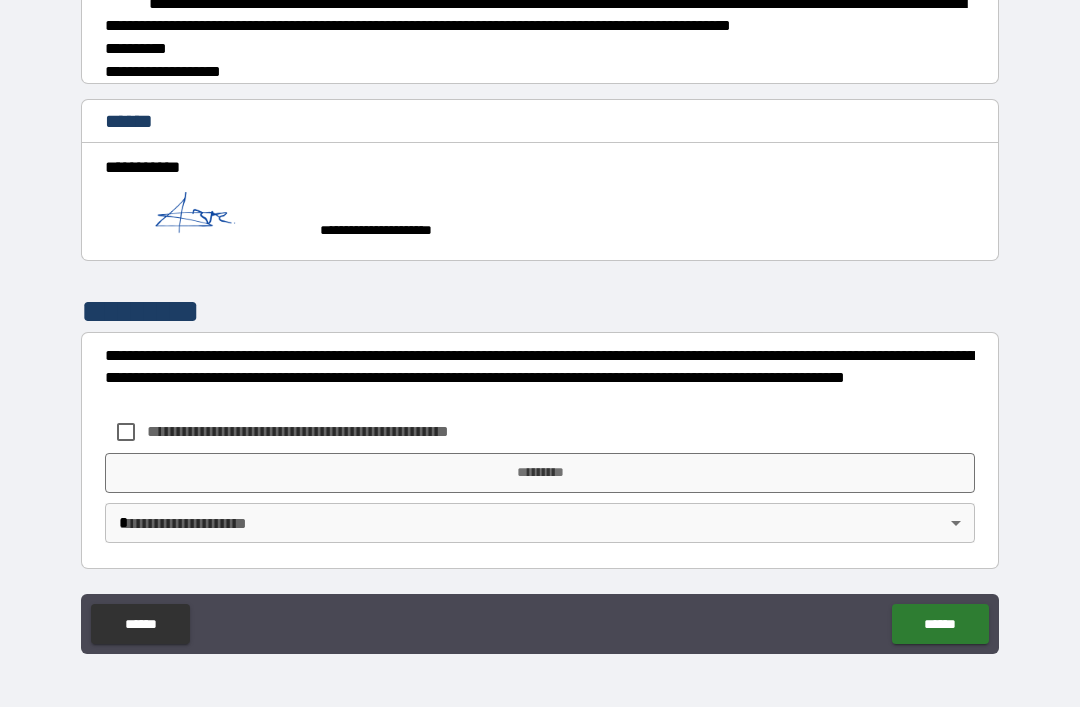 scroll, scrollTop: 3721, scrollLeft: 0, axis: vertical 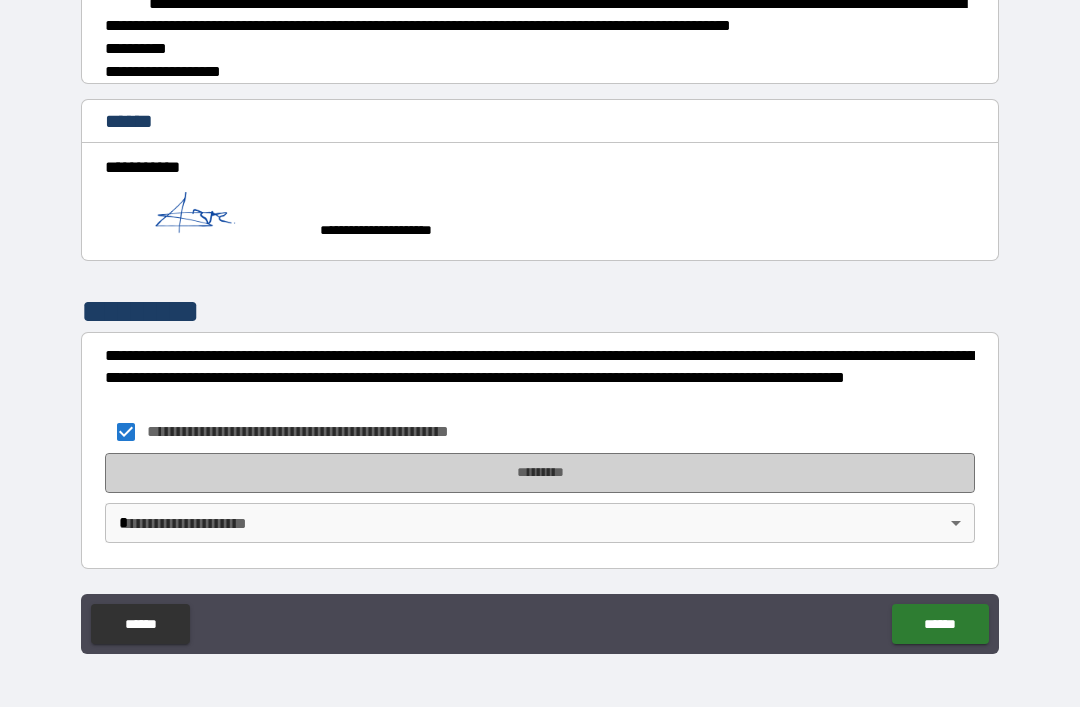 click on "*********" at bounding box center [540, 473] 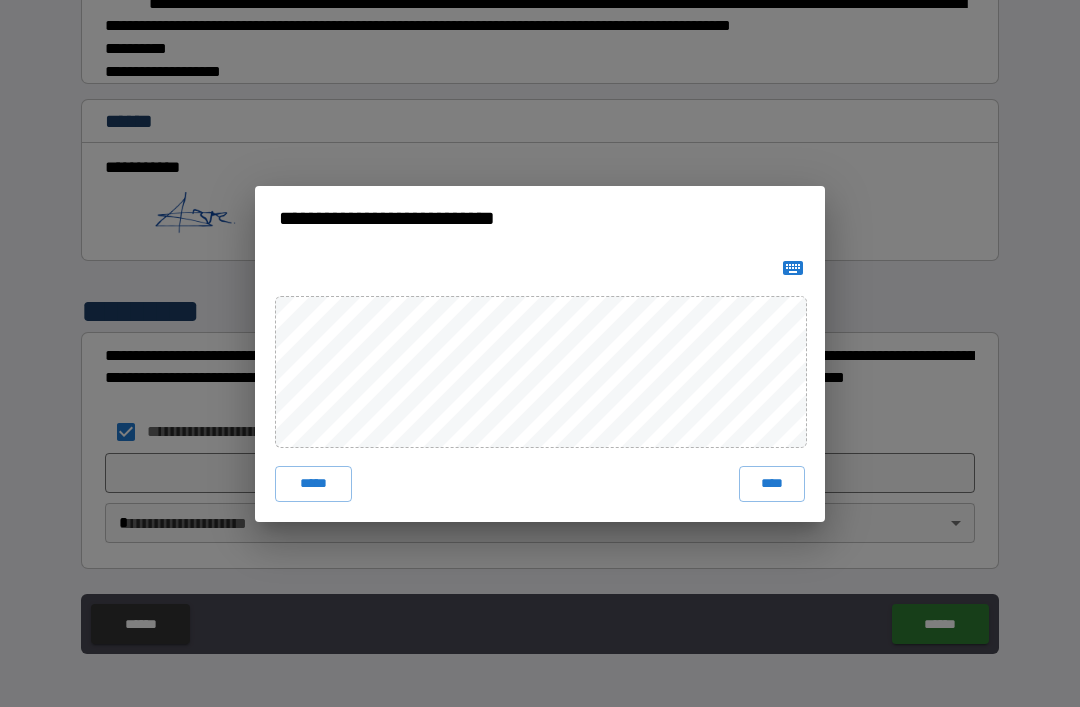 click on "****" at bounding box center (772, 484) 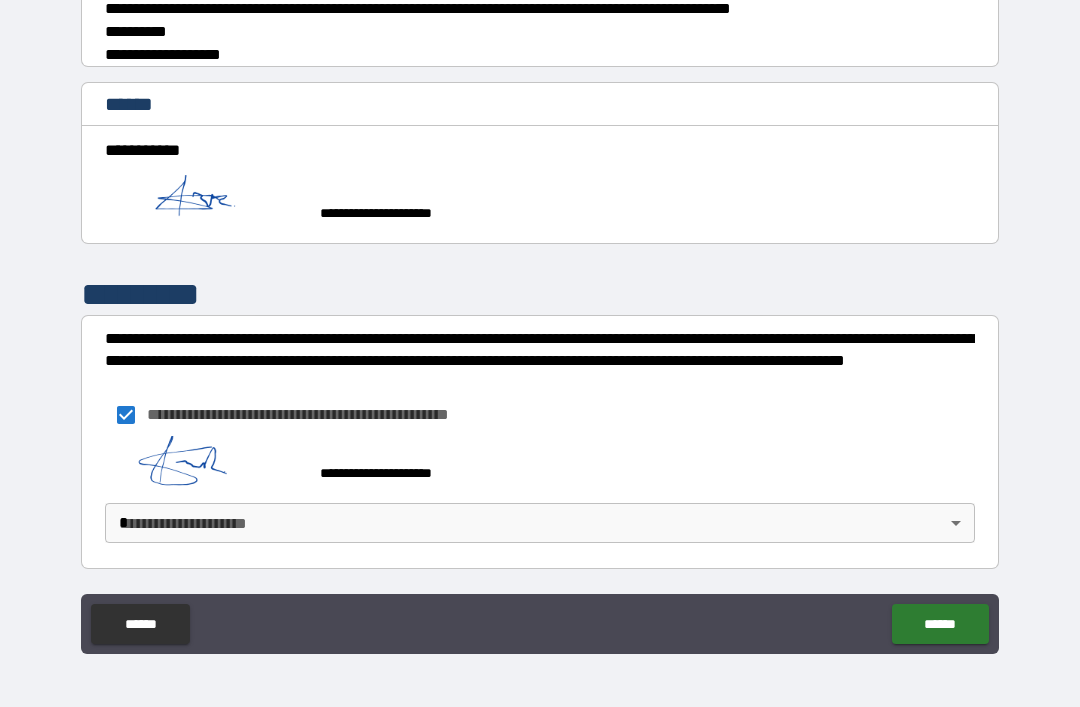 click on "**********" at bounding box center [540, 321] 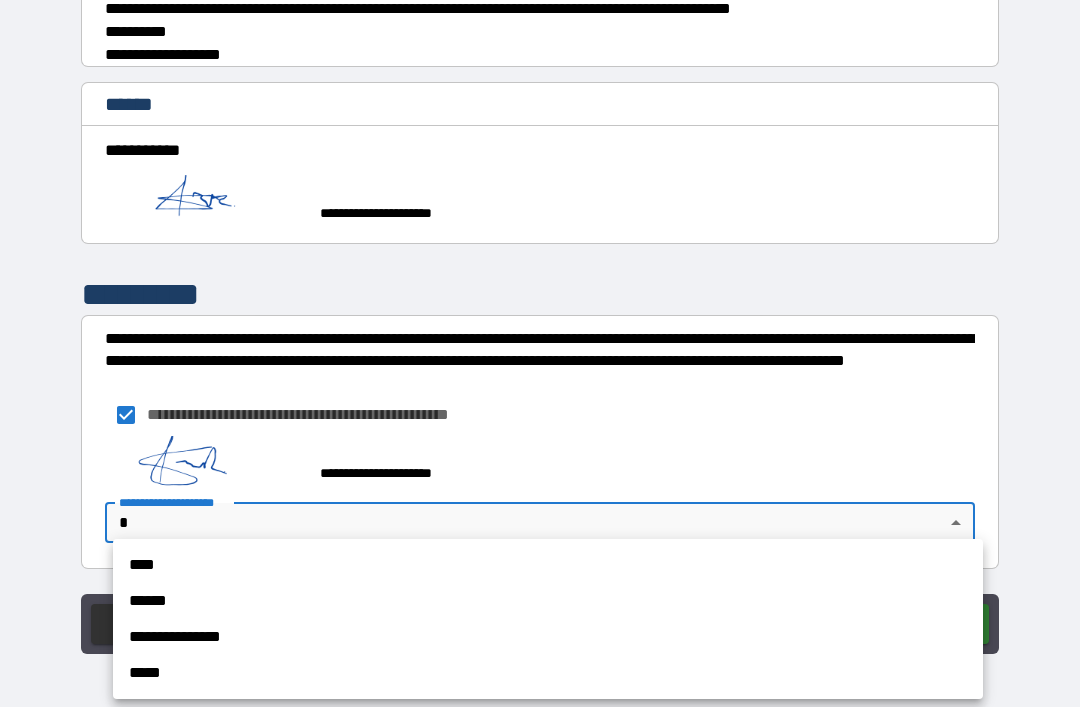 click on "****" at bounding box center (548, 565) 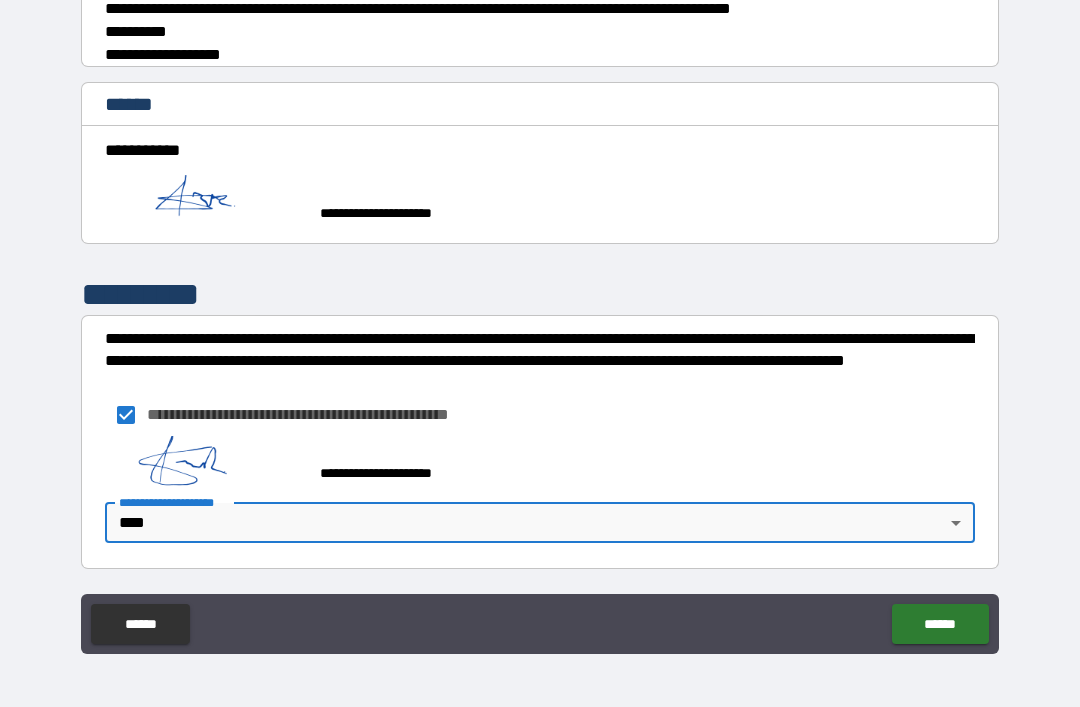 click on "******" at bounding box center (940, 624) 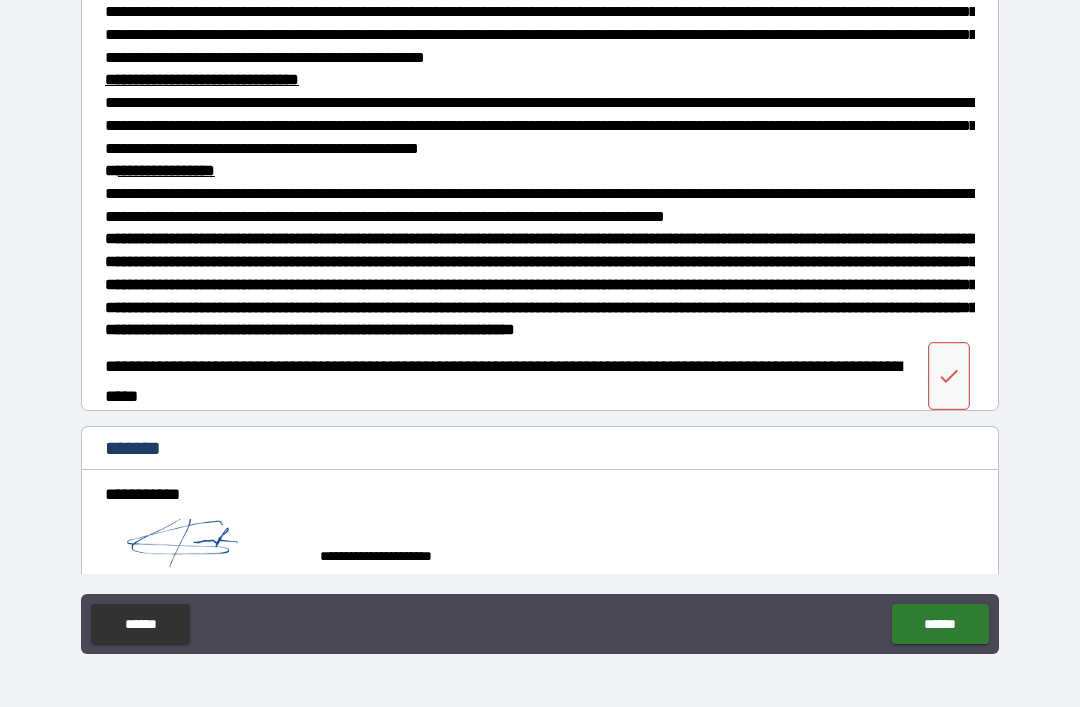 scroll, scrollTop: 1805, scrollLeft: 0, axis: vertical 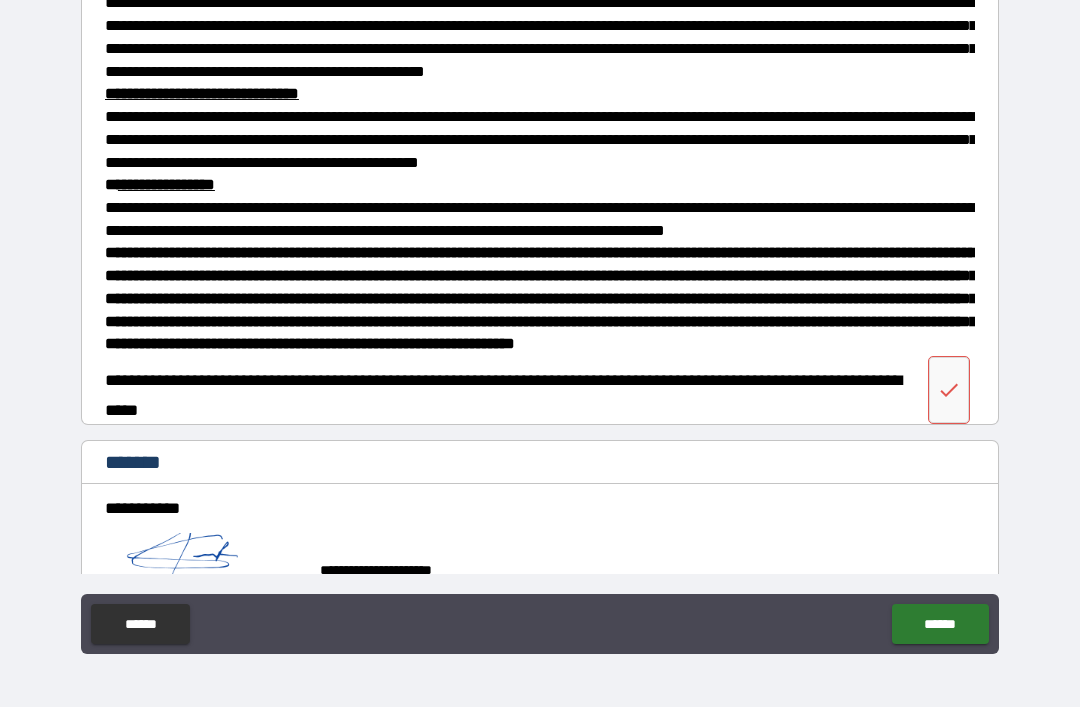 click 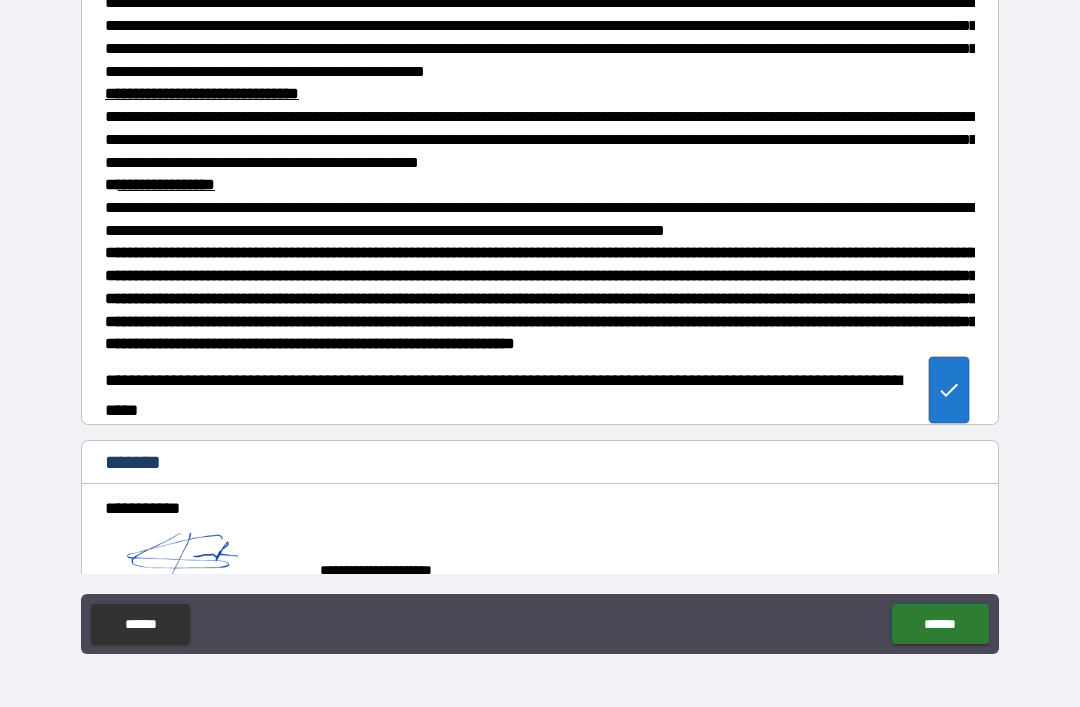 click on "******" at bounding box center [940, 624] 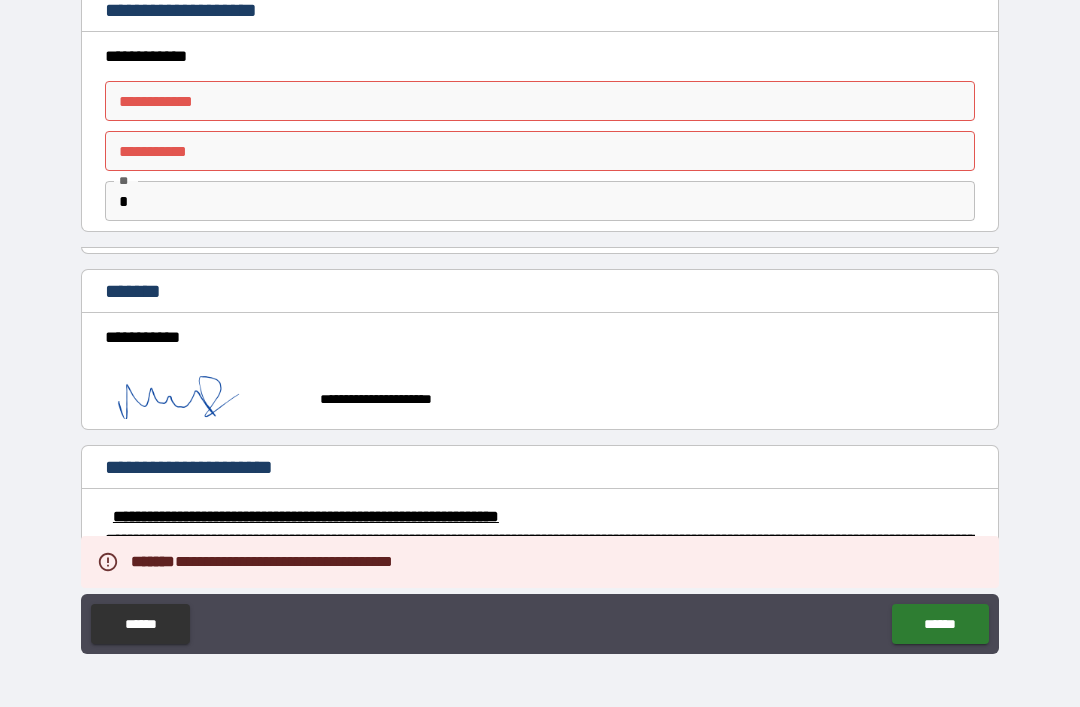 scroll, scrollTop: 0, scrollLeft: 0, axis: both 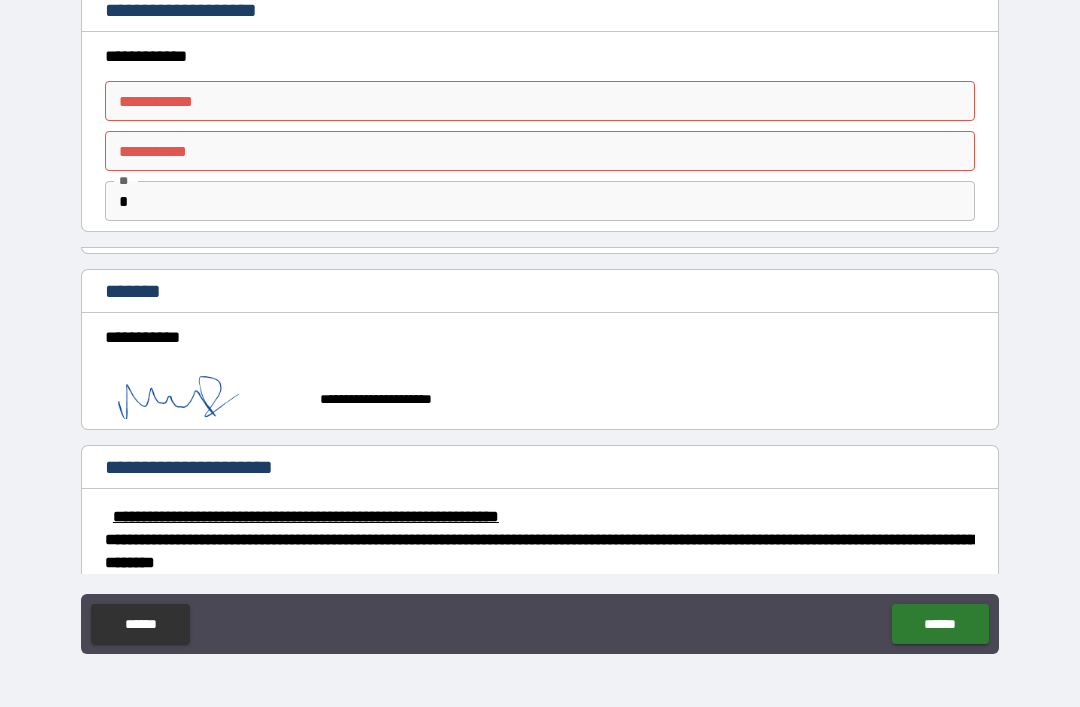 click on "**********" at bounding box center [540, 101] 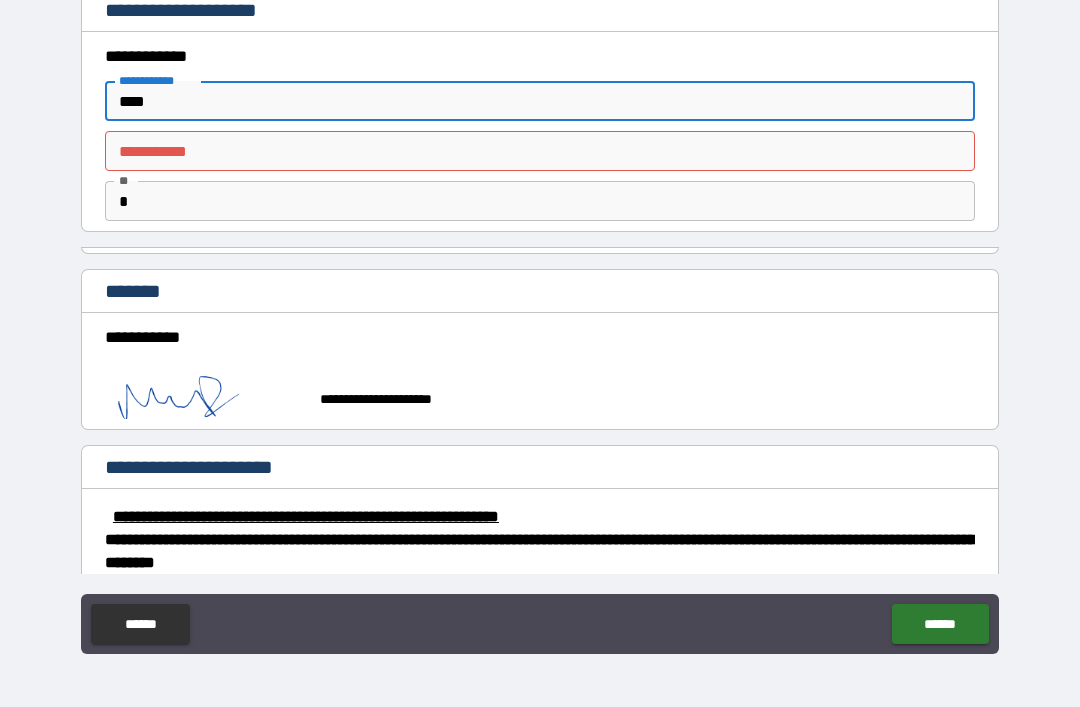 type on "****" 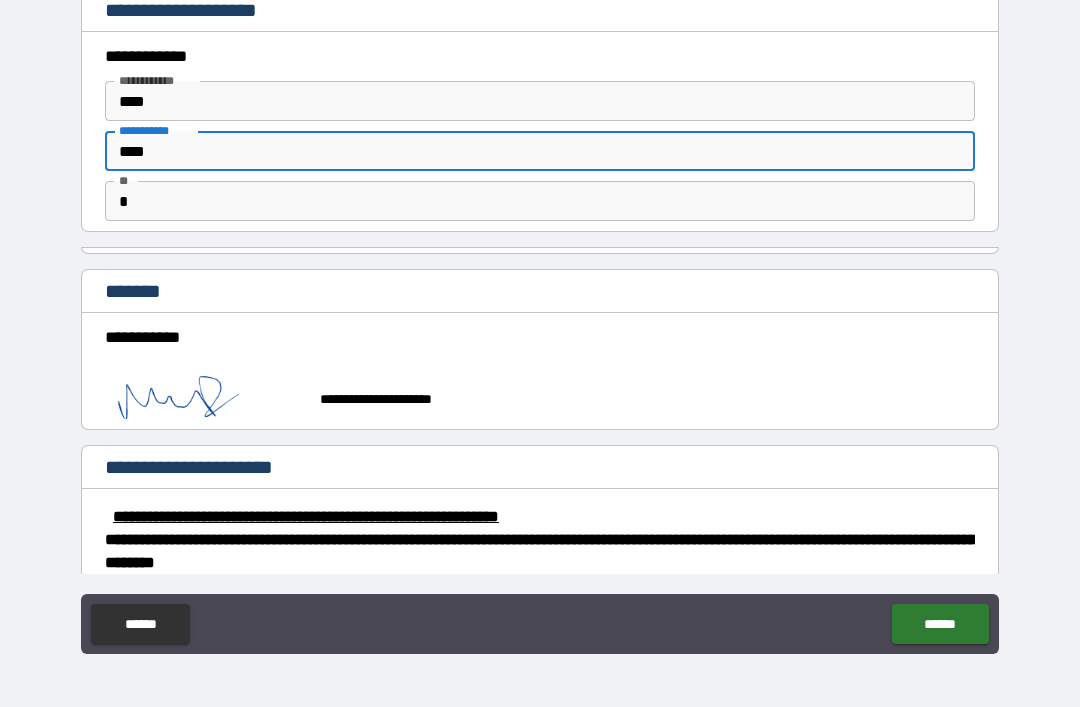 type on "*****" 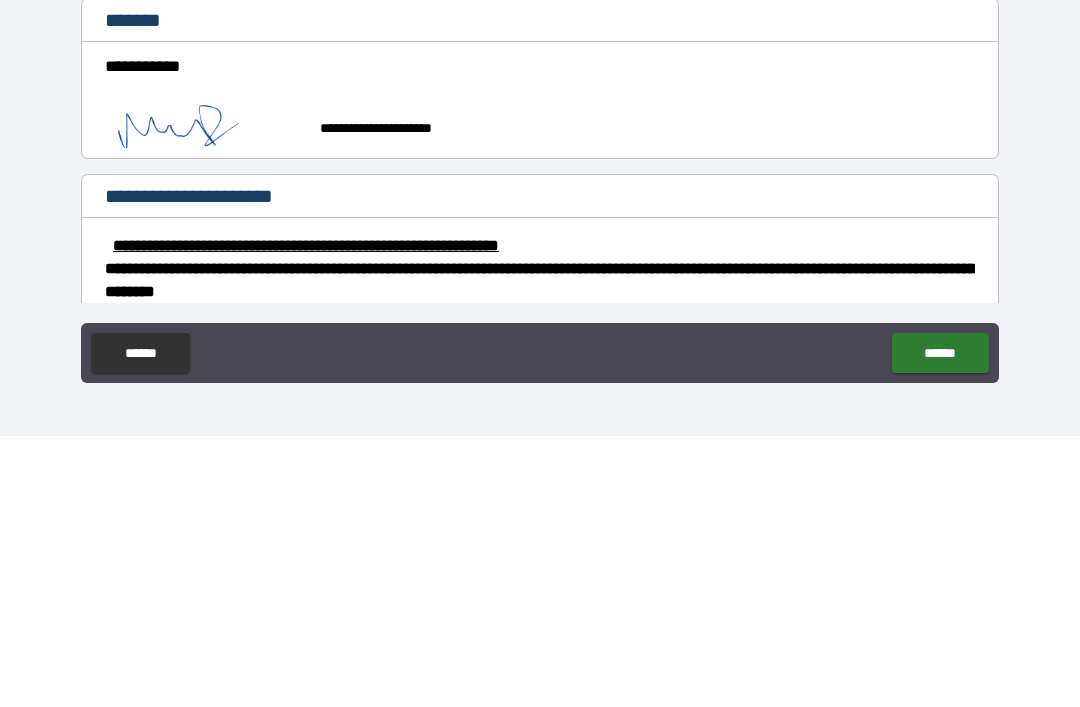 click on "******" at bounding box center [940, 624] 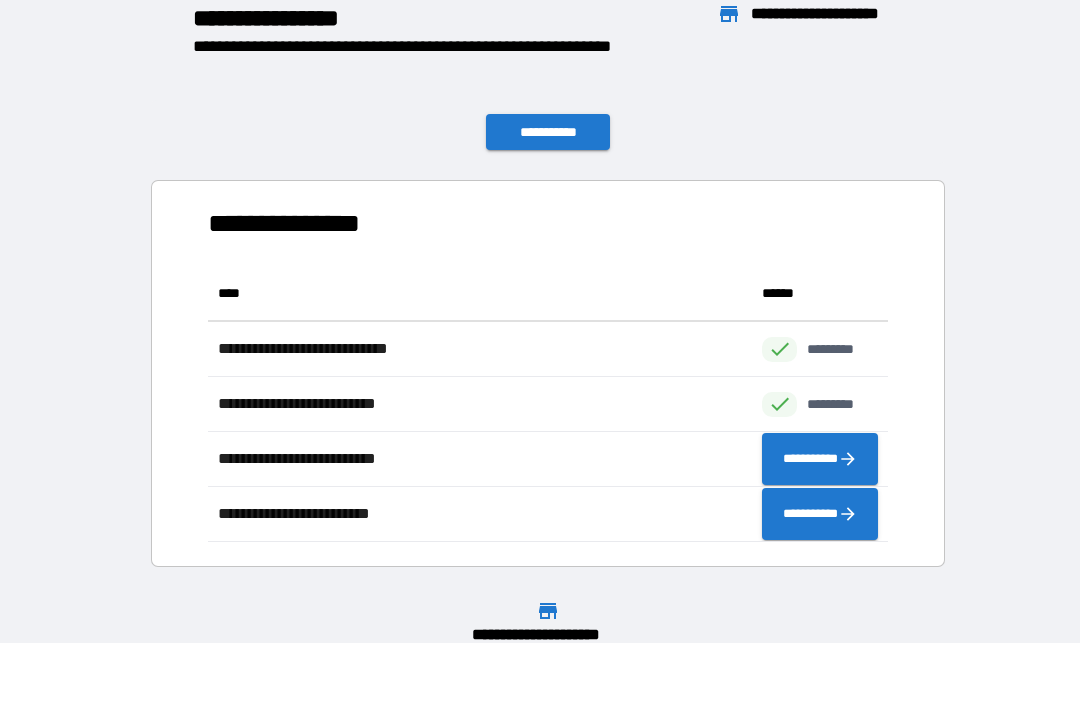 scroll, scrollTop: 1, scrollLeft: 1, axis: both 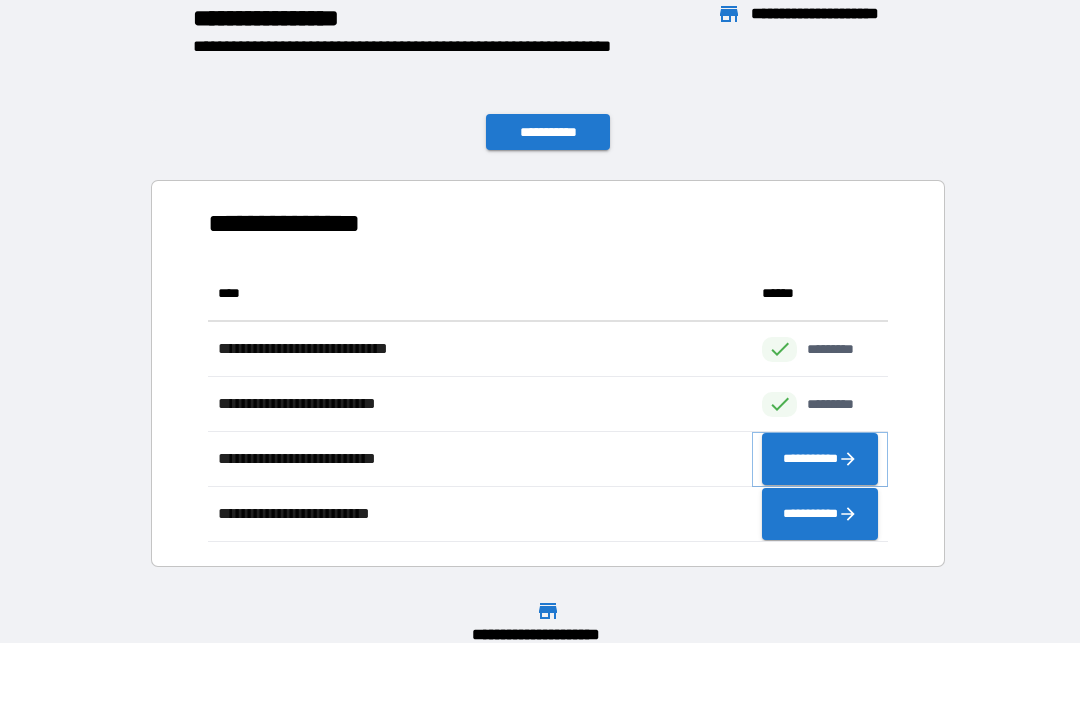 click on "**********" at bounding box center (820, 459) 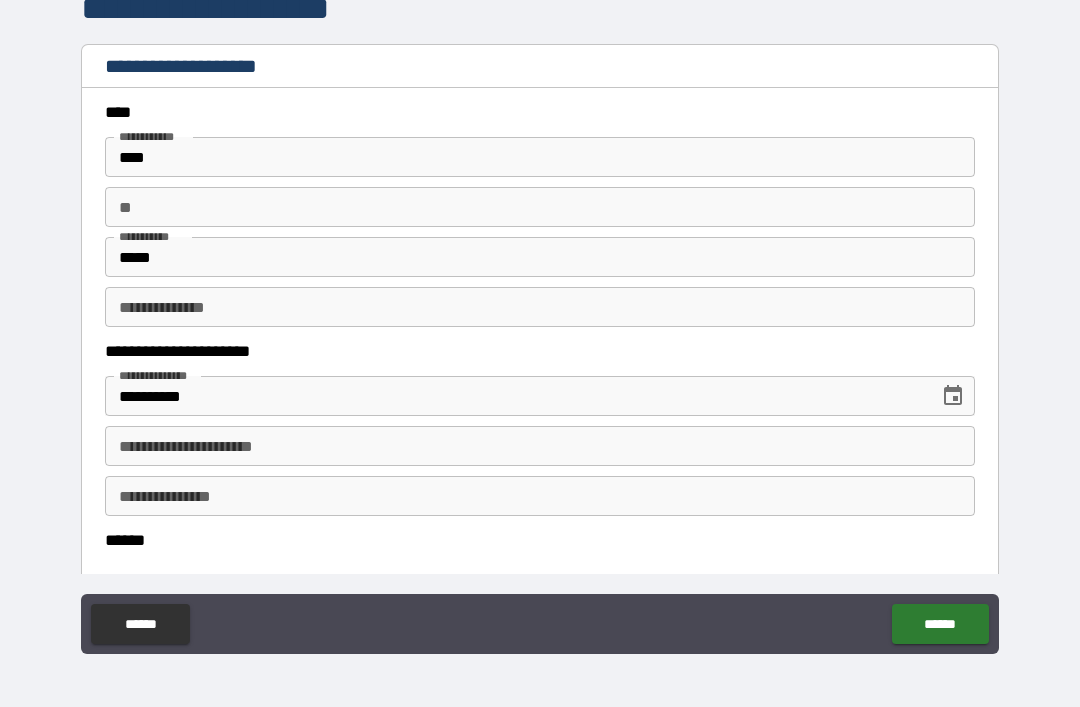 click on "**" at bounding box center [540, 207] 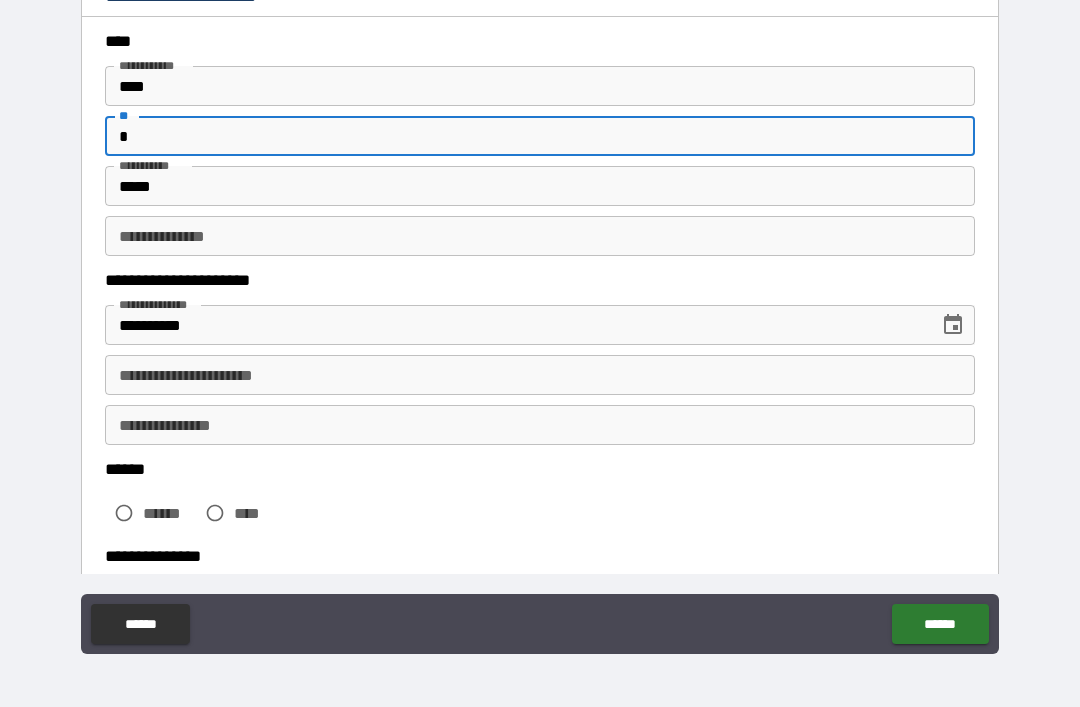 scroll, scrollTop: 137, scrollLeft: 0, axis: vertical 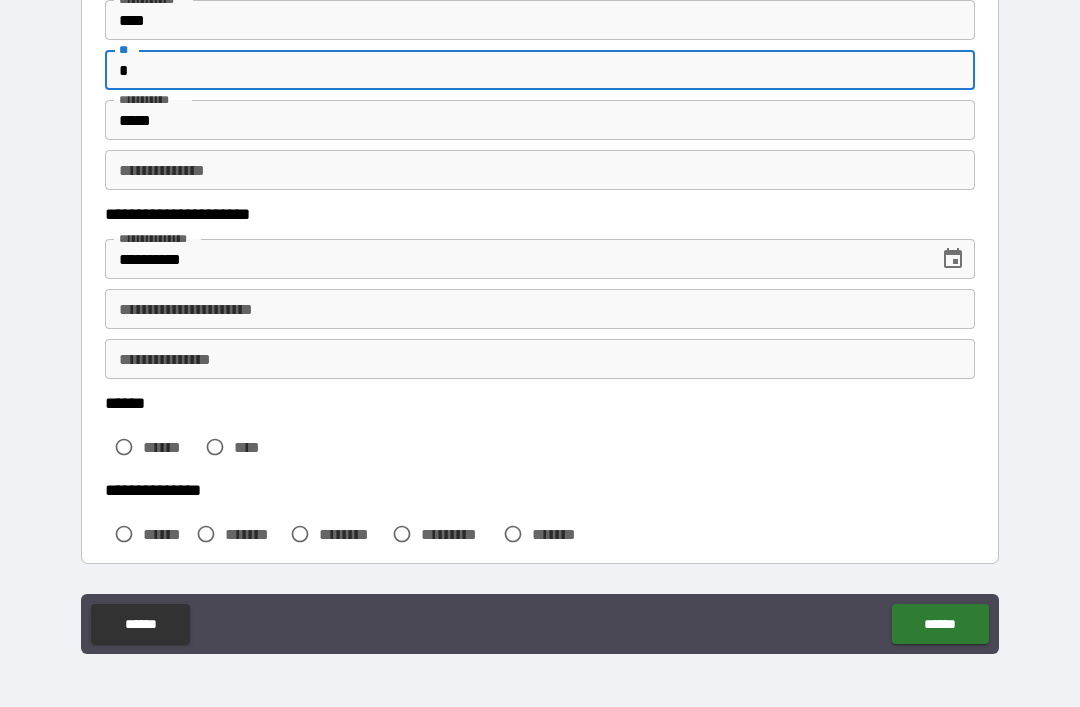 type on "*" 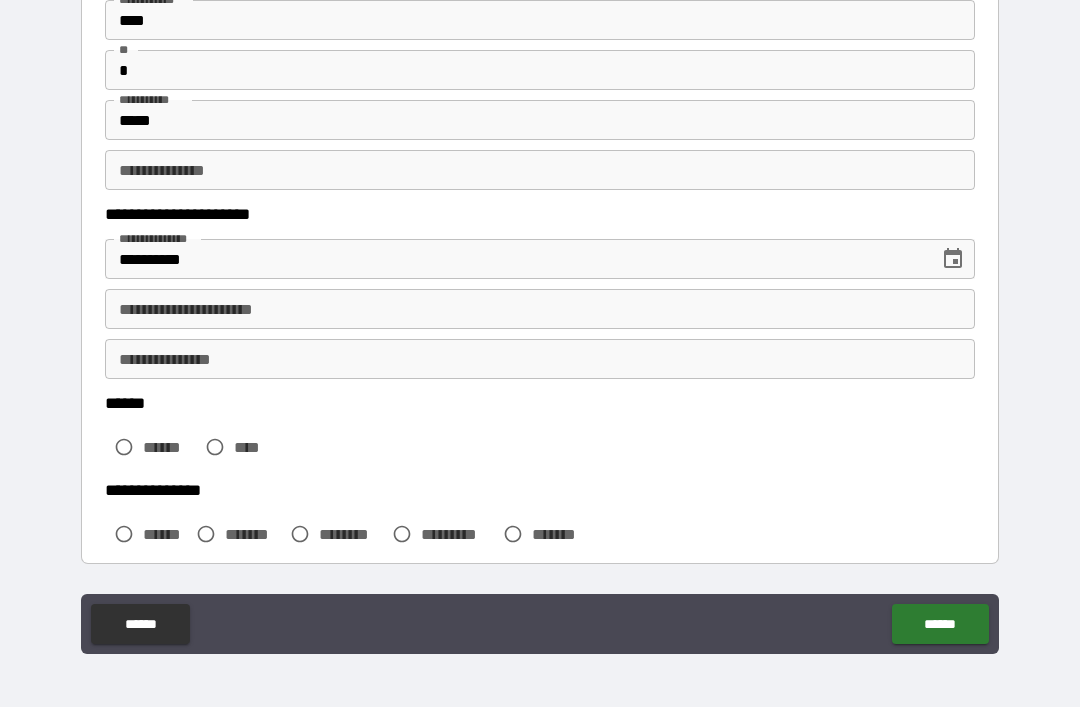 click on "**********" at bounding box center (540, 309) 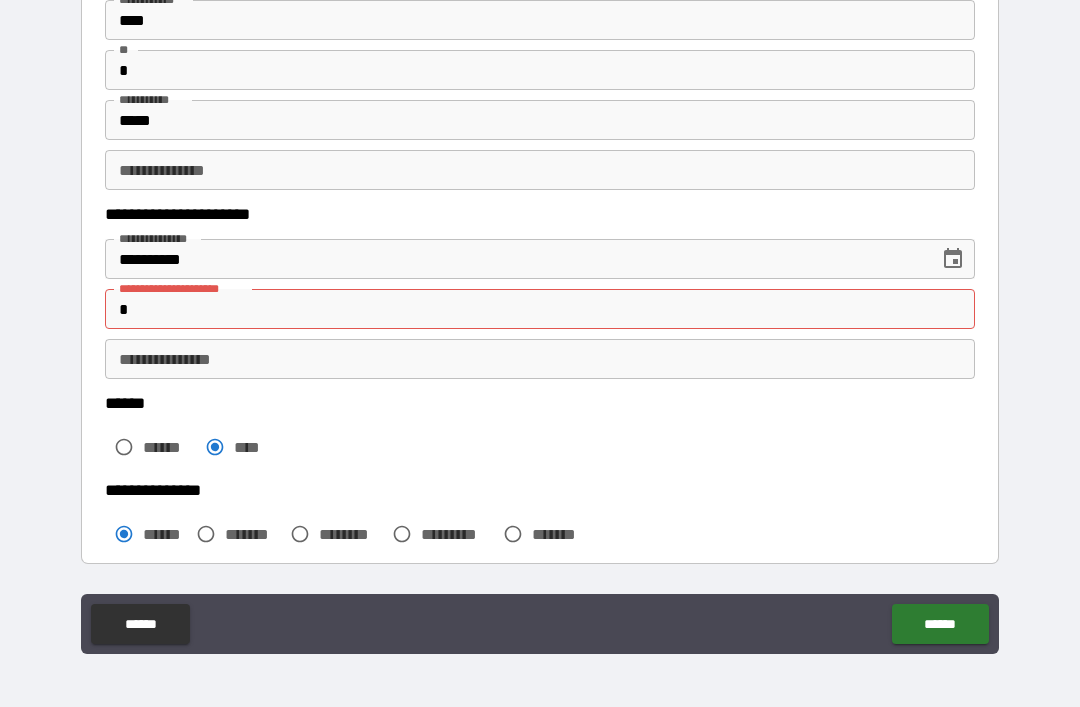 click on "*" at bounding box center (540, 309) 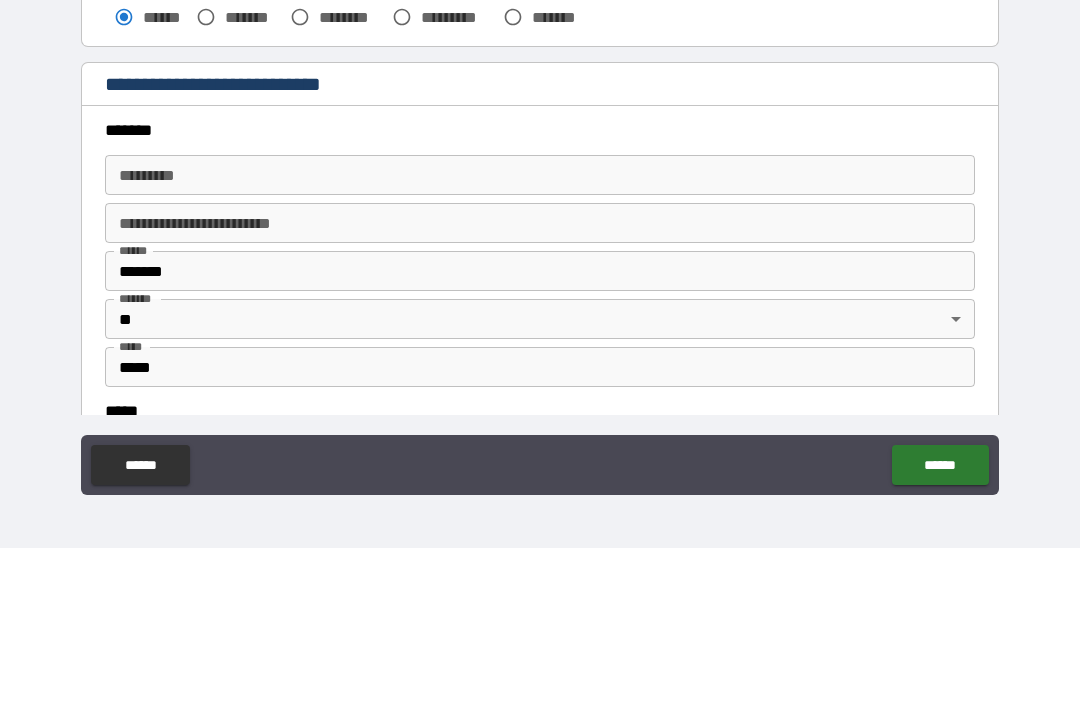 scroll, scrollTop: 517, scrollLeft: 0, axis: vertical 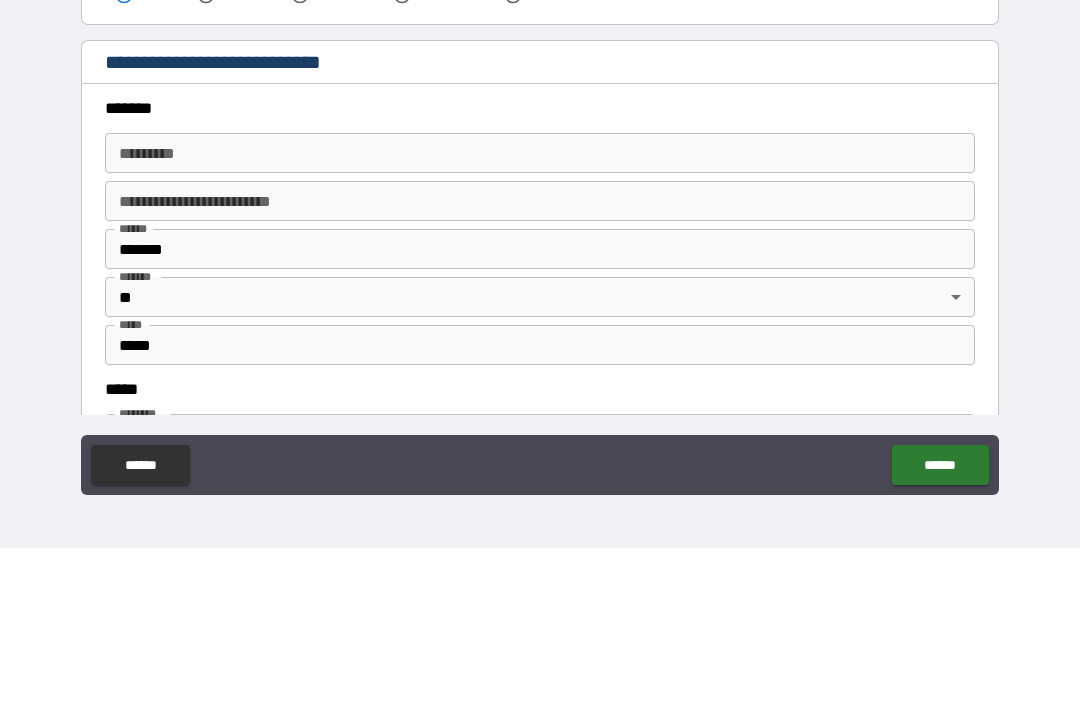 type on "**********" 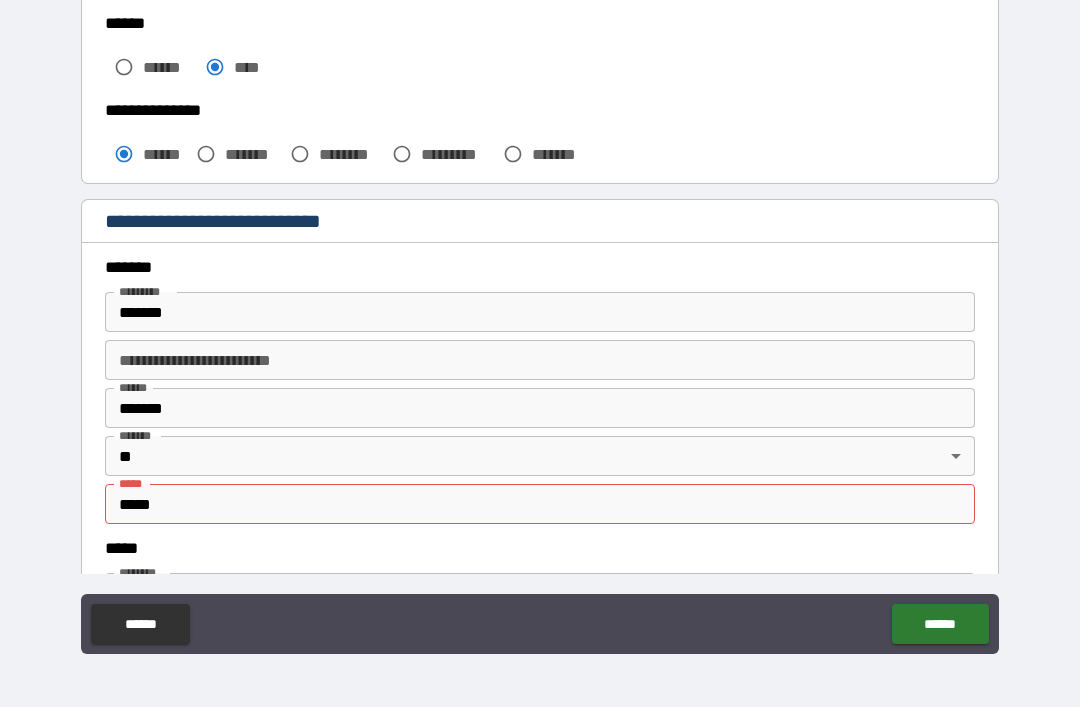 type on "**********" 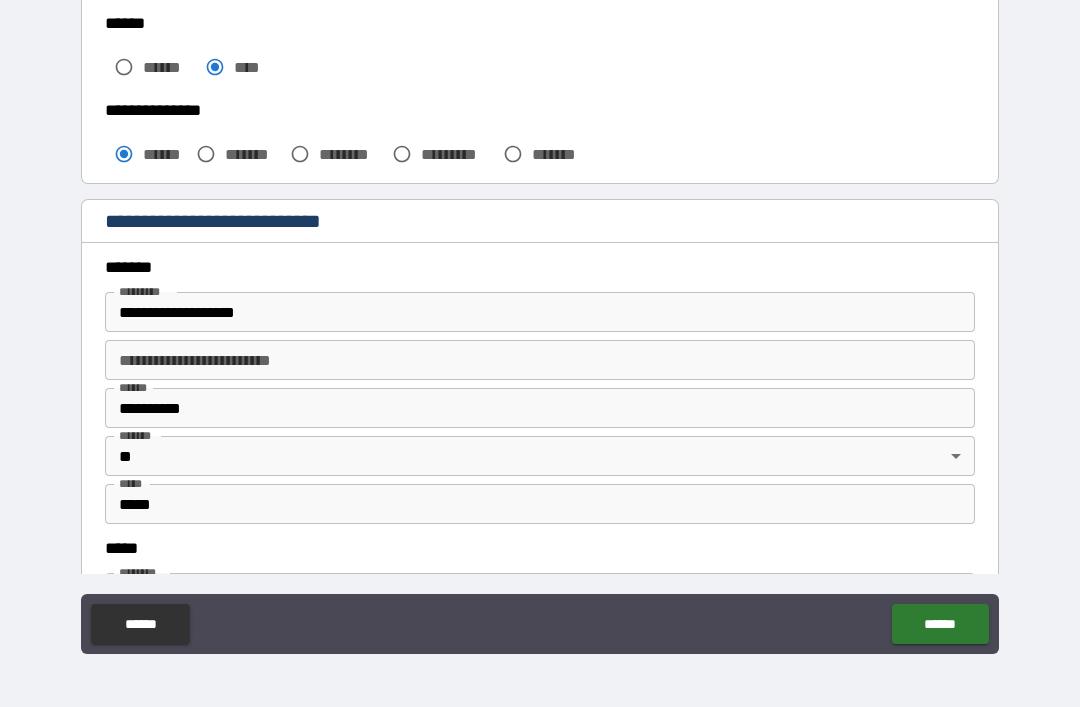 click on "**********" at bounding box center [540, 360] 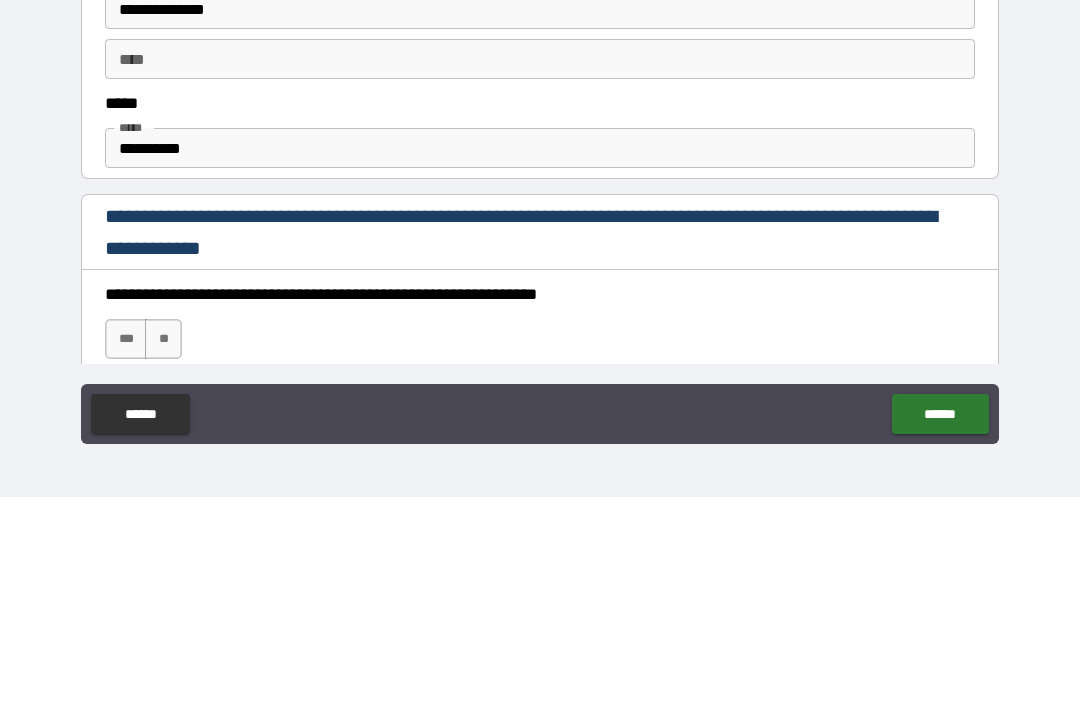 scroll, scrollTop: 944, scrollLeft: 0, axis: vertical 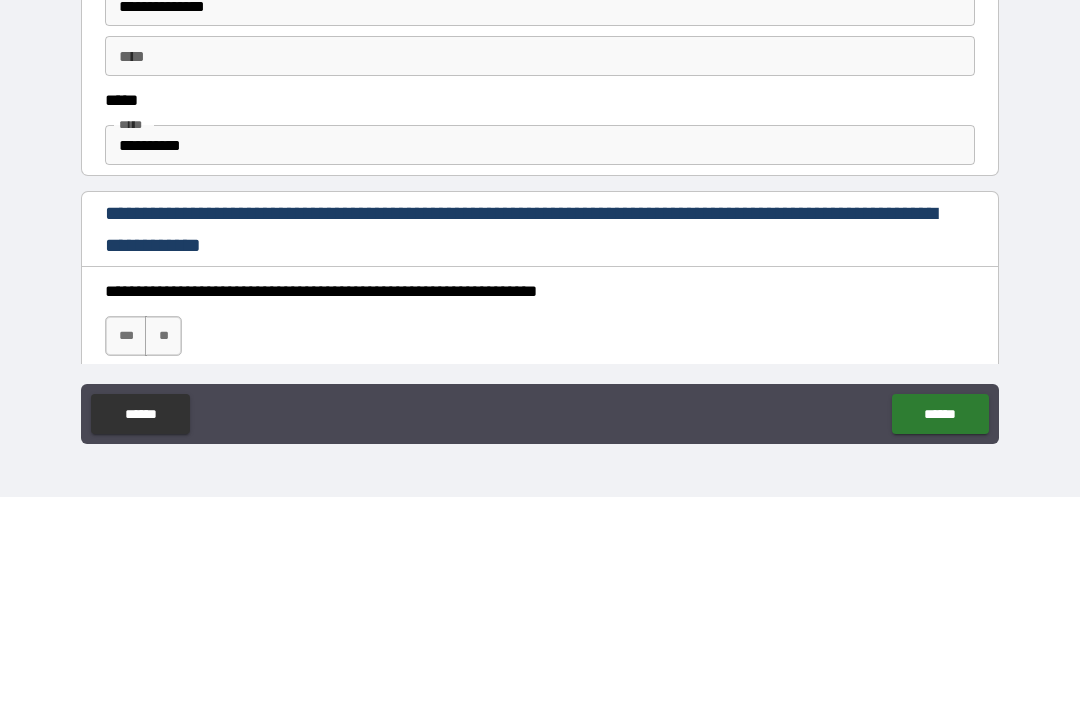 type on "***" 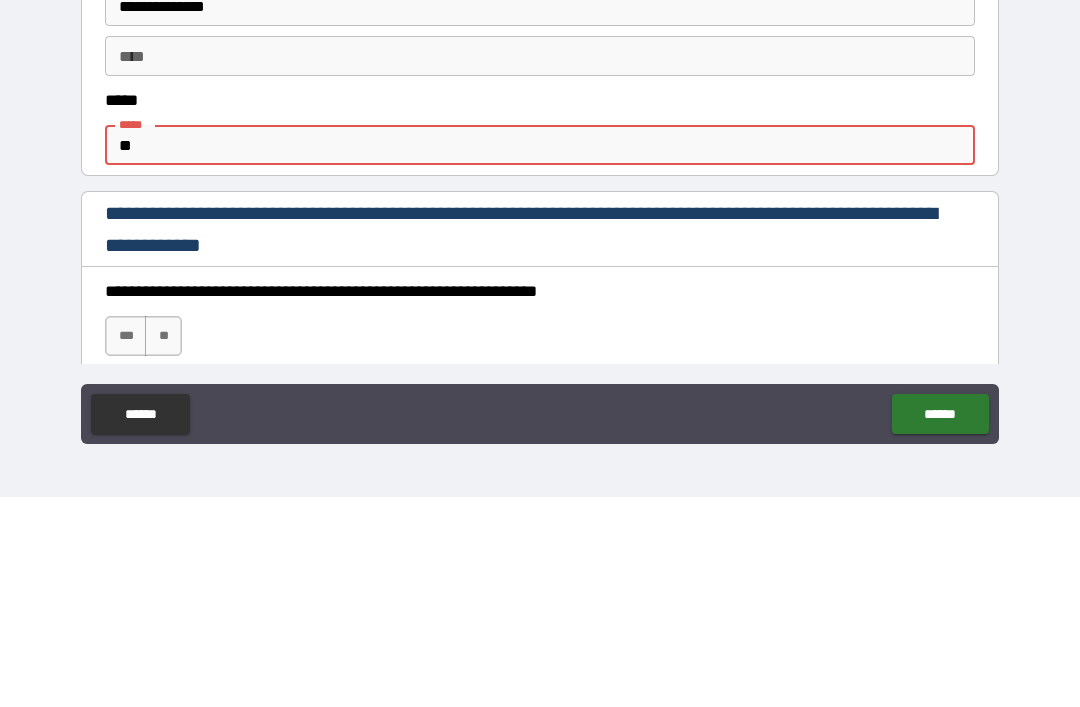 type on "*" 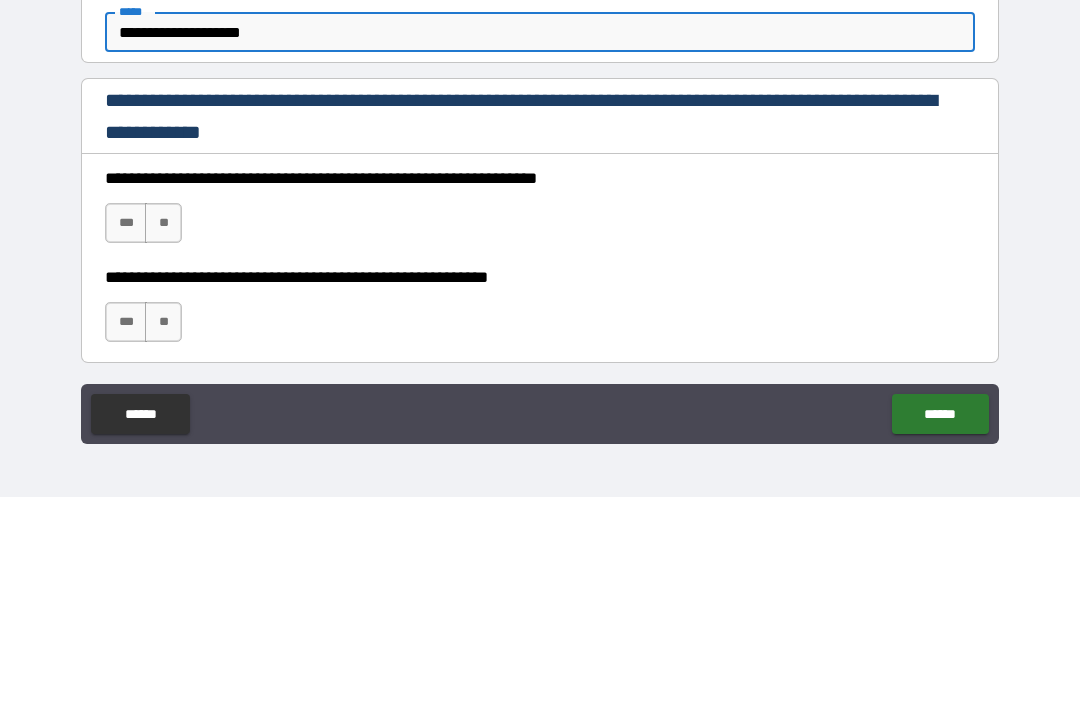 scroll, scrollTop: 1058, scrollLeft: 0, axis: vertical 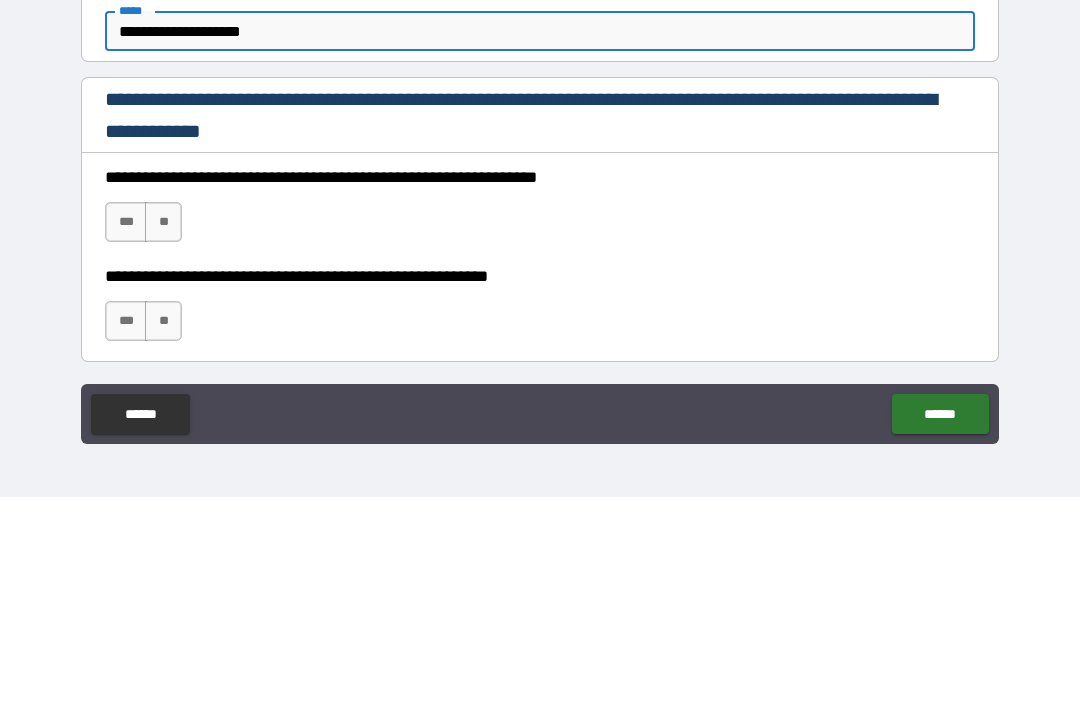 type on "**********" 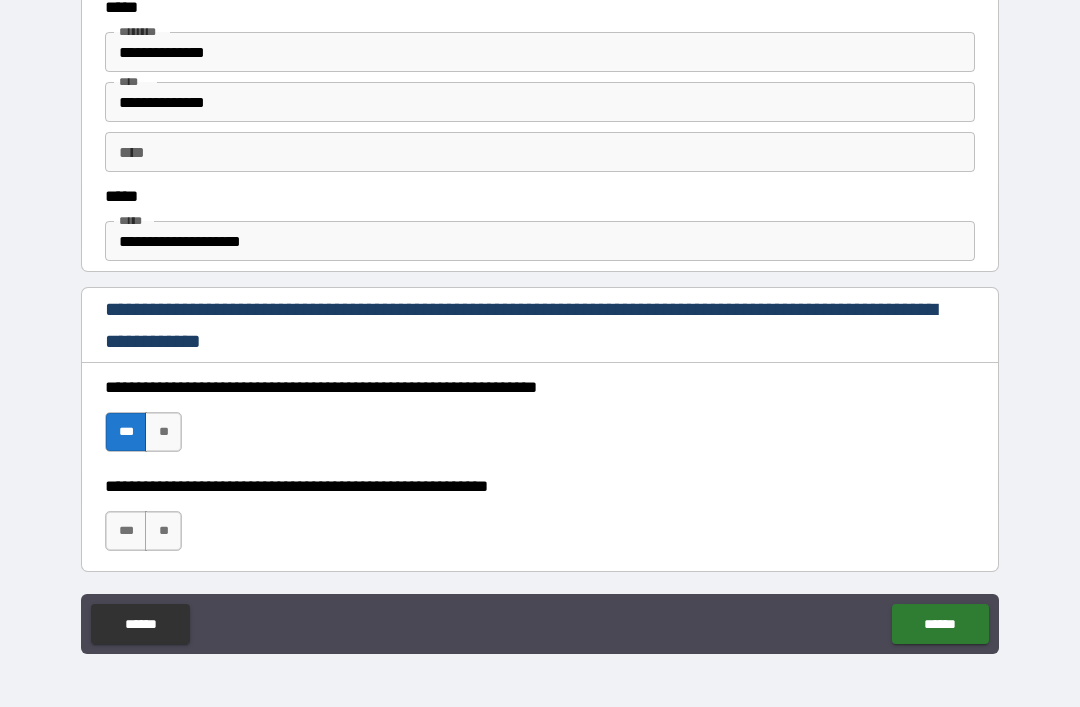 click on "***" at bounding box center (126, 531) 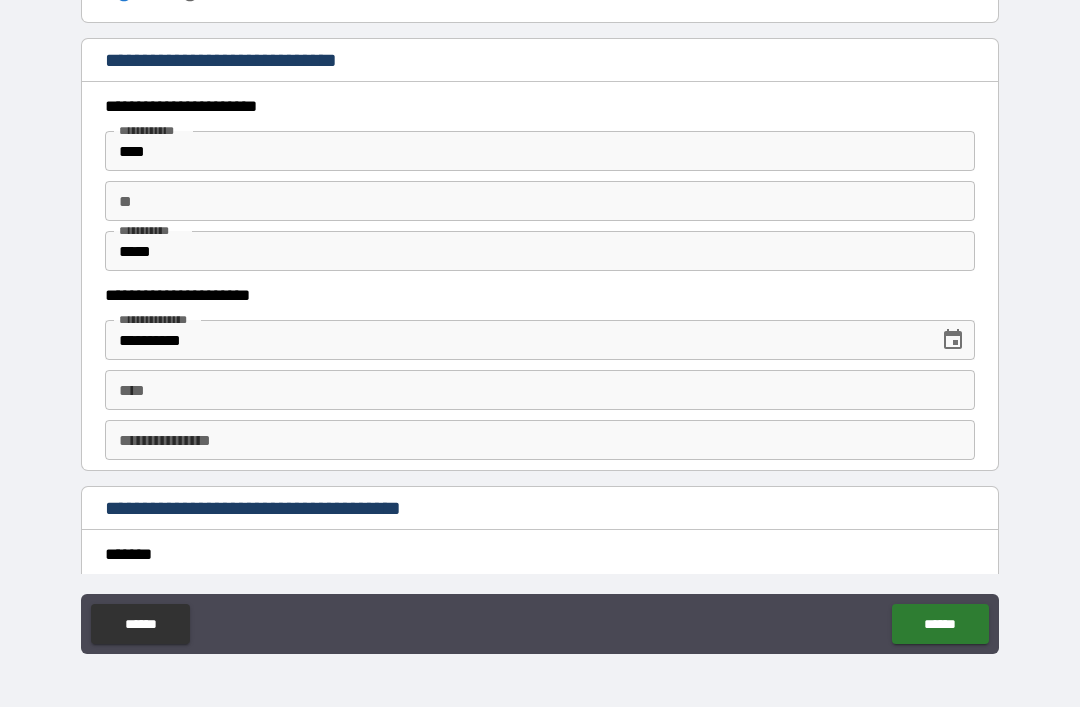 scroll, scrollTop: 1869, scrollLeft: 0, axis: vertical 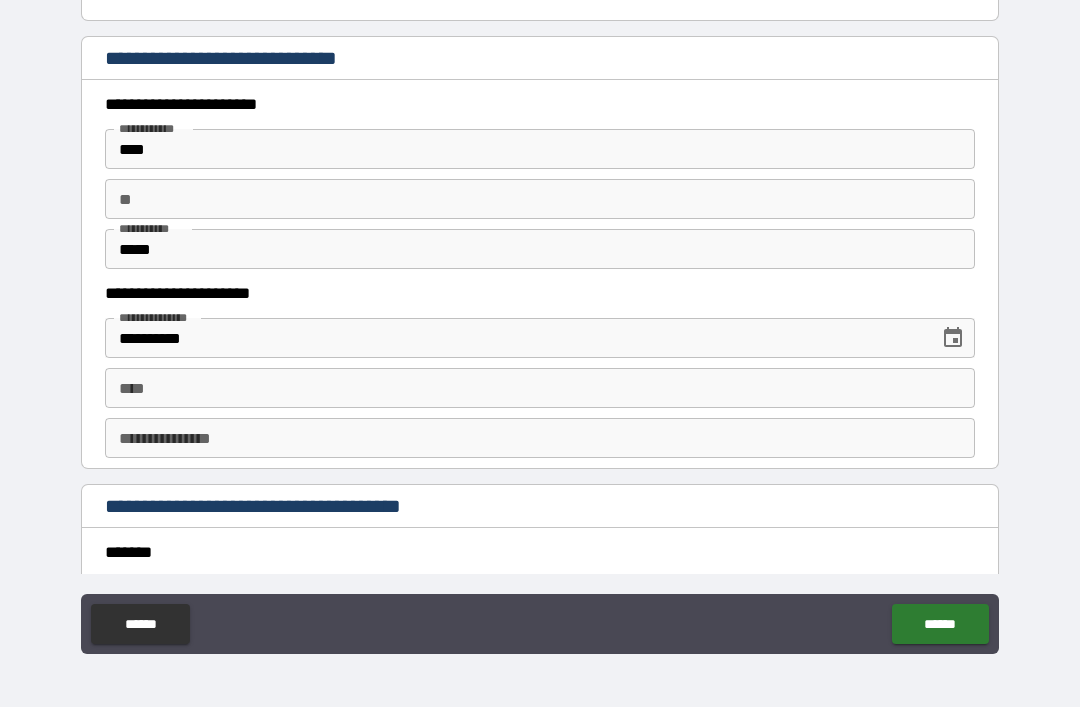 click on "****" at bounding box center [540, 388] 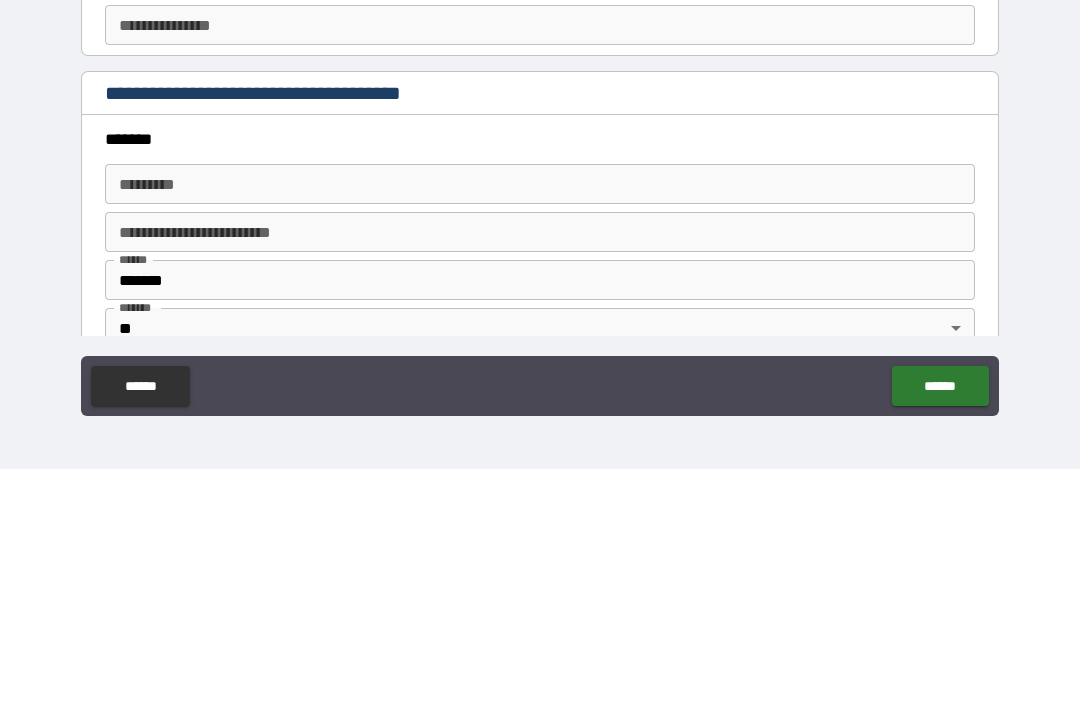 scroll, scrollTop: 2054, scrollLeft: 0, axis: vertical 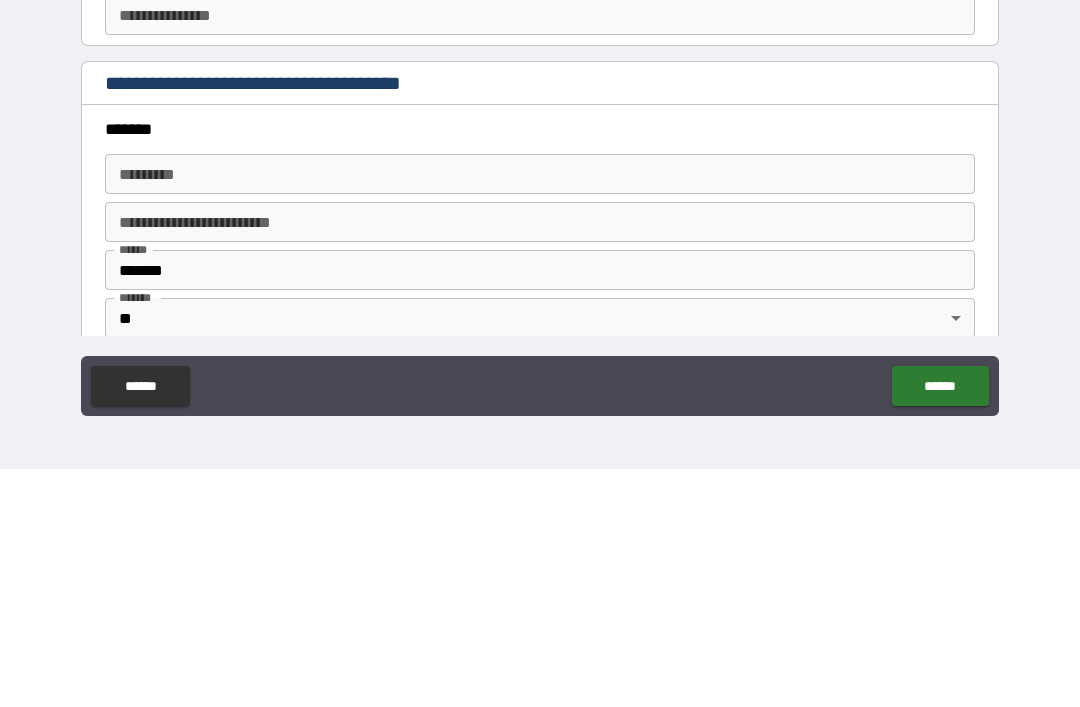 type on "**********" 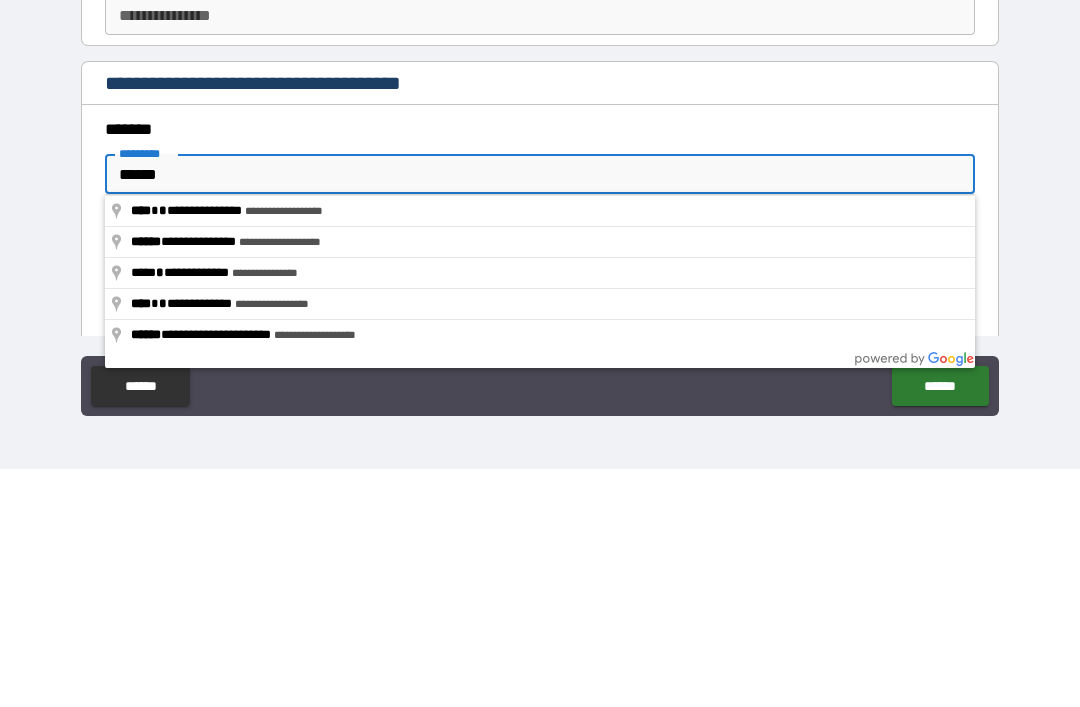 type on "**********" 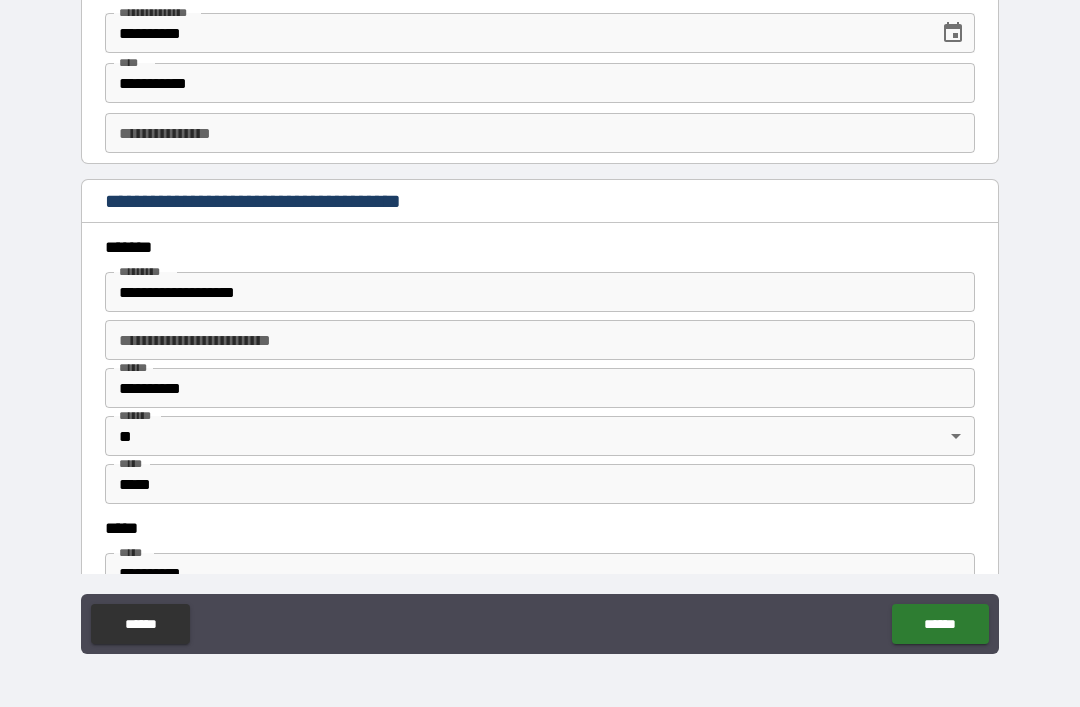 scroll, scrollTop: 2187, scrollLeft: 0, axis: vertical 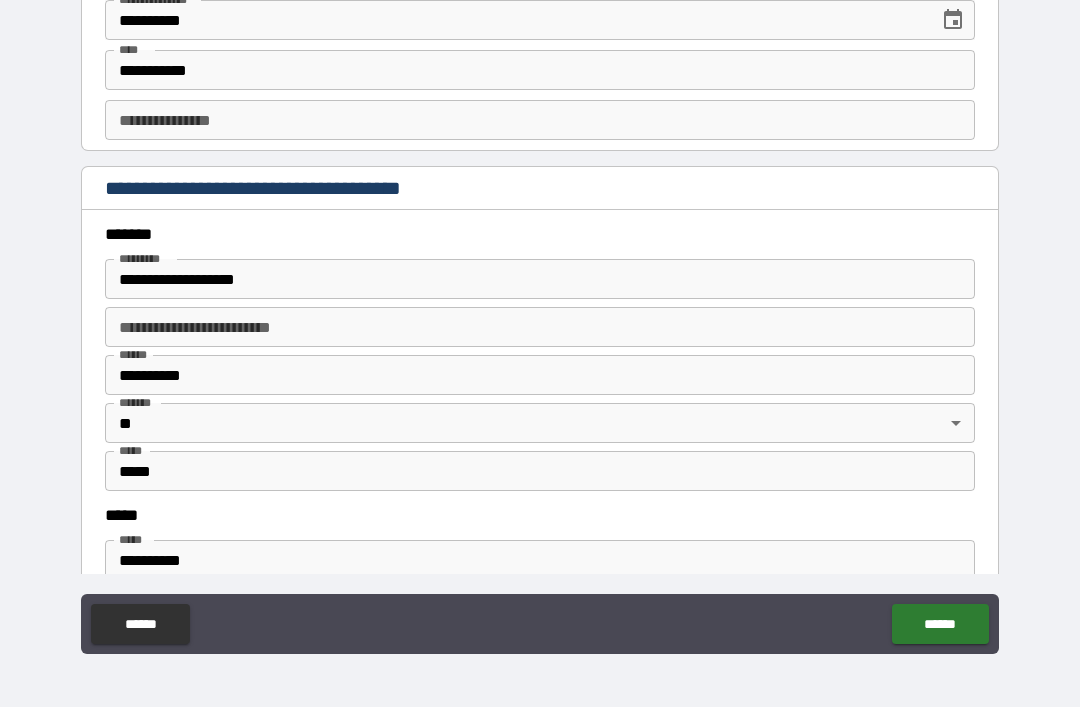 click on "**********" at bounding box center [540, 327] 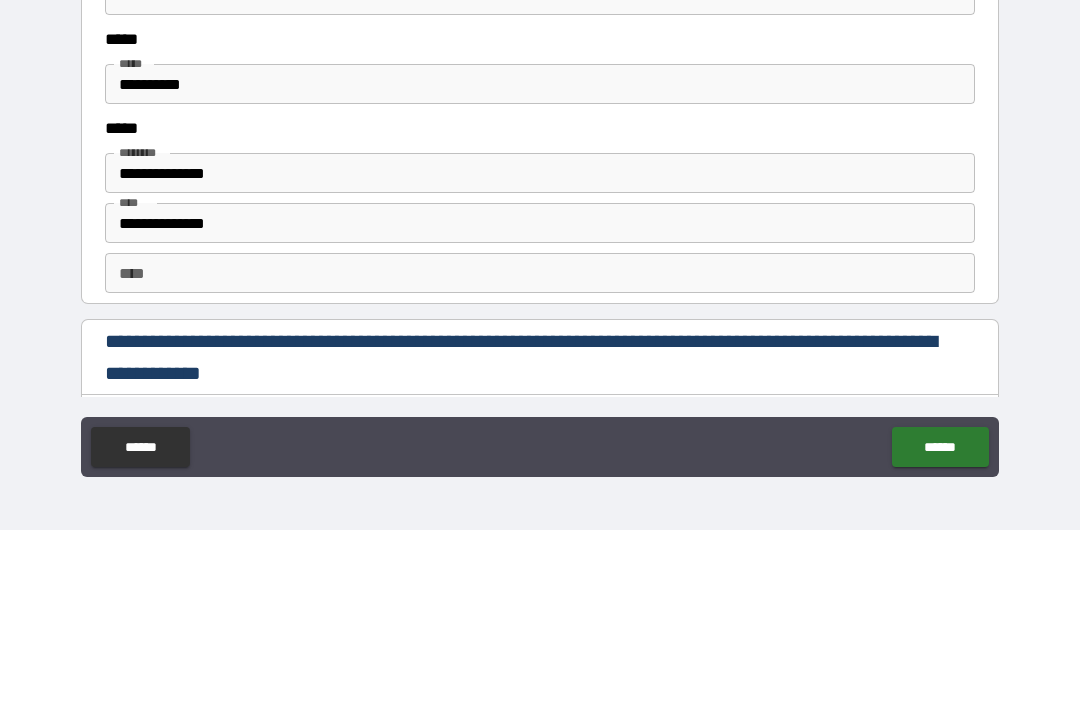 scroll, scrollTop: 2490, scrollLeft: 0, axis: vertical 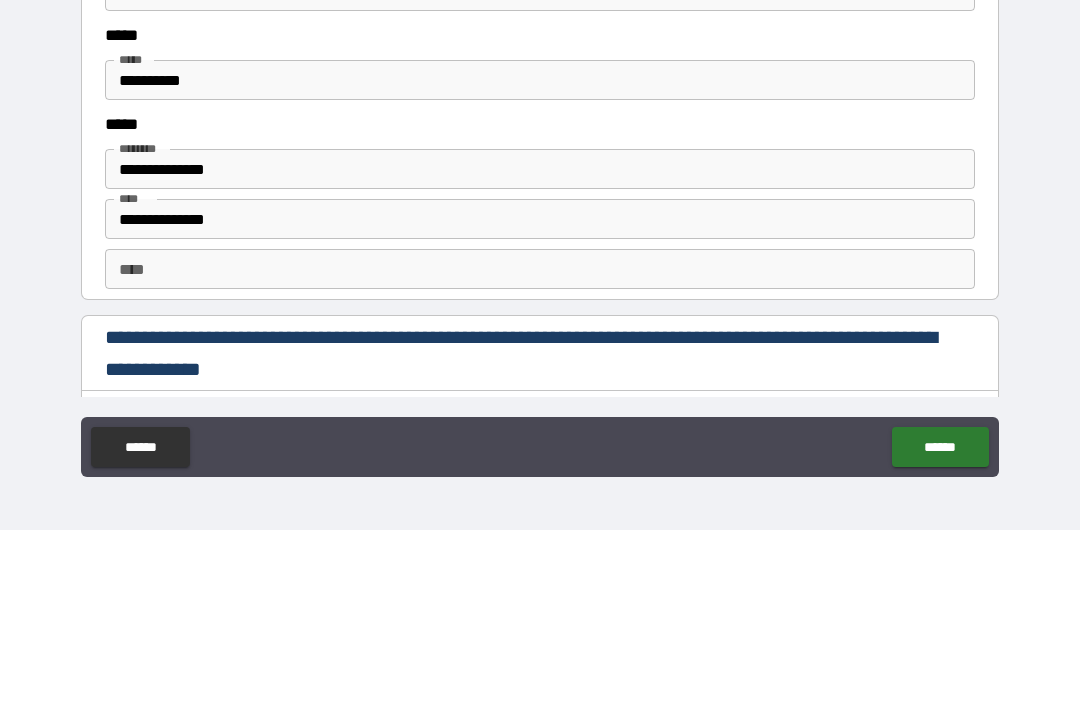 type on "***" 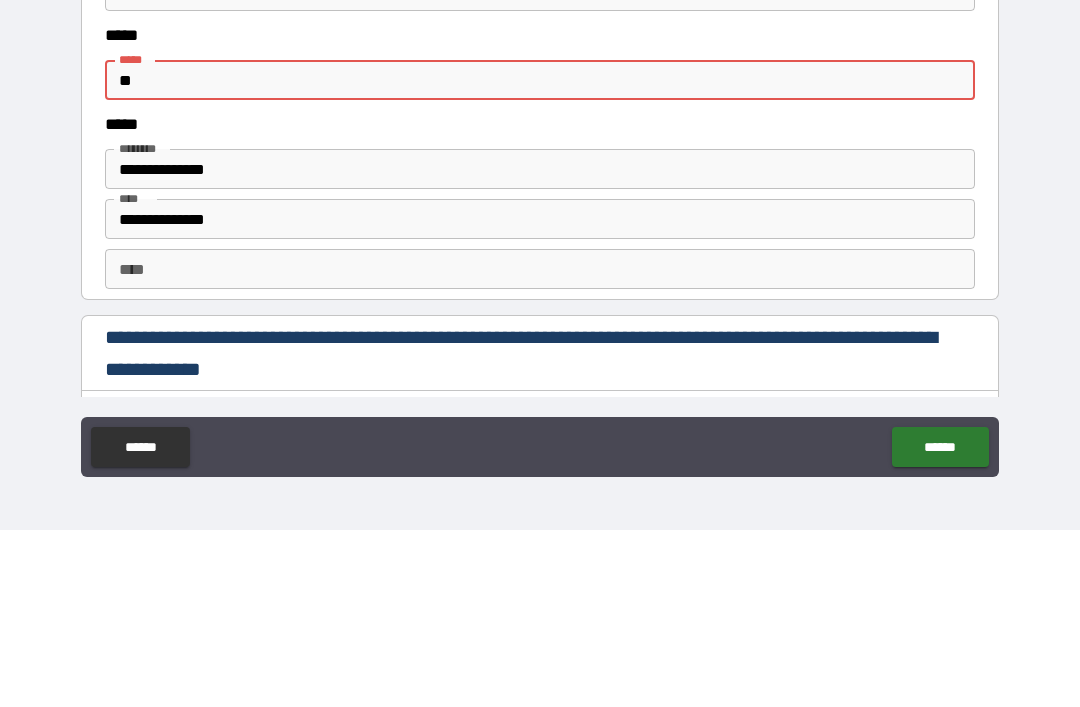 type on "*" 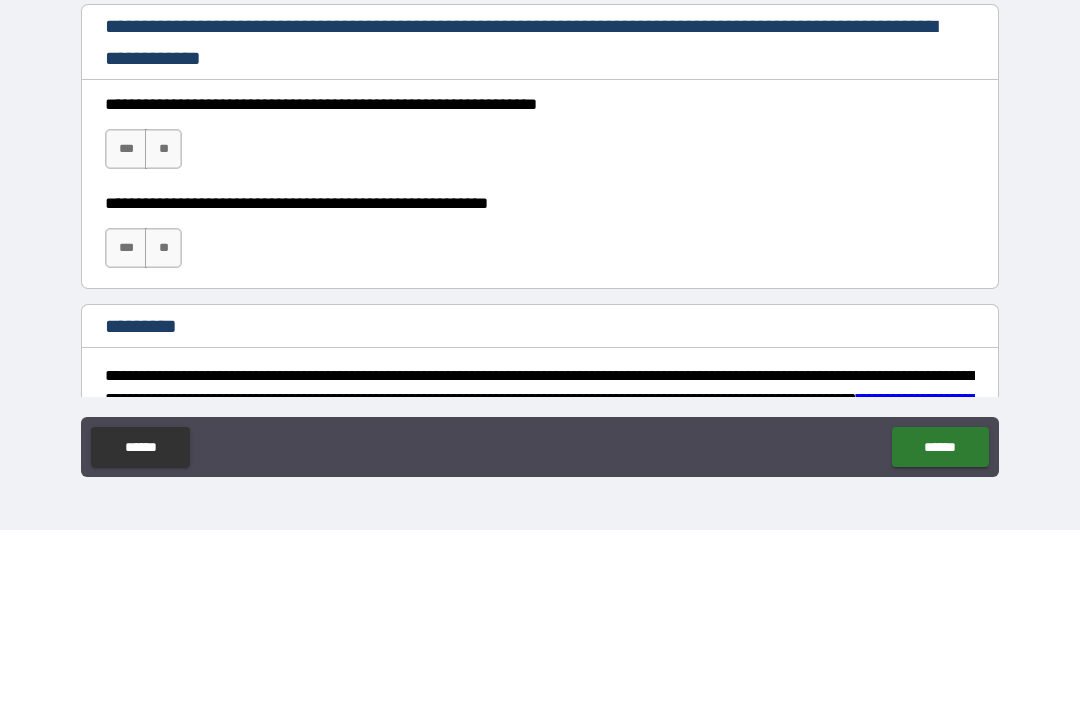 scroll, scrollTop: 2802, scrollLeft: 0, axis: vertical 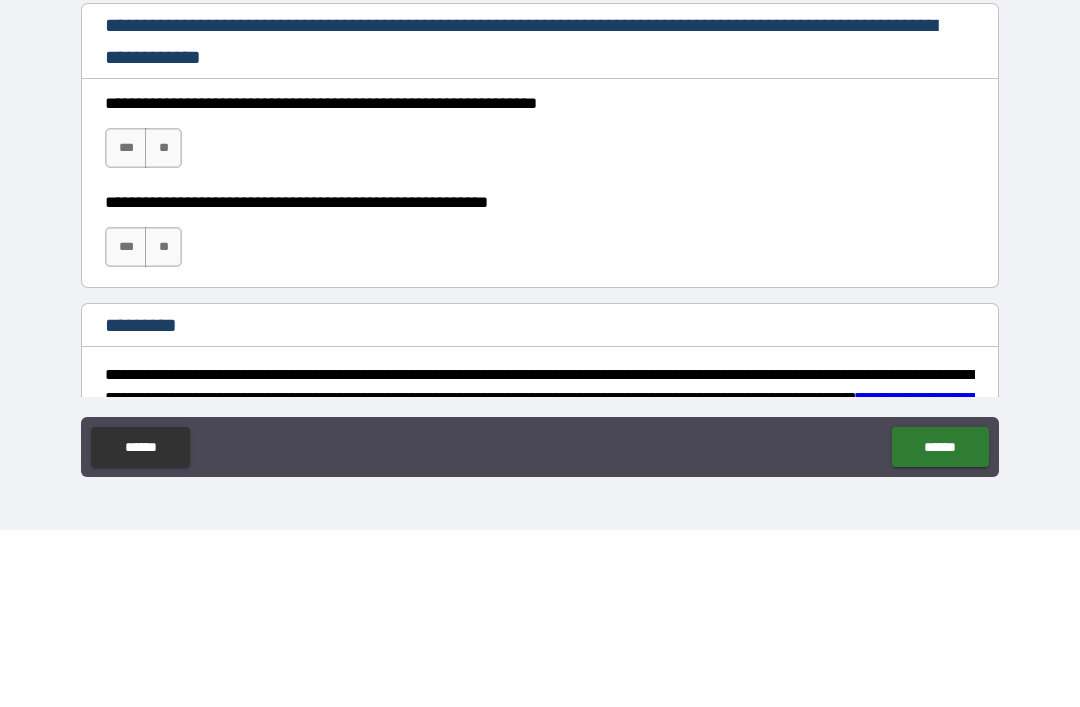 type on "**********" 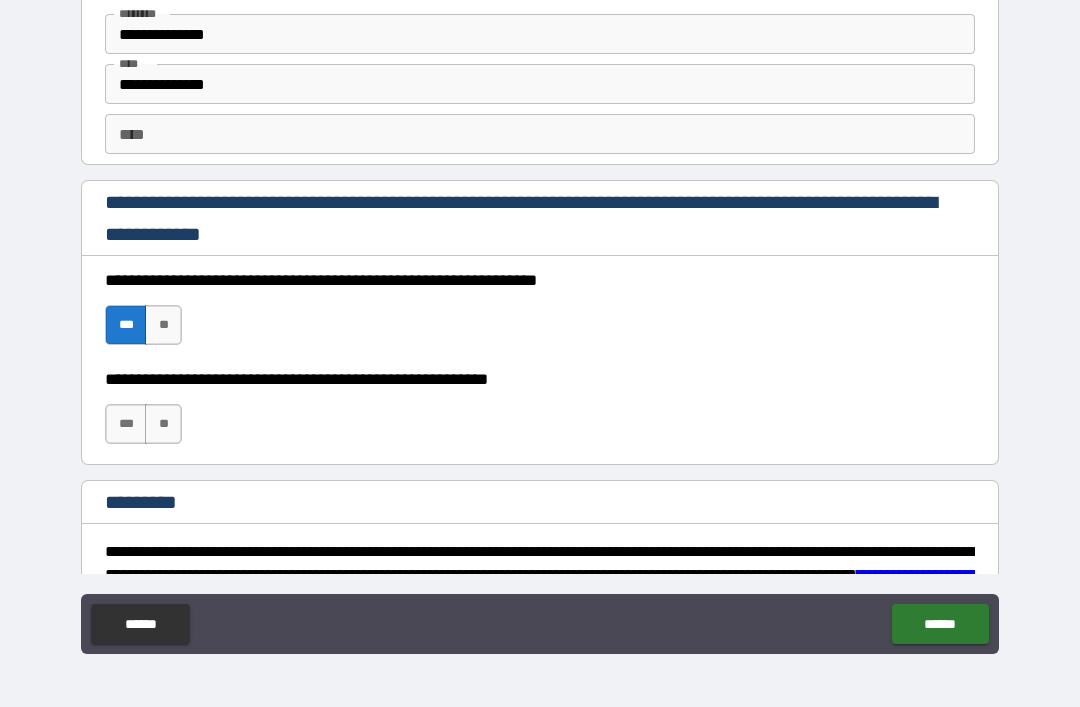 click on "***" at bounding box center [126, 424] 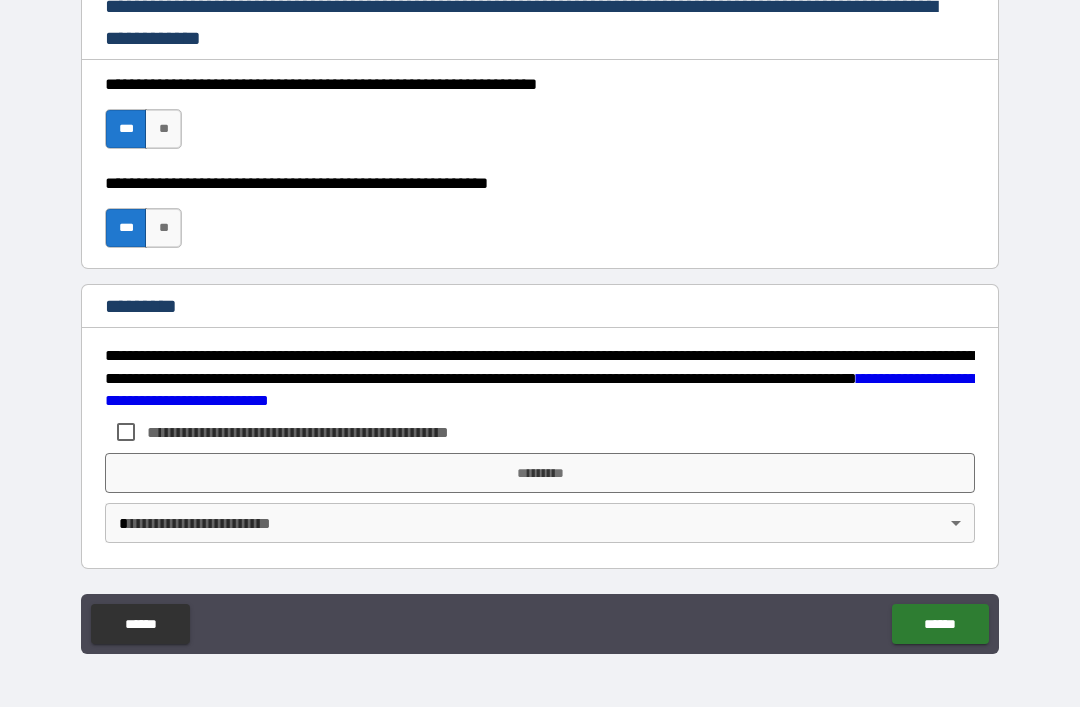 scroll, scrollTop: 2998, scrollLeft: 0, axis: vertical 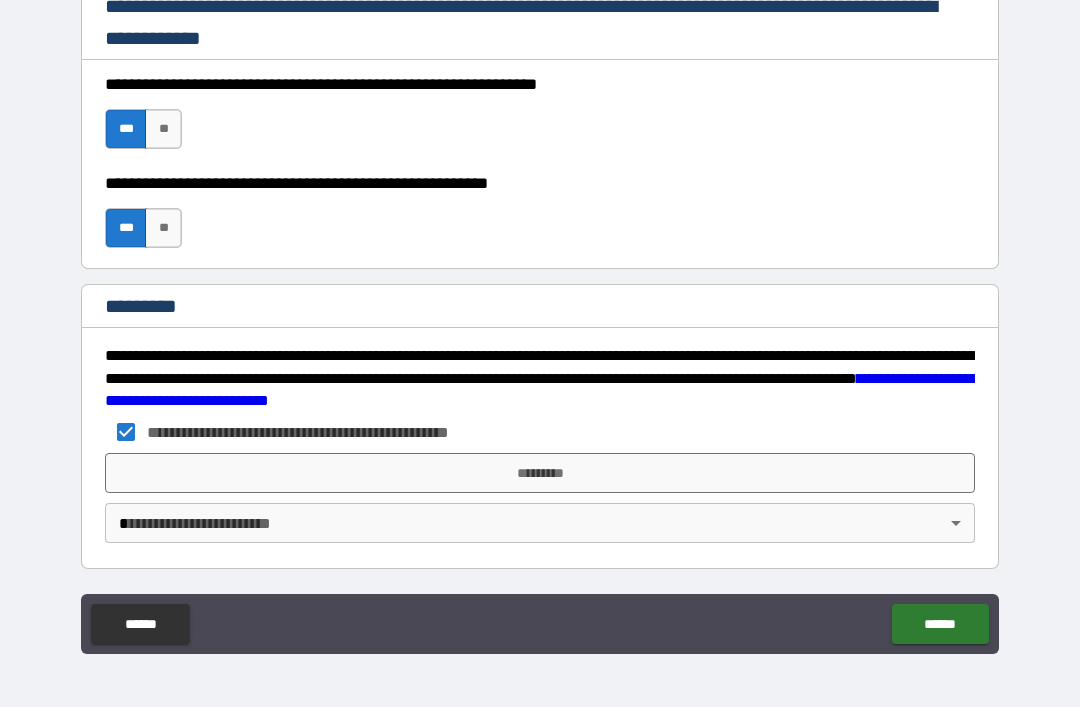 click on "*********" at bounding box center [540, 473] 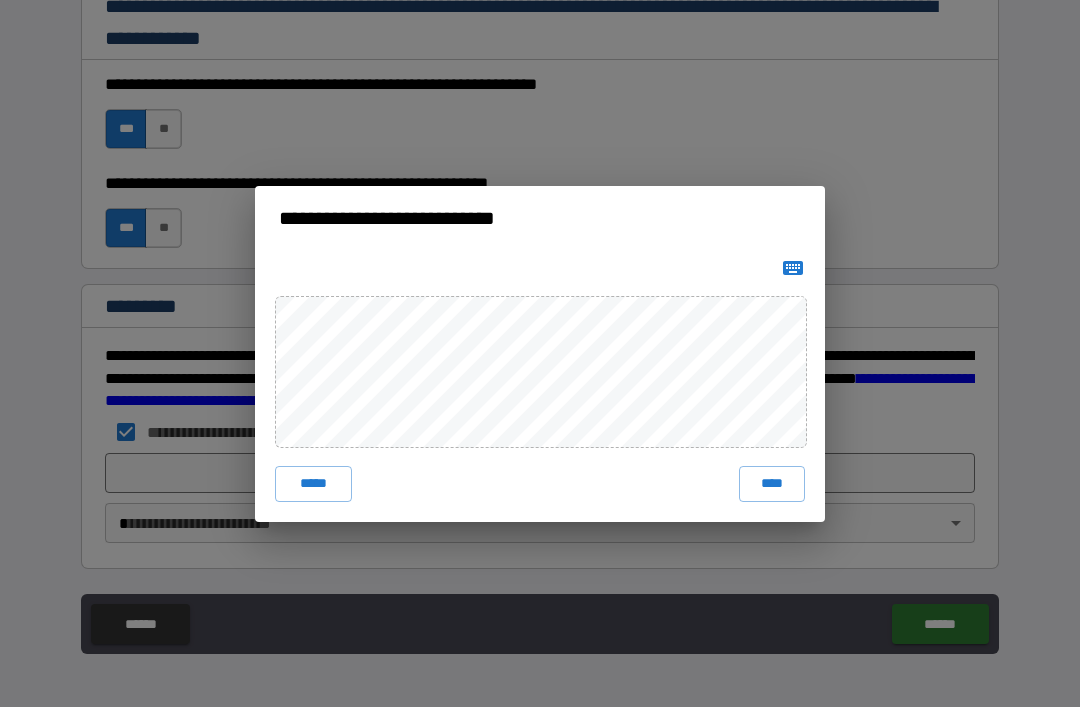 click on "****" at bounding box center [772, 484] 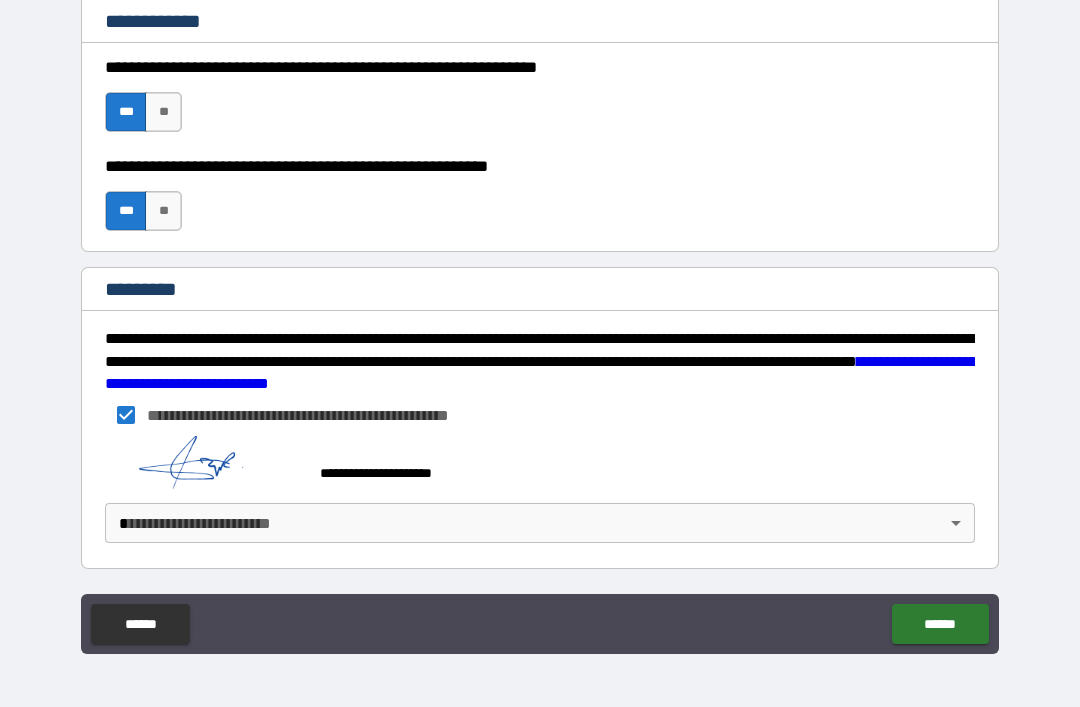 scroll, scrollTop: 3015, scrollLeft: 0, axis: vertical 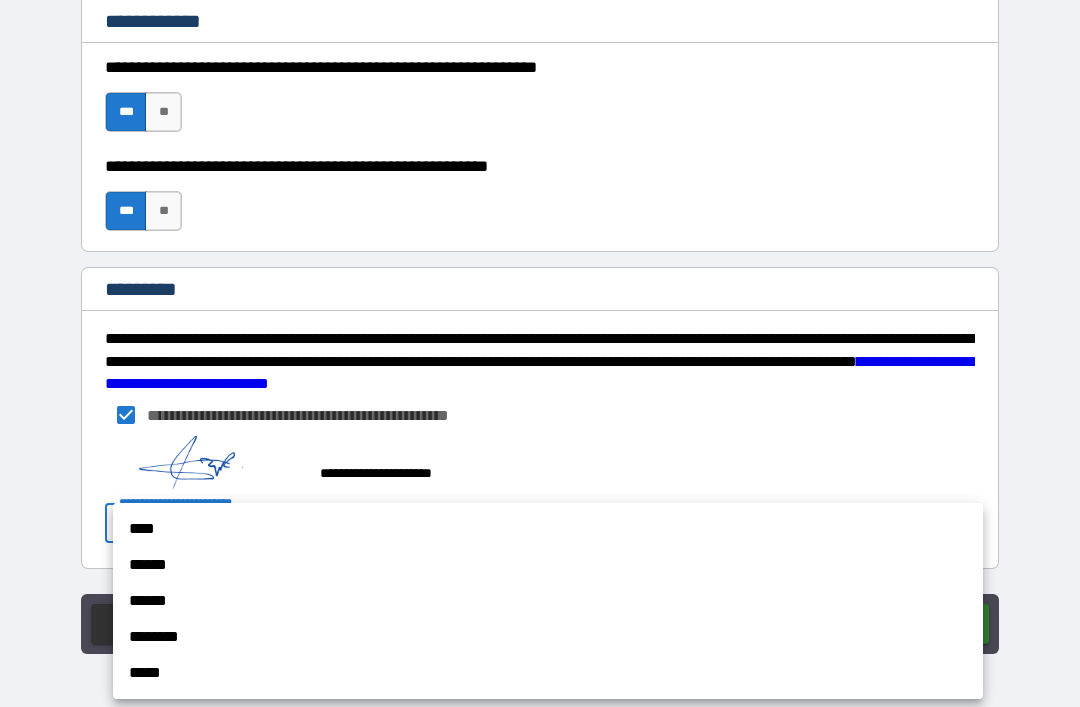 click on "****" at bounding box center (548, 529) 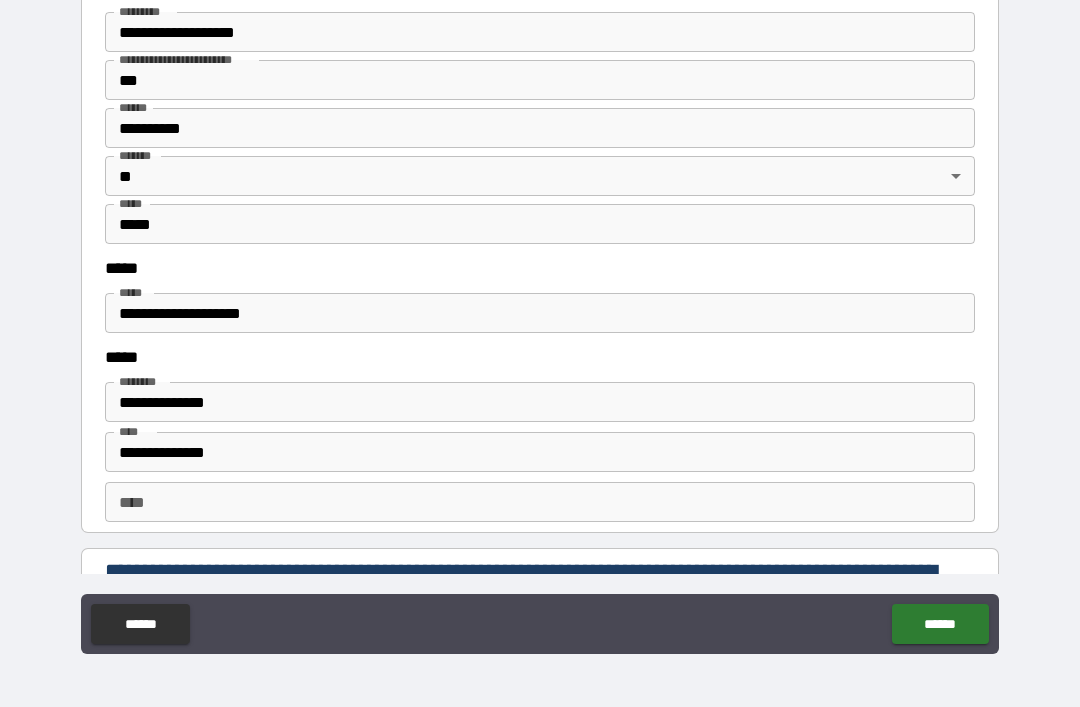 scroll, scrollTop: 2877, scrollLeft: 0, axis: vertical 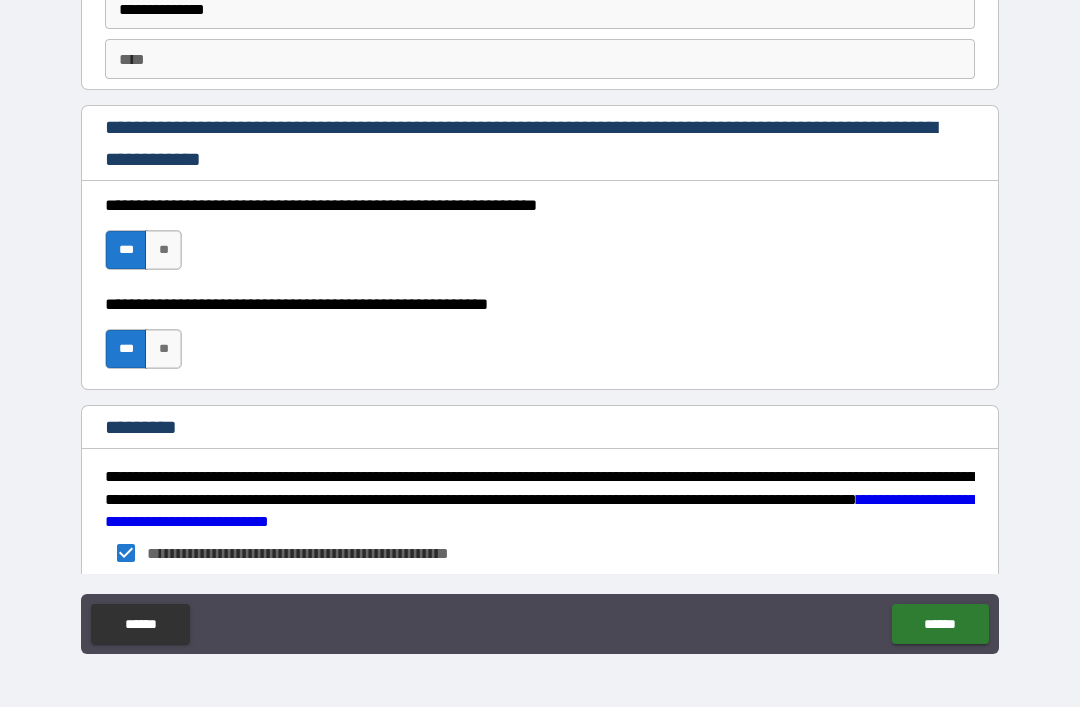 click on "******" at bounding box center [940, 624] 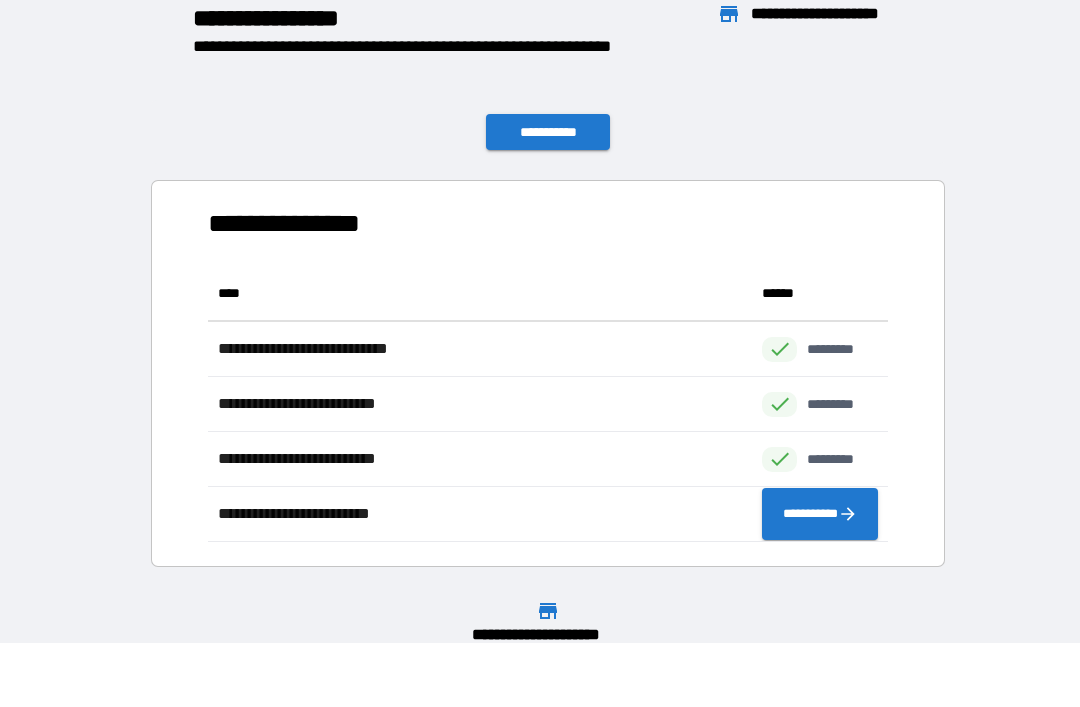 scroll, scrollTop: 276, scrollLeft: 680, axis: both 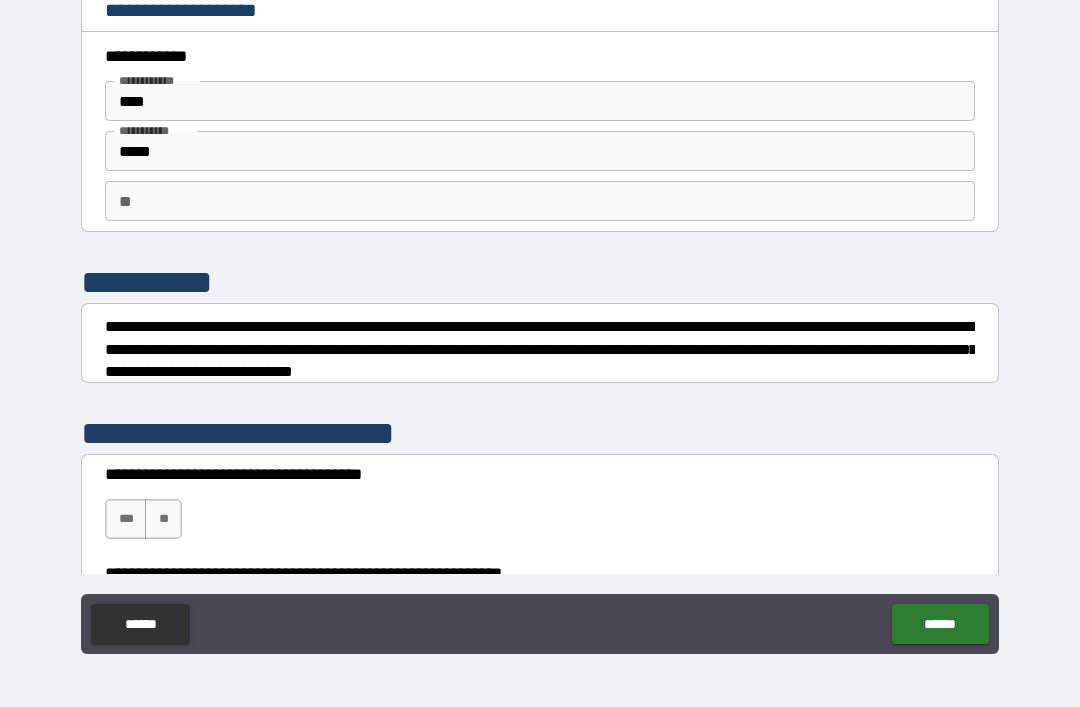 click on "**" at bounding box center (540, 201) 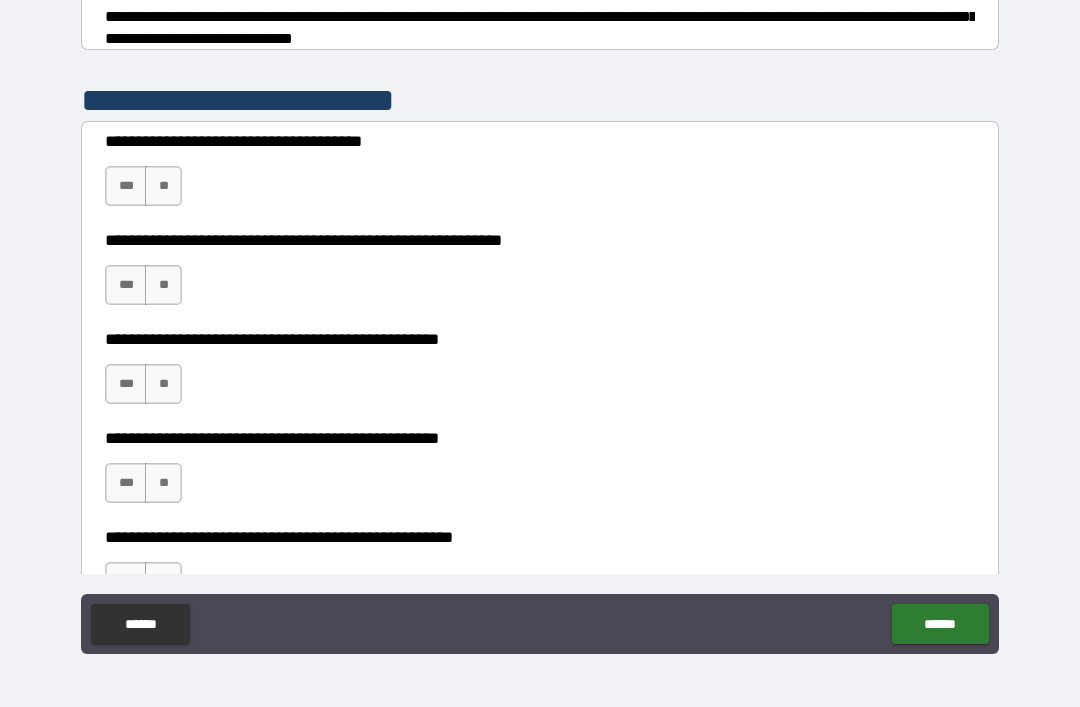 scroll, scrollTop: 333, scrollLeft: 0, axis: vertical 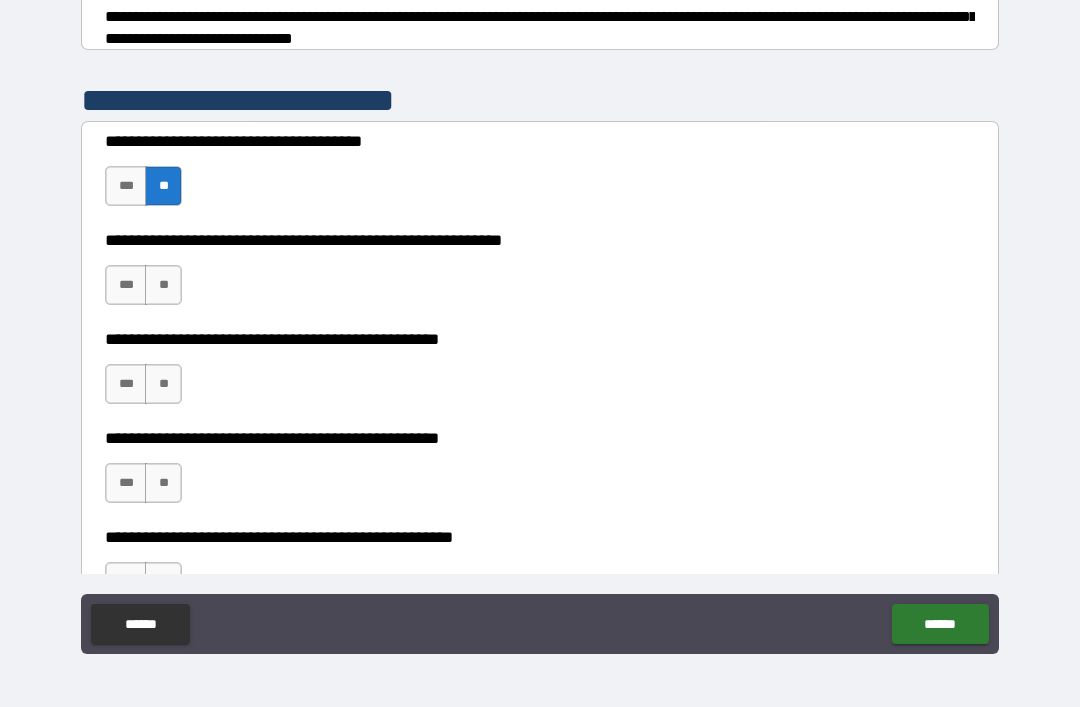 click on "**" at bounding box center [163, 285] 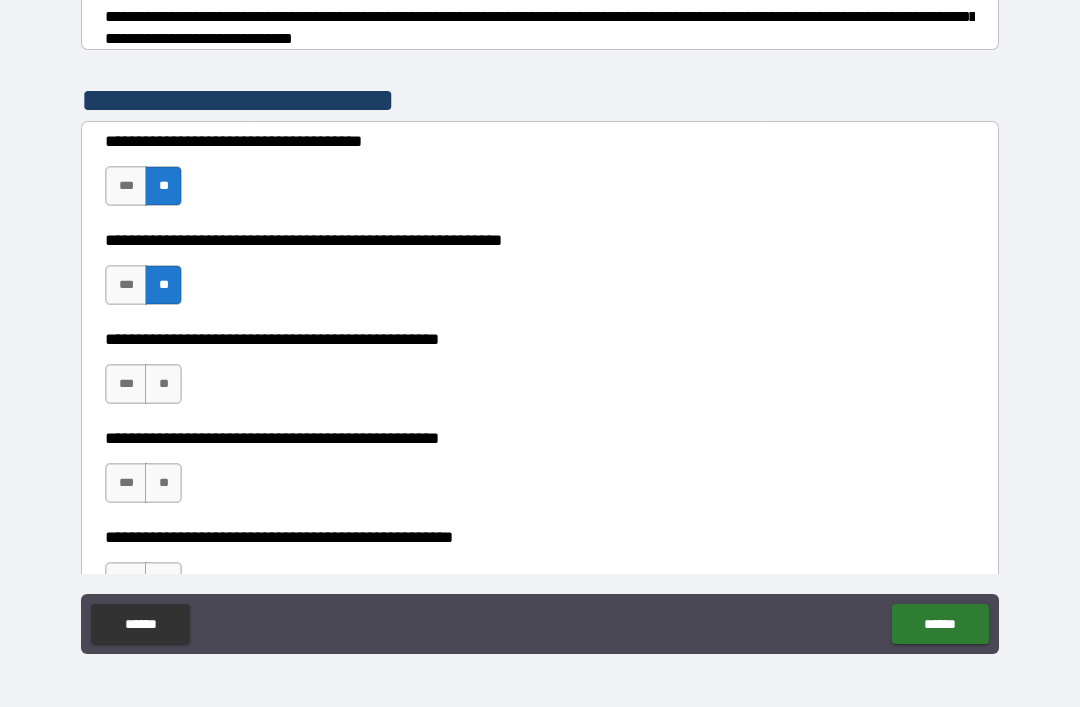 click on "**" at bounding box center (163, 384) 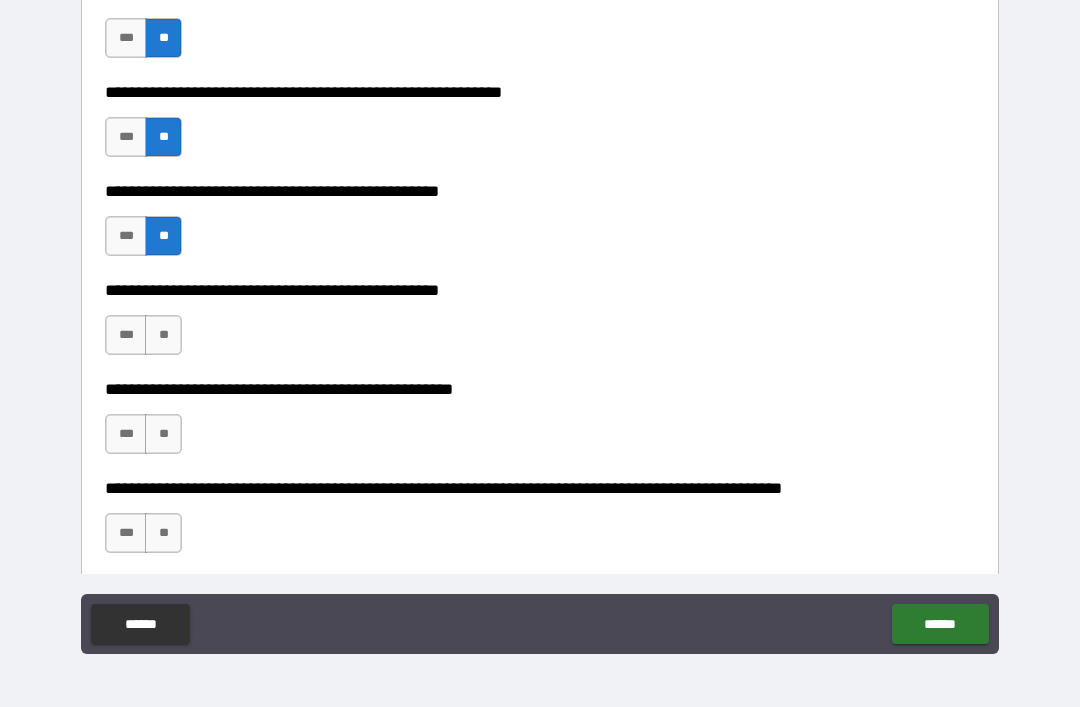 scroll, scrollTop: 482, scrollLeft: 0, axis: vertical 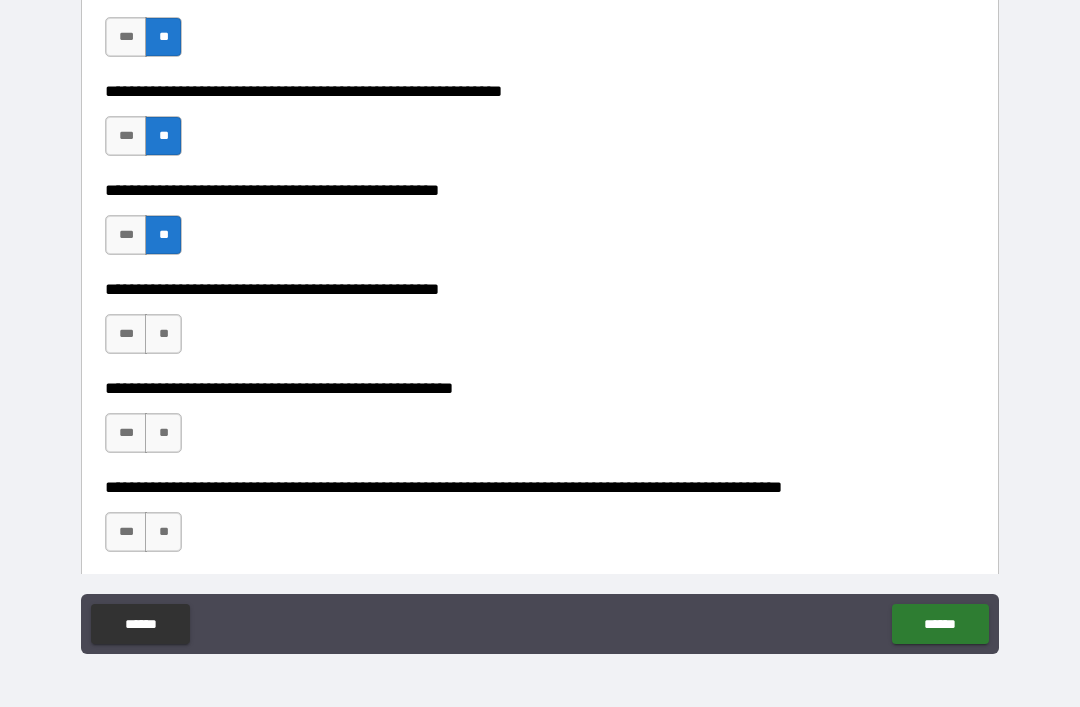 click on "**" at bounding box center (163, 433) 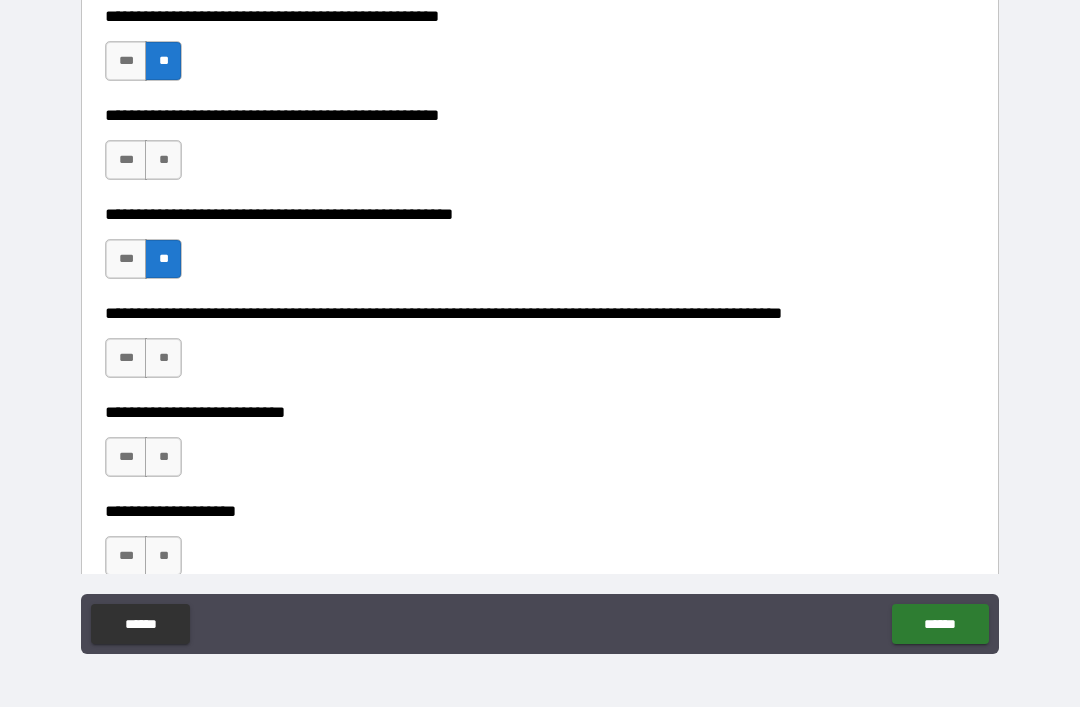 scroll, scrollTop: 653, scrollLeft: 0, axis: vertical 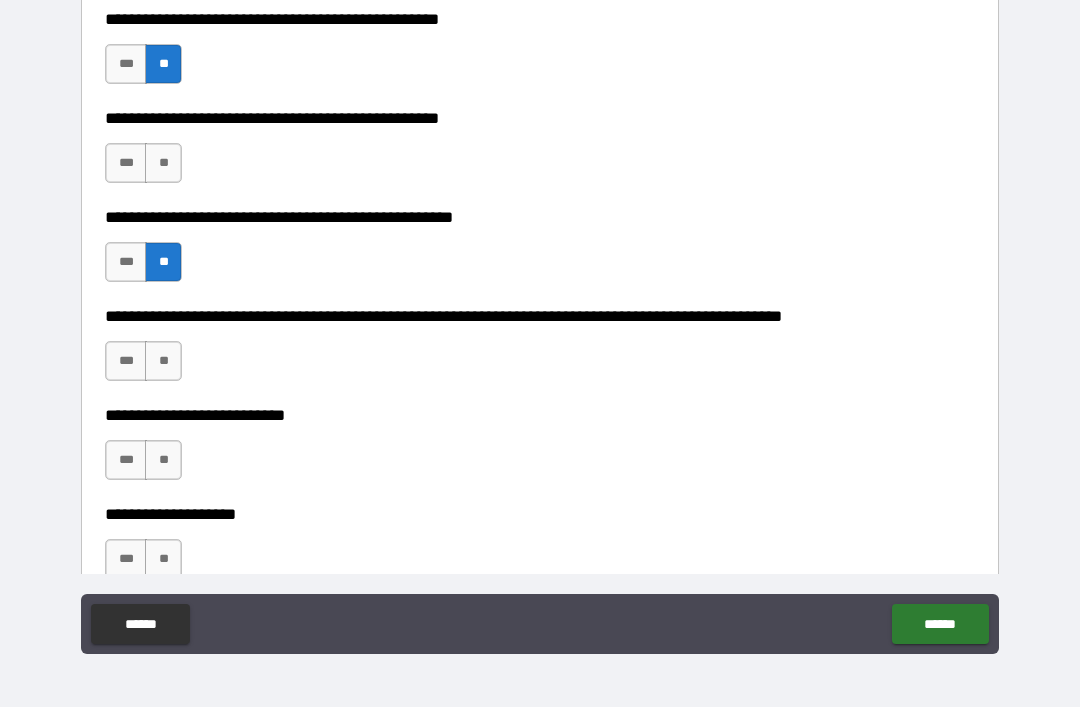 click on "**" at bounding box center (163, 361) 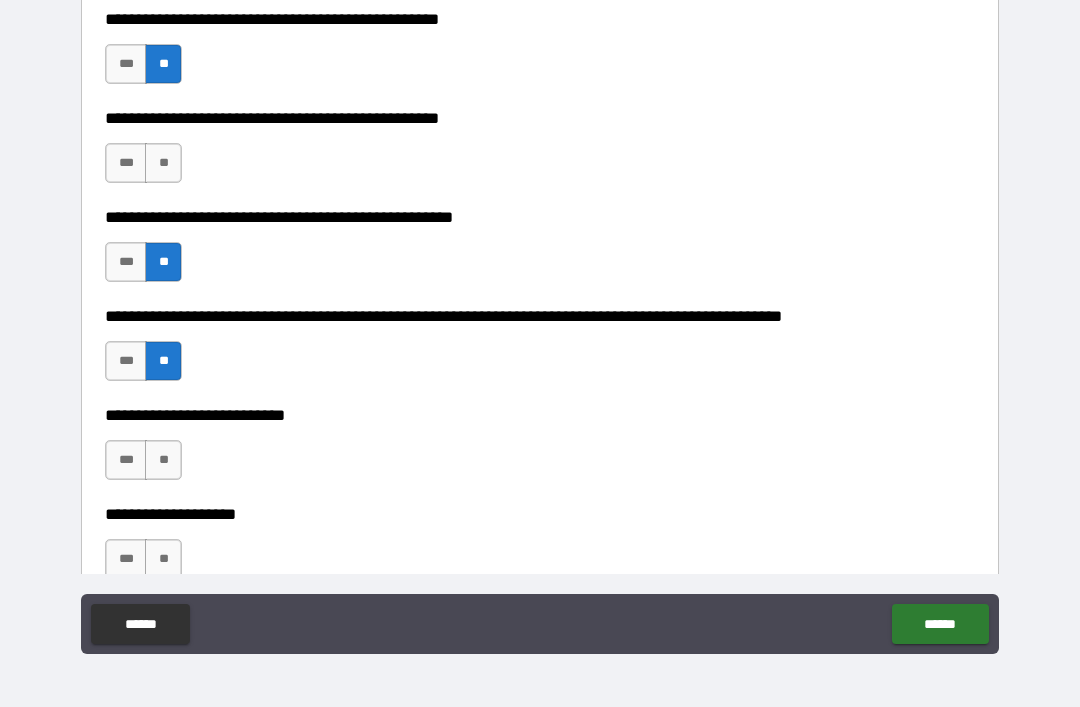 click on "**" at bounding box center (163, 460) 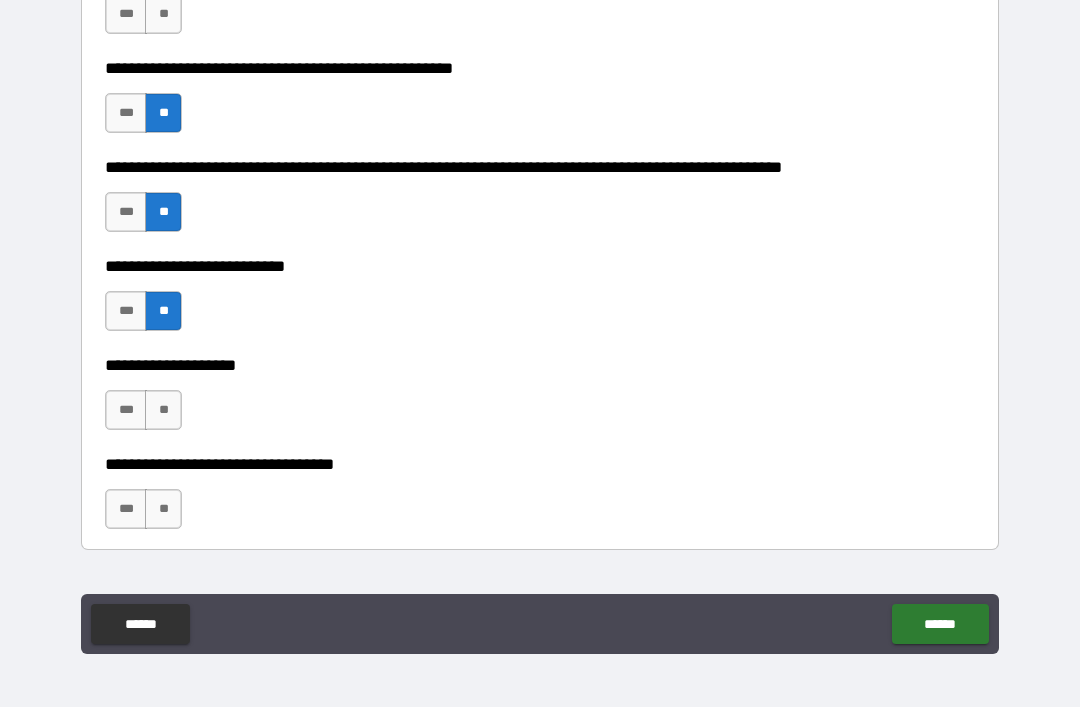 scroll, scrollTop: 895, scrollLeft: 0, axis: vertical 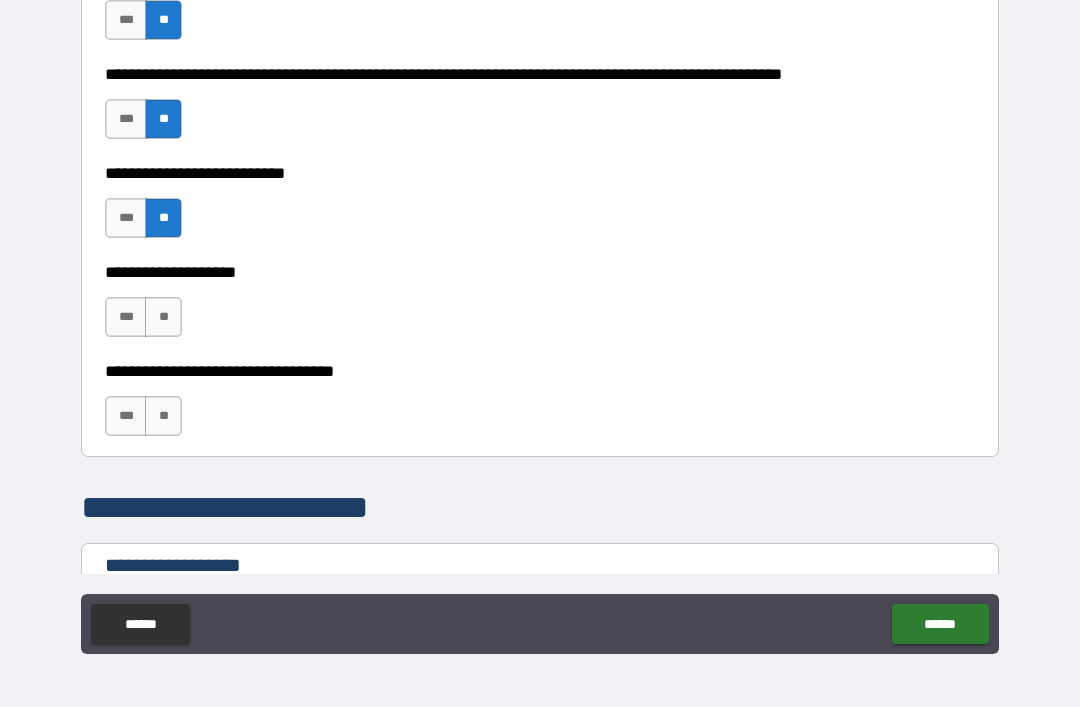 click on "**" at bounding box center (163, 317) 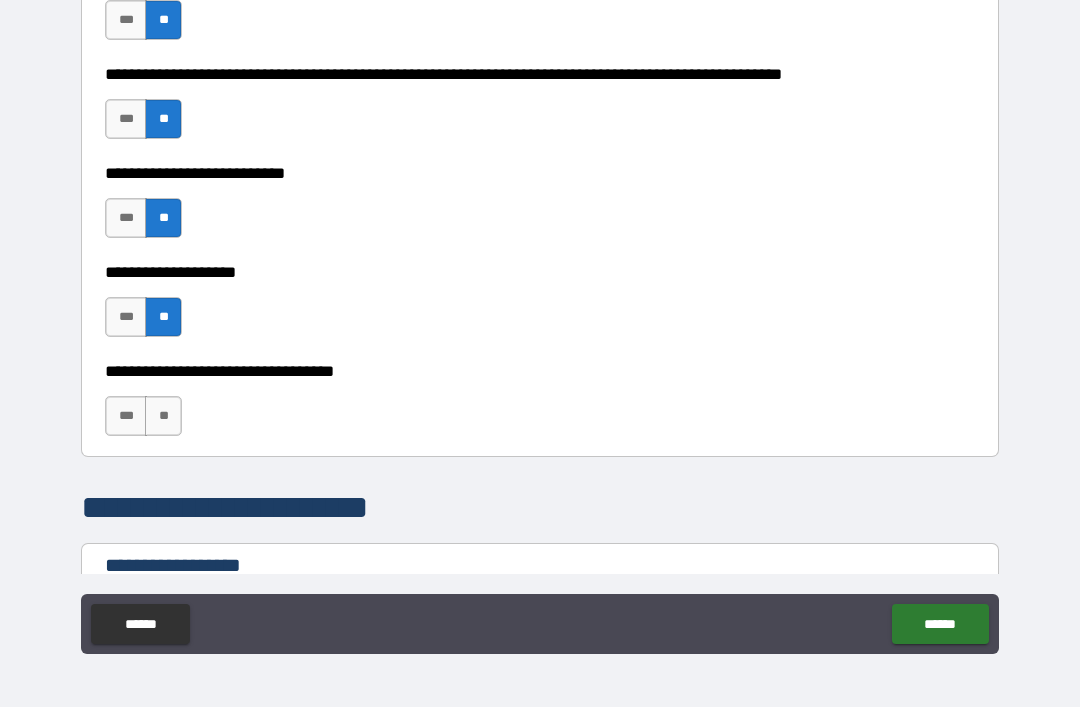 click on "**" at bounding box center (163, 416) 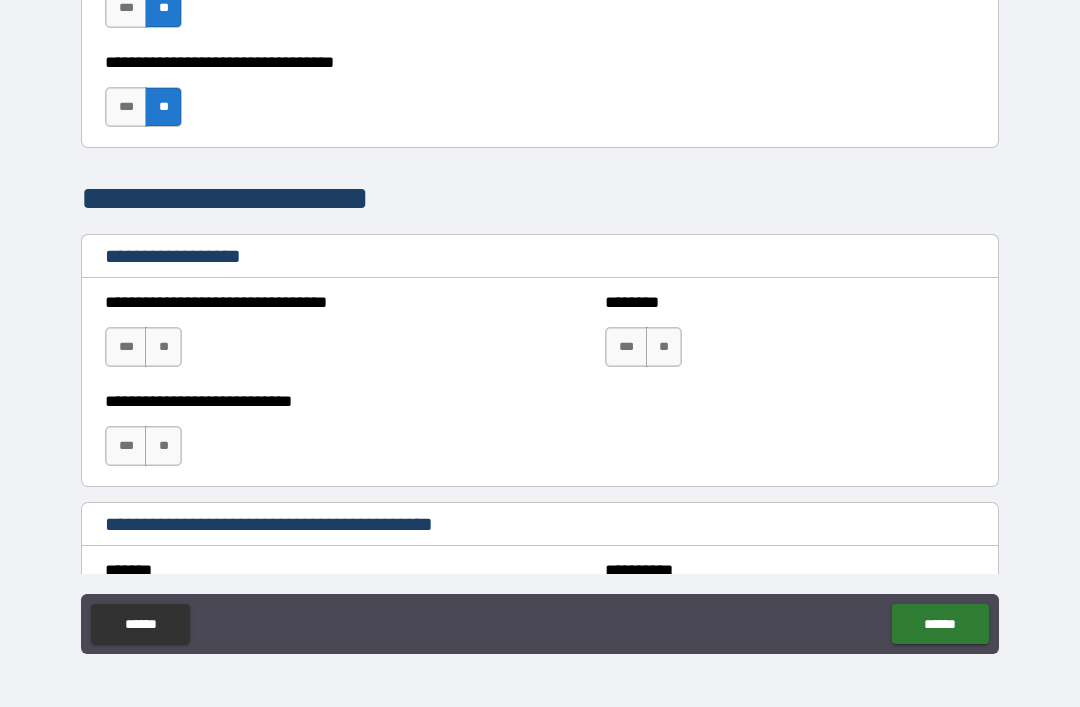 scroll, scrollTop: 1205, scrollLeft: 0, axis: vertical 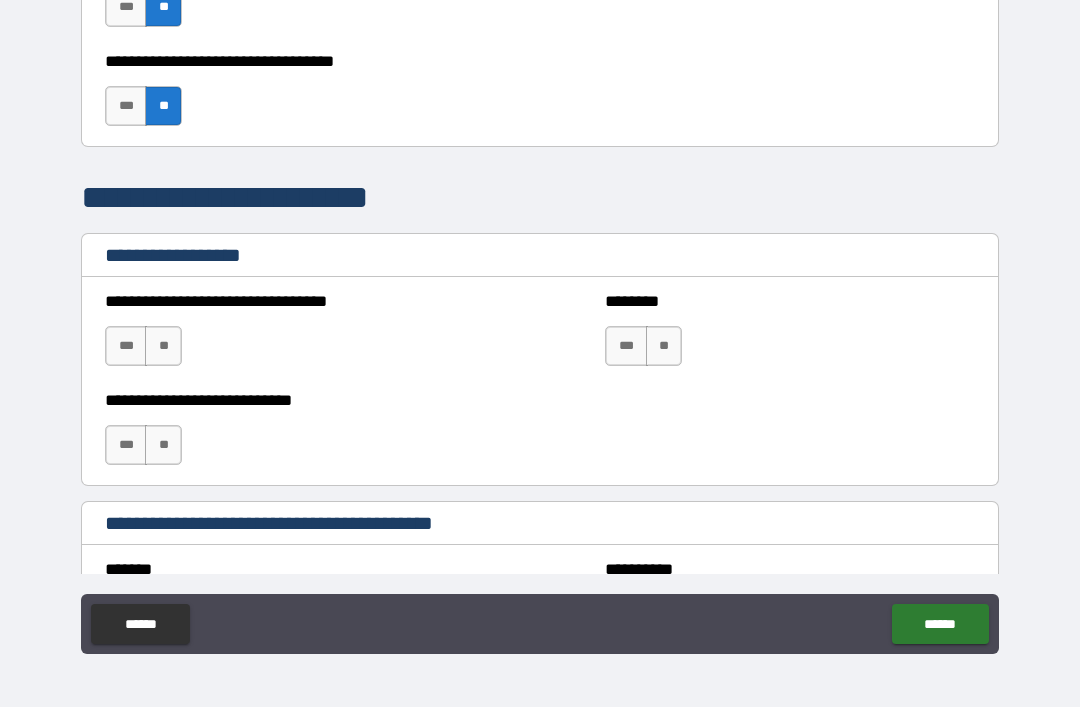 click on "**" at bounding box center (163, 346) 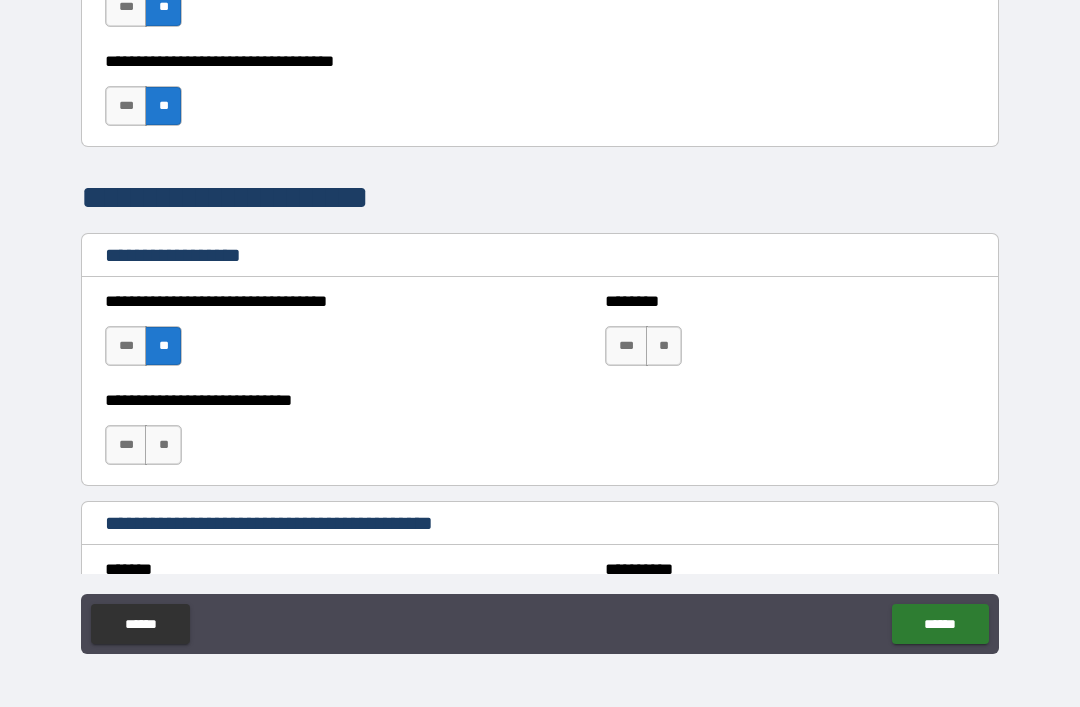 click on "**" at bounding box center (163, 445) 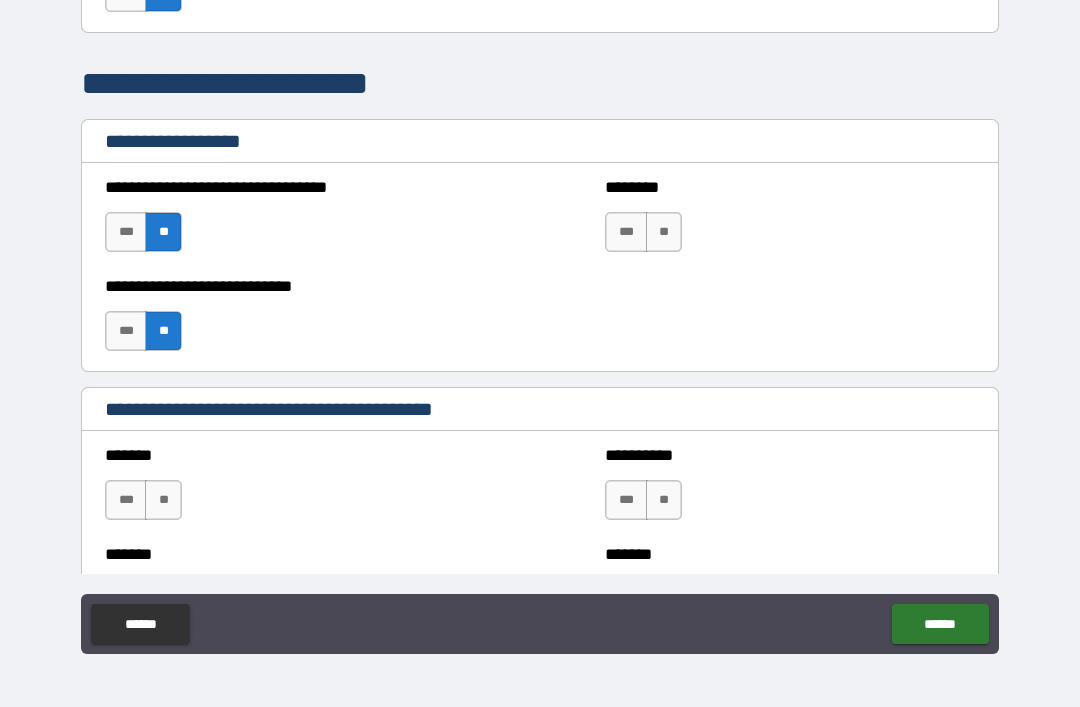 scroll, scrollTop: 1494, scrollLeft: 0, axis: vertical 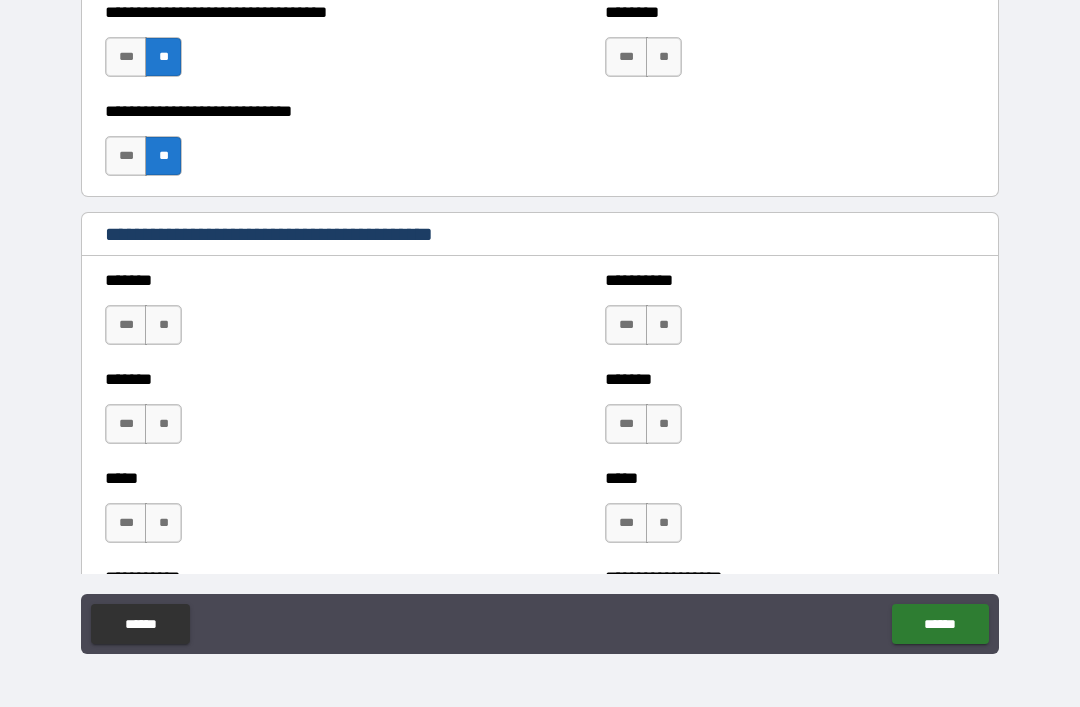 click on "**" at bounding box center [664, 57] 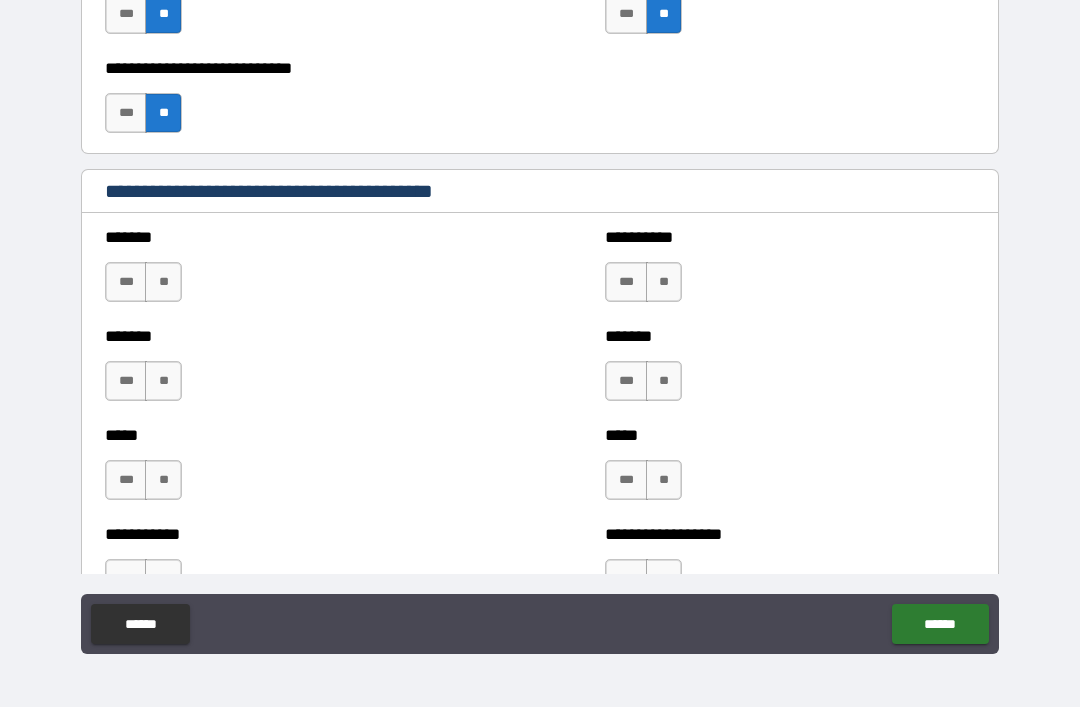 scroll, scrollTop: 1538, scrollLeft: 0, axis: vertical 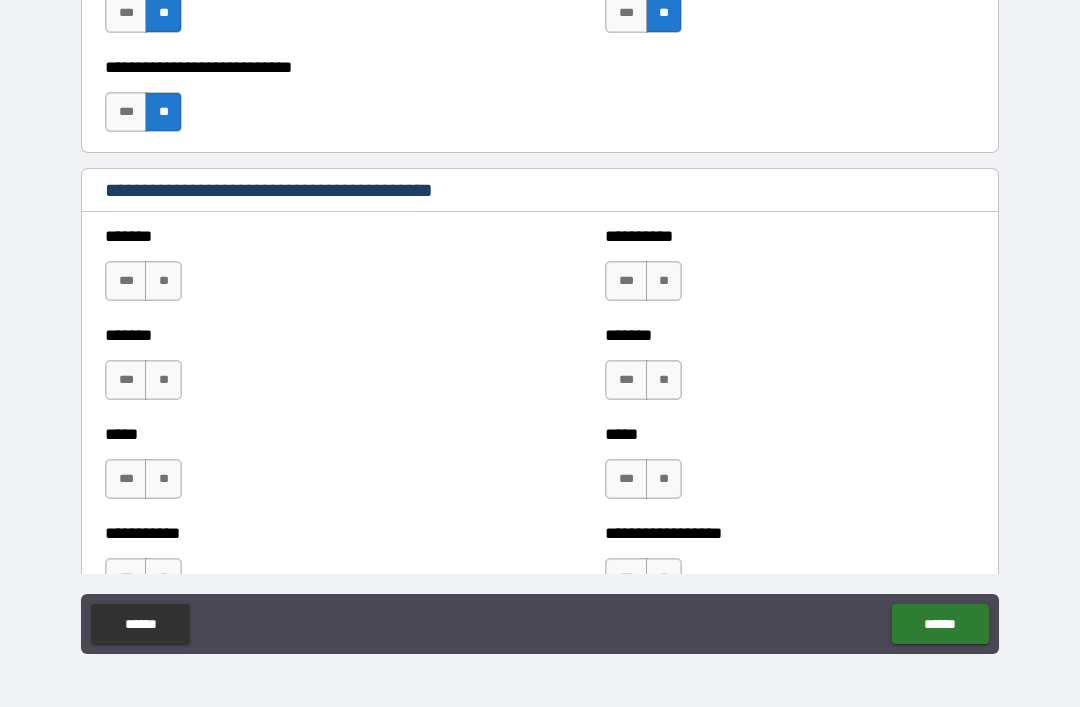 click on "**" at bounding box center [163, 281] 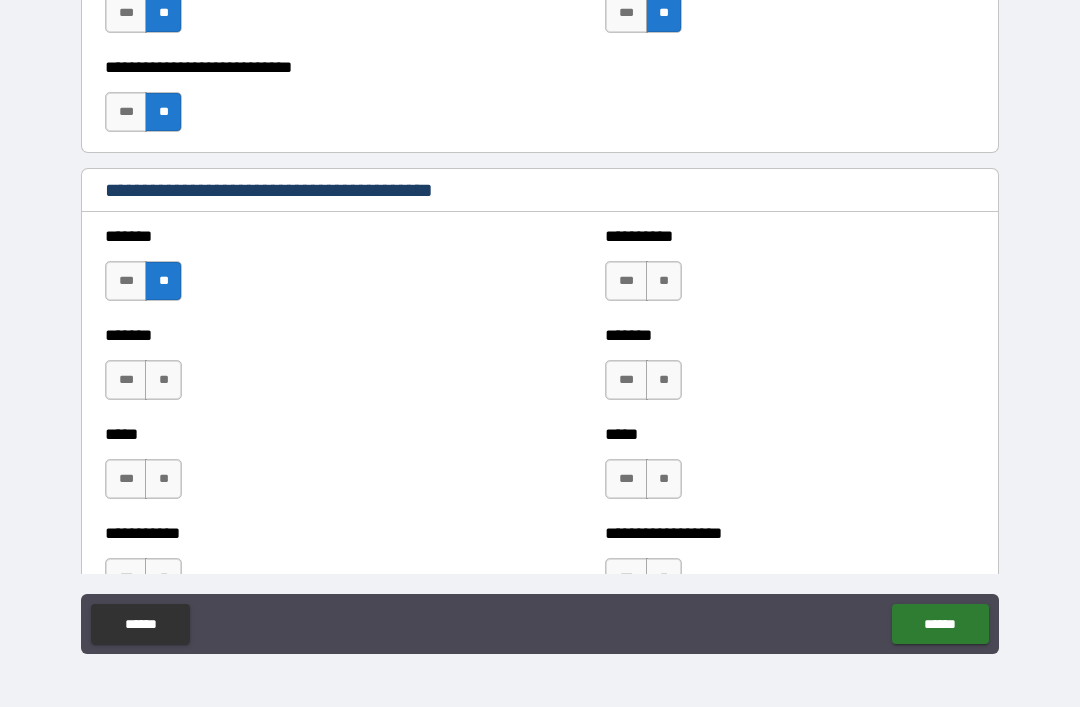 click on "**" at bounding box center (163, 380) 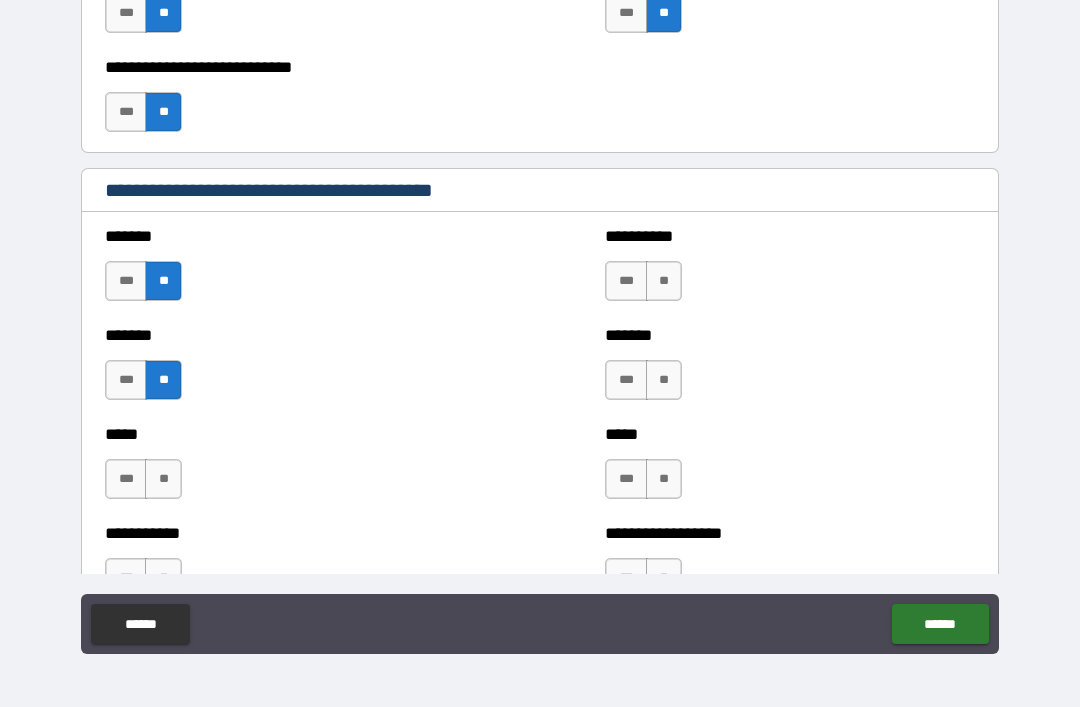 click on "**" at bounding box center (163, 479) 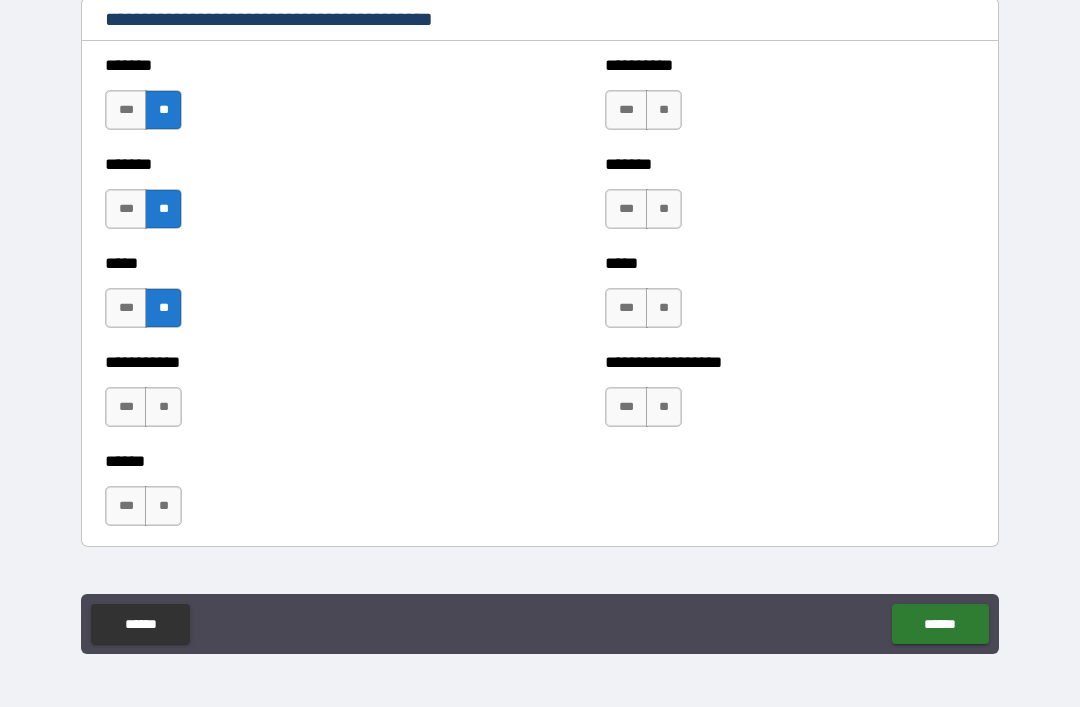 scroll, scrollTop: 1704, scrollLeft: 0, axis: vertical 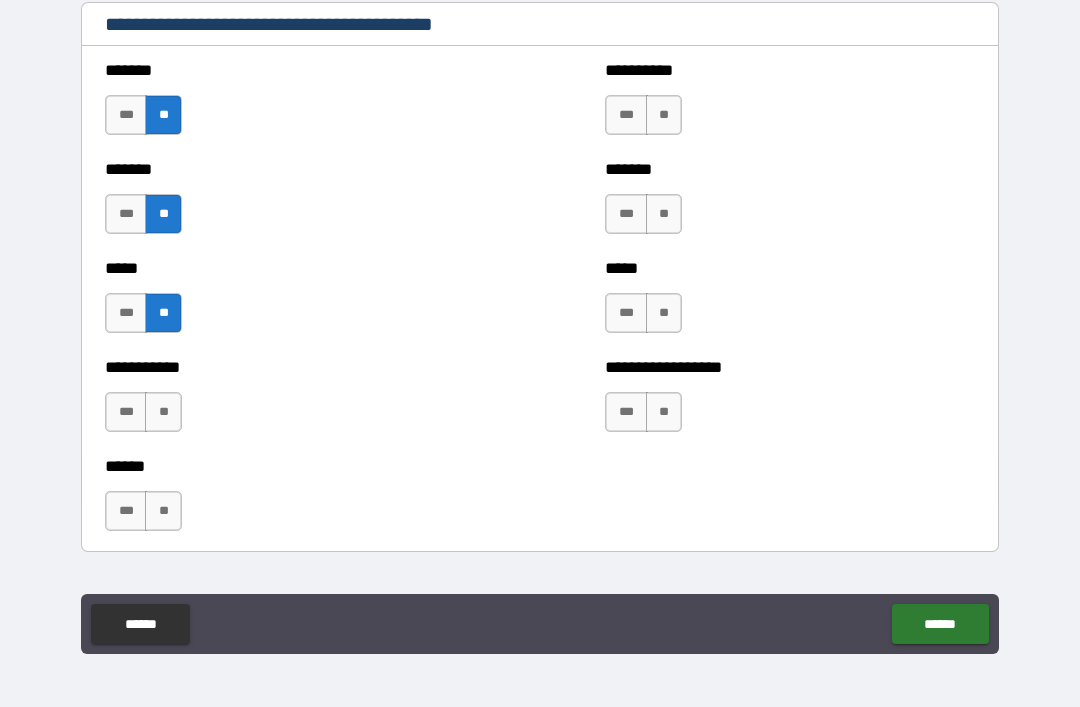 click on "**" at bounding box center (163, 412) 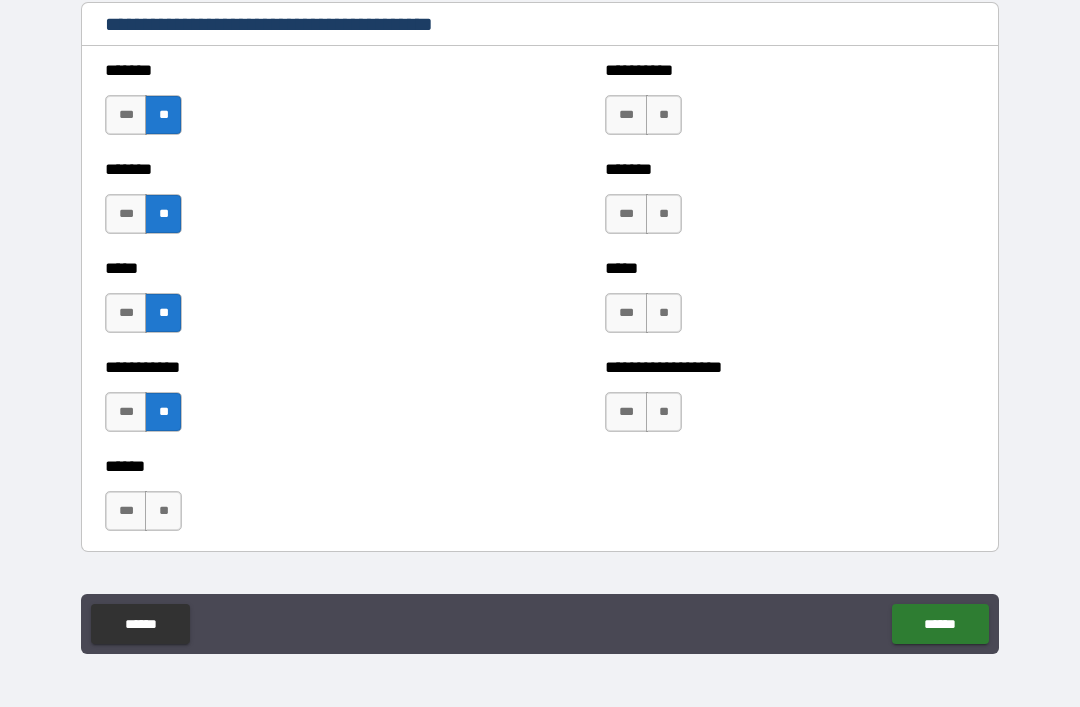 click on "**" at bounding box center (163, 511) 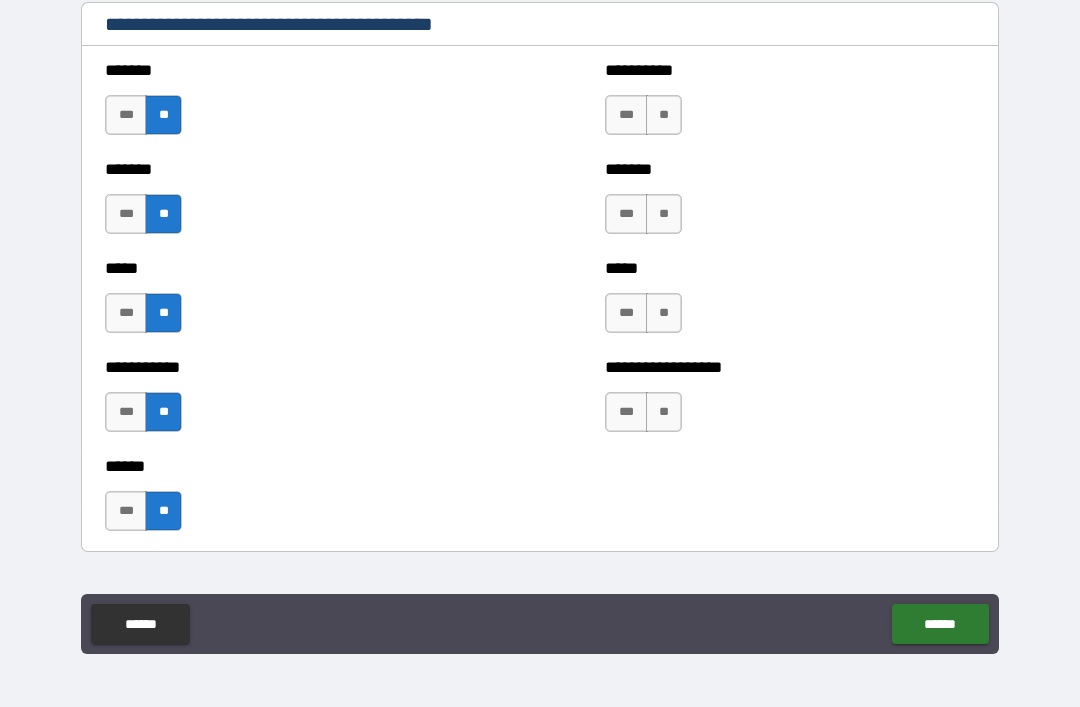 click on "**" at bounding box center (664, 412) 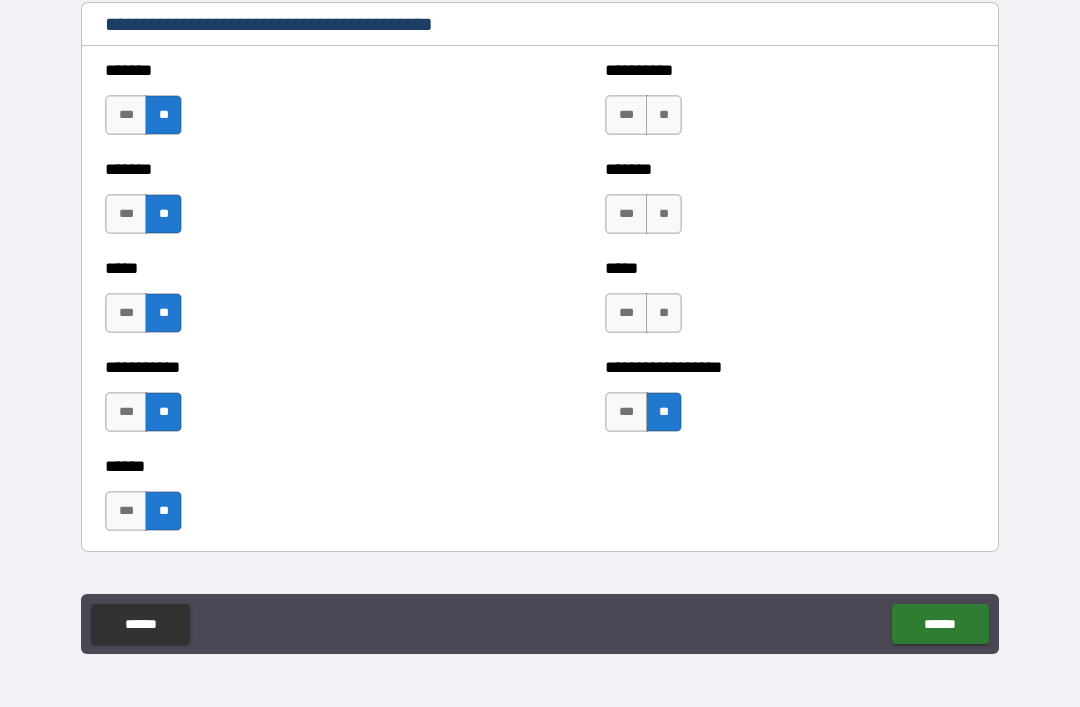 click on "**" at bounding box center [664, 313] 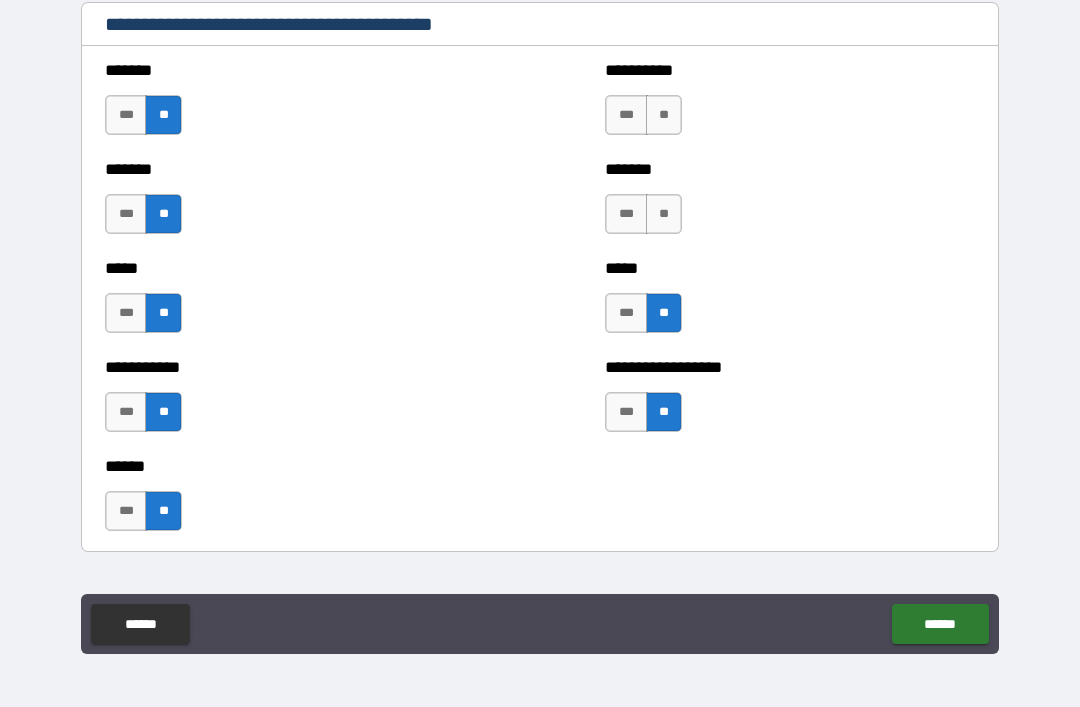 click on "**" at bounding box center [664, 214] 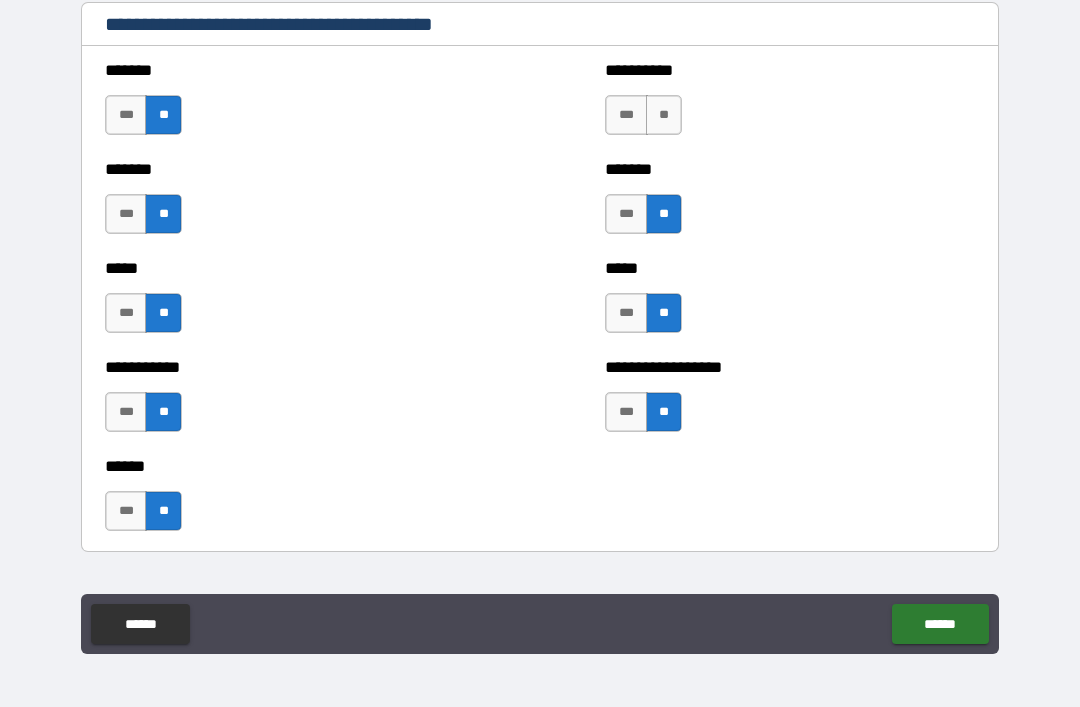 click on "**" at bounding box center (664, 115) 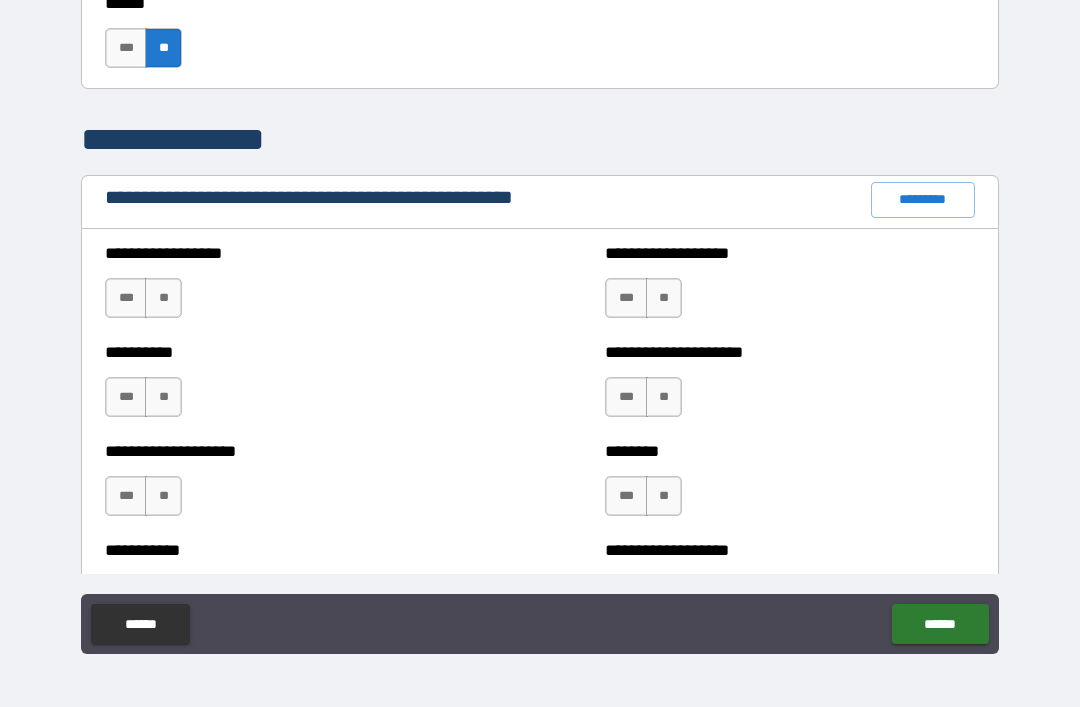 scroll, scrollTop: 2168, scrollLeft: 0, axis: vertical 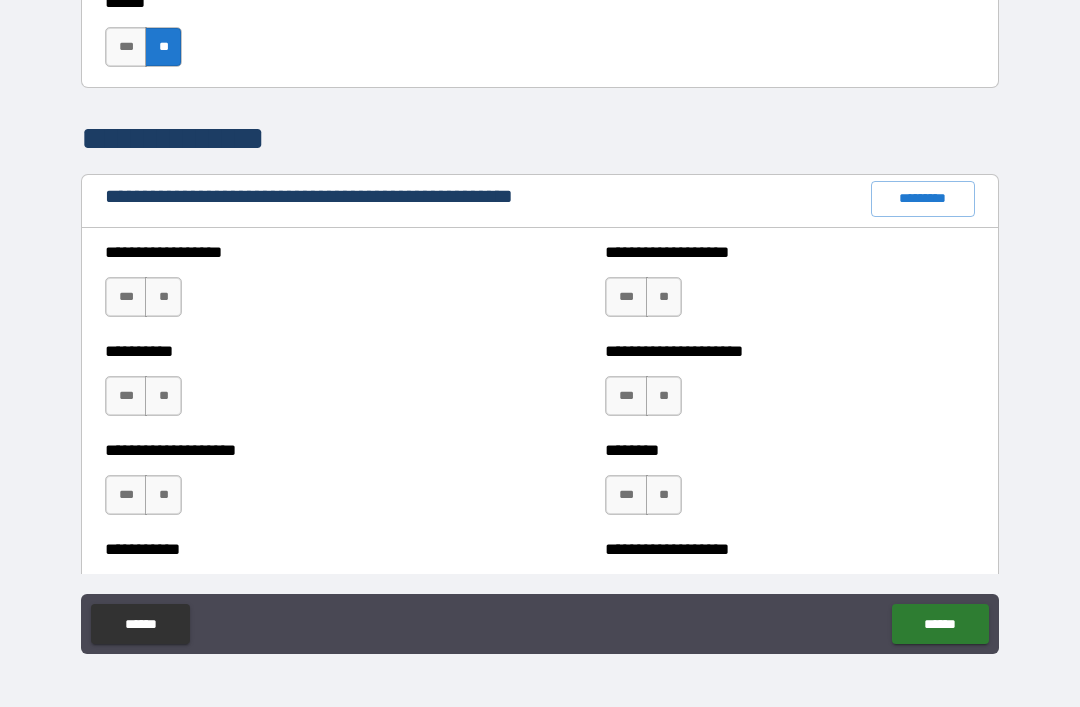 click on "**" at bounding box center (163, 297) 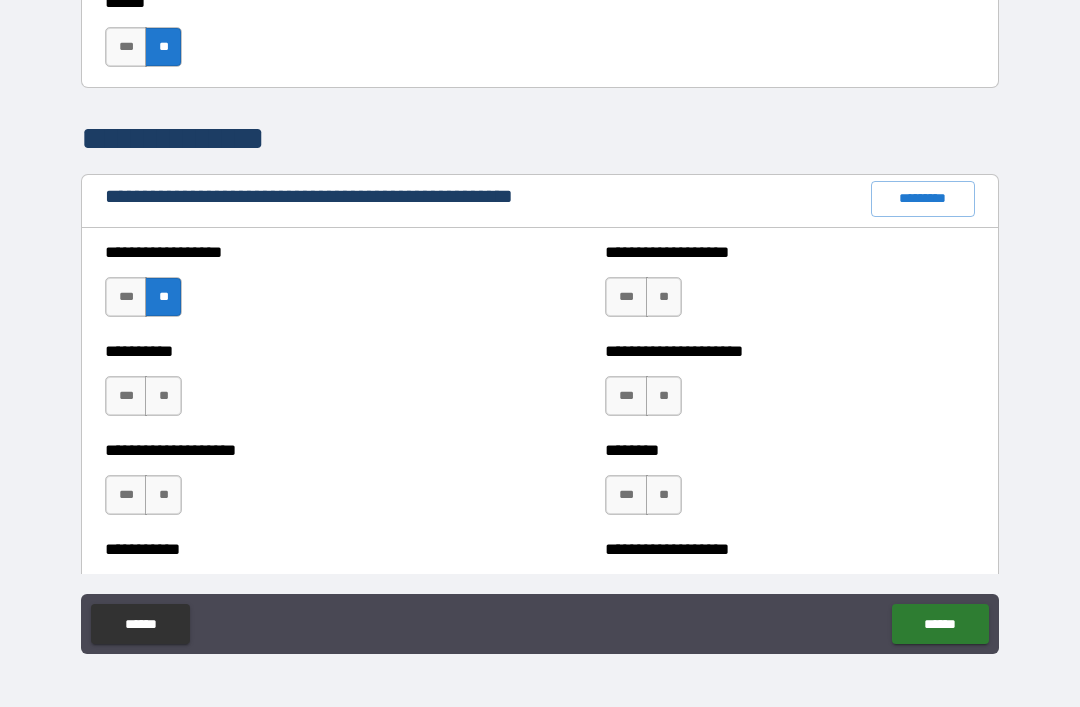 click on "**" at bounding box center (163, 396) 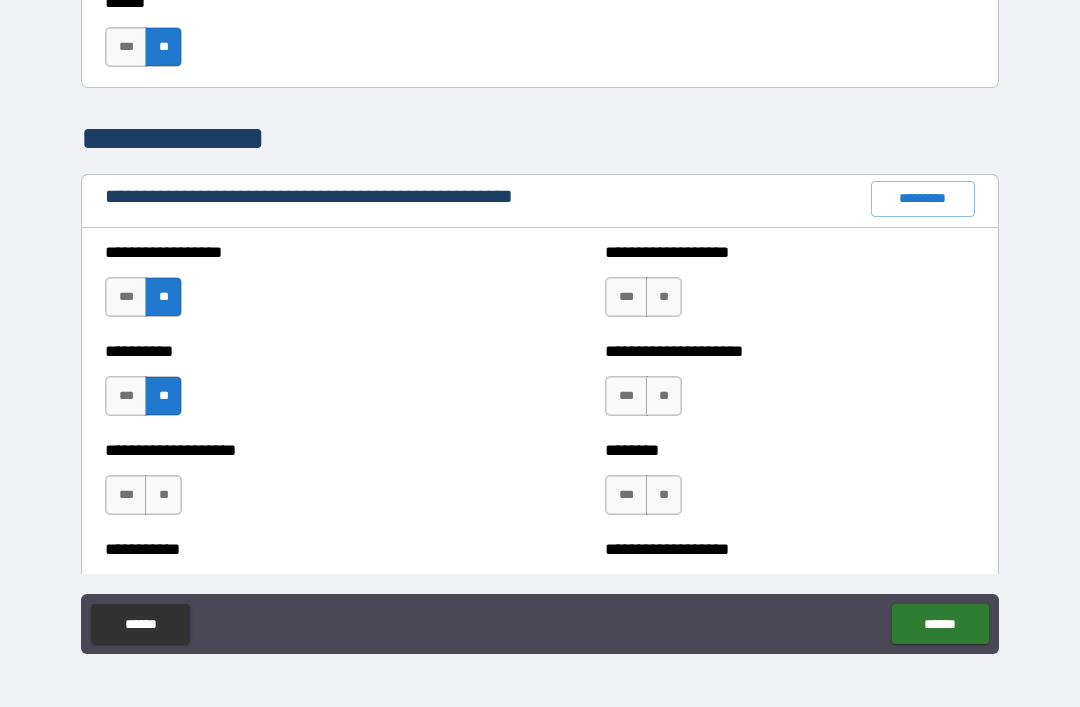 click on "**" at bounding box center (163, 495) 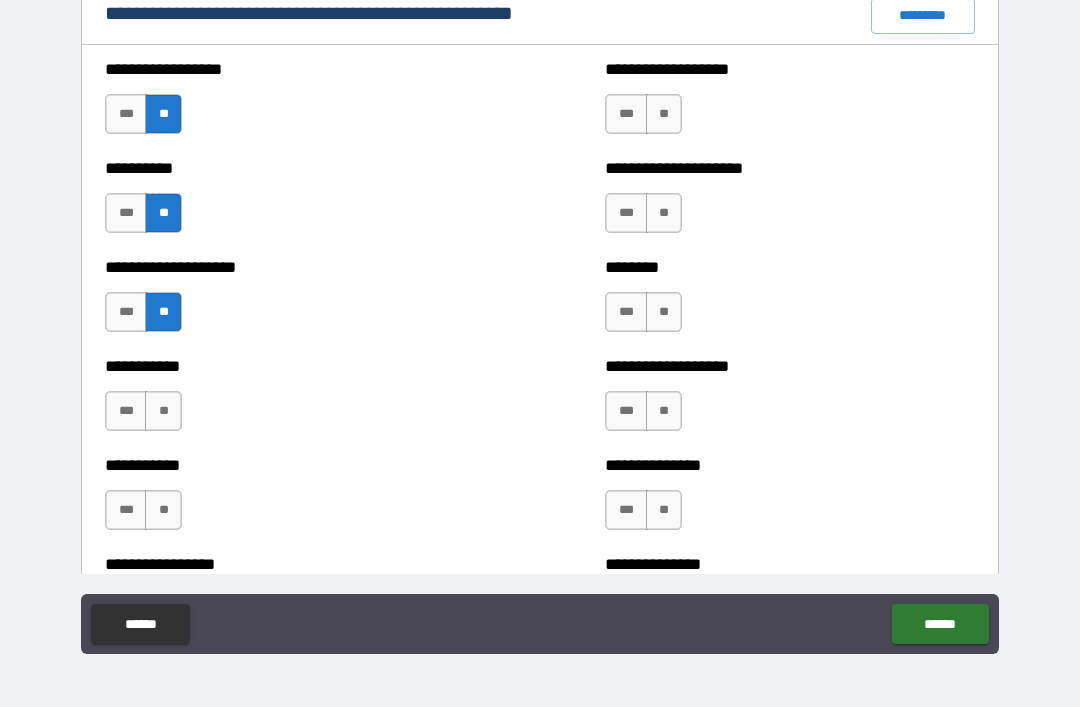 click on "**" at bounding box center (163, 411) 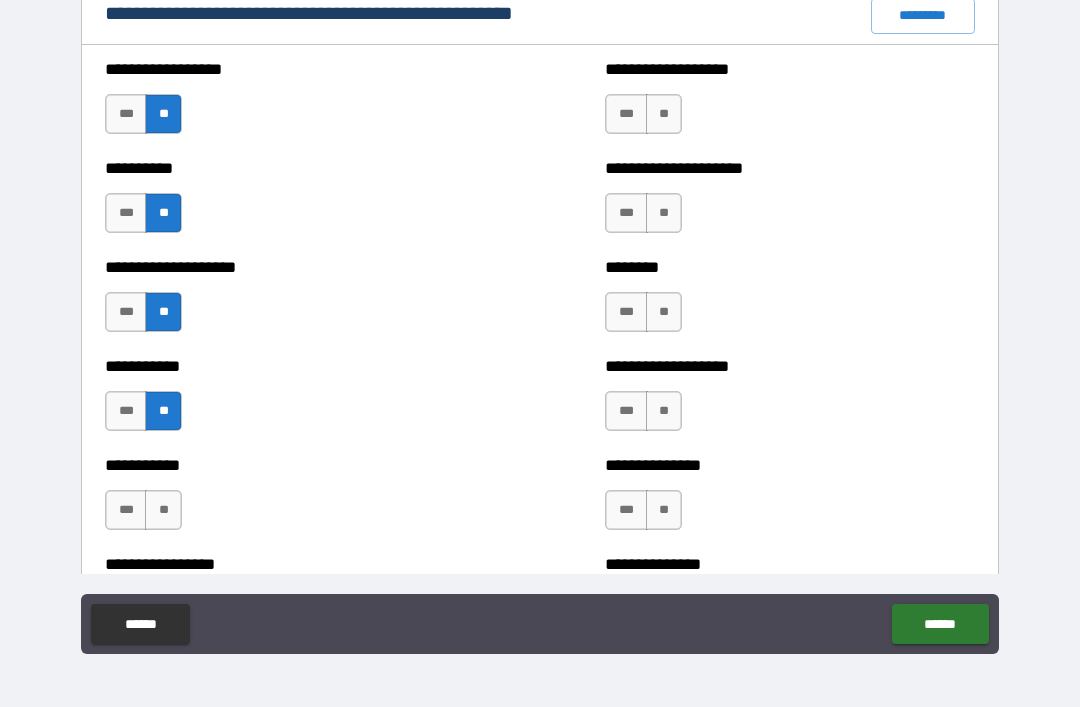 click on "**" at bounding box center (163, 510) 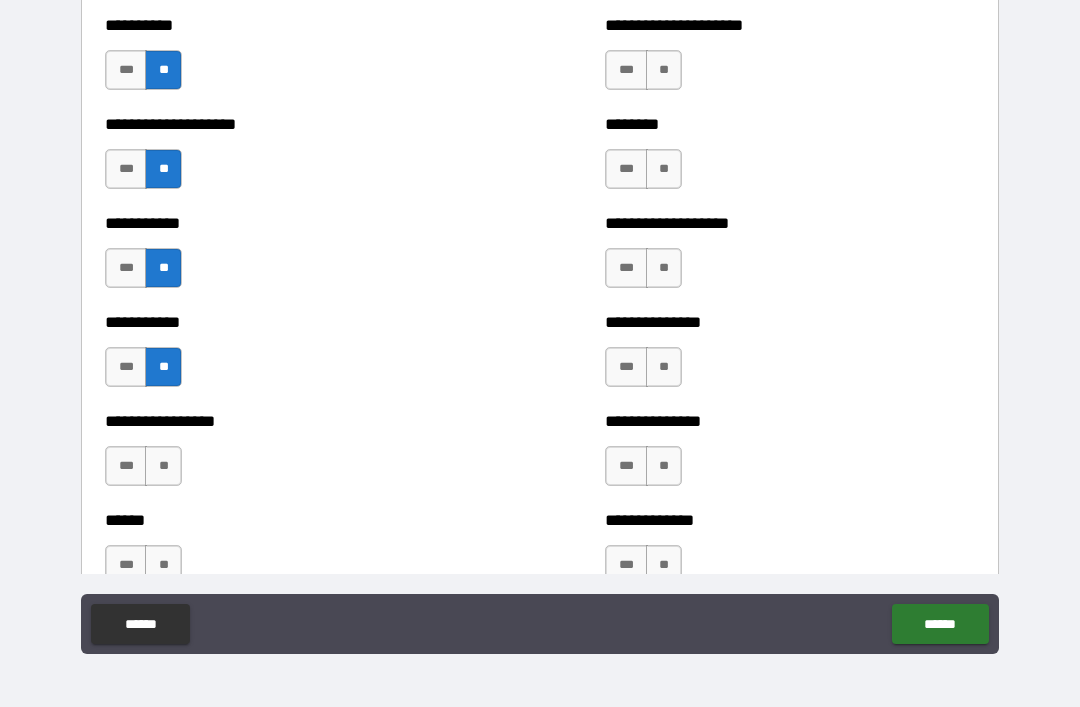 scroll, scrollTop: 2585, scrollLeft: 0, axis: vertical 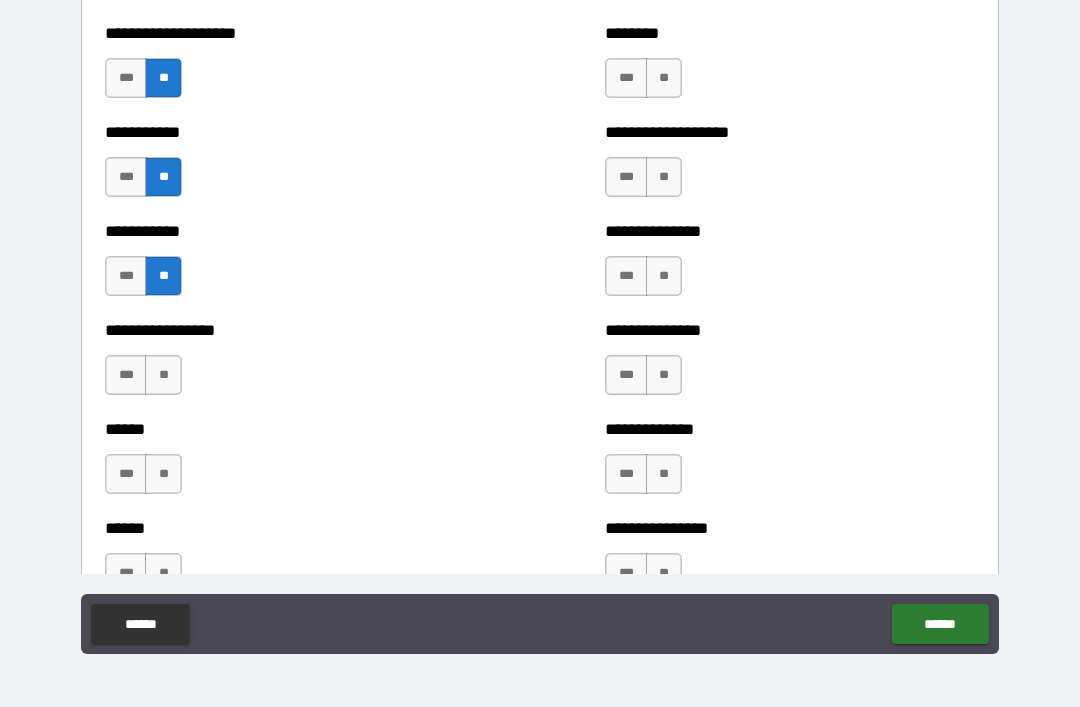 click on "**" at bounding box center (163, 375) 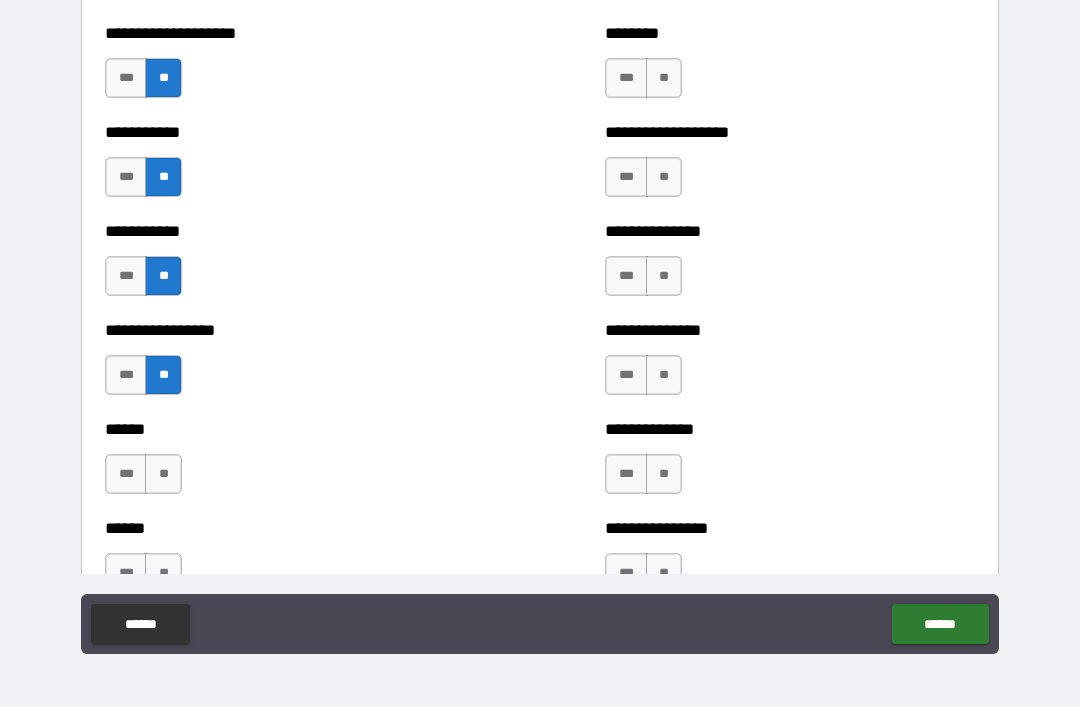 click on "**" at bounding box center [163, 474] 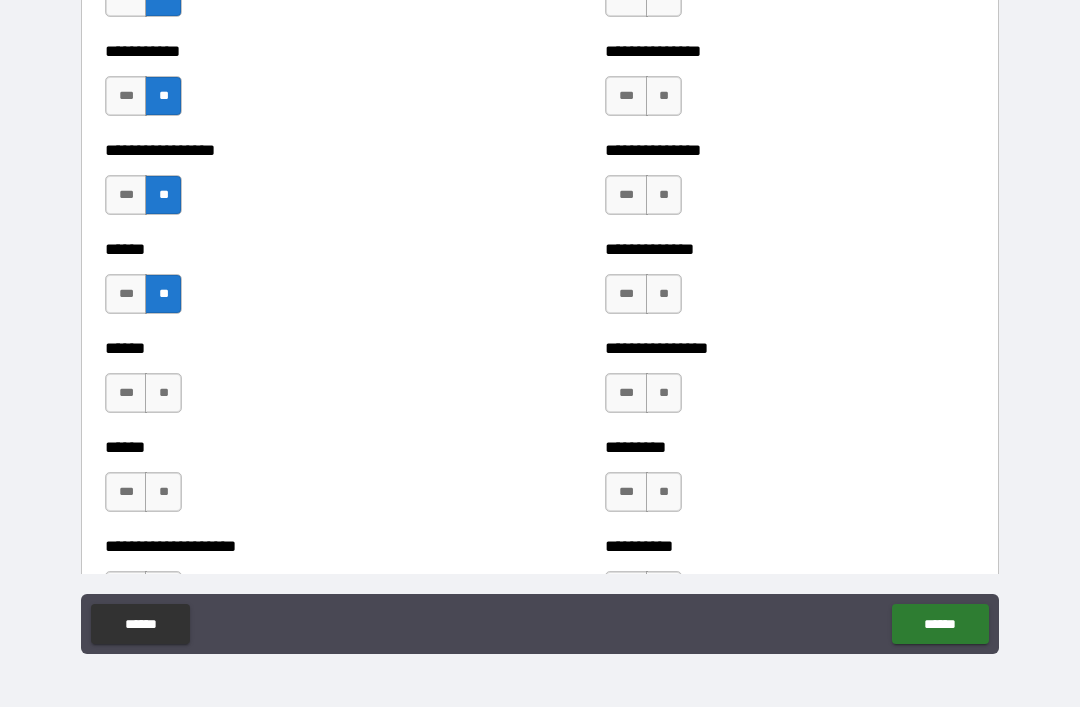 click on "**" at bounding box center [163, 393] 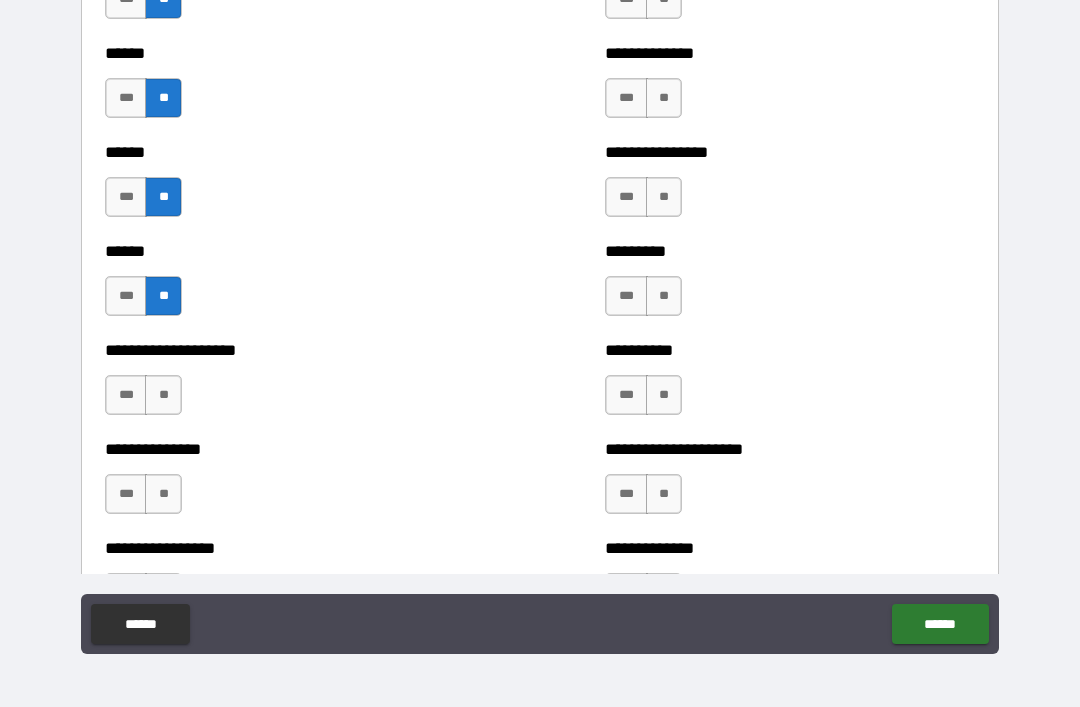 click on "**" at bounding box center (163, 395) 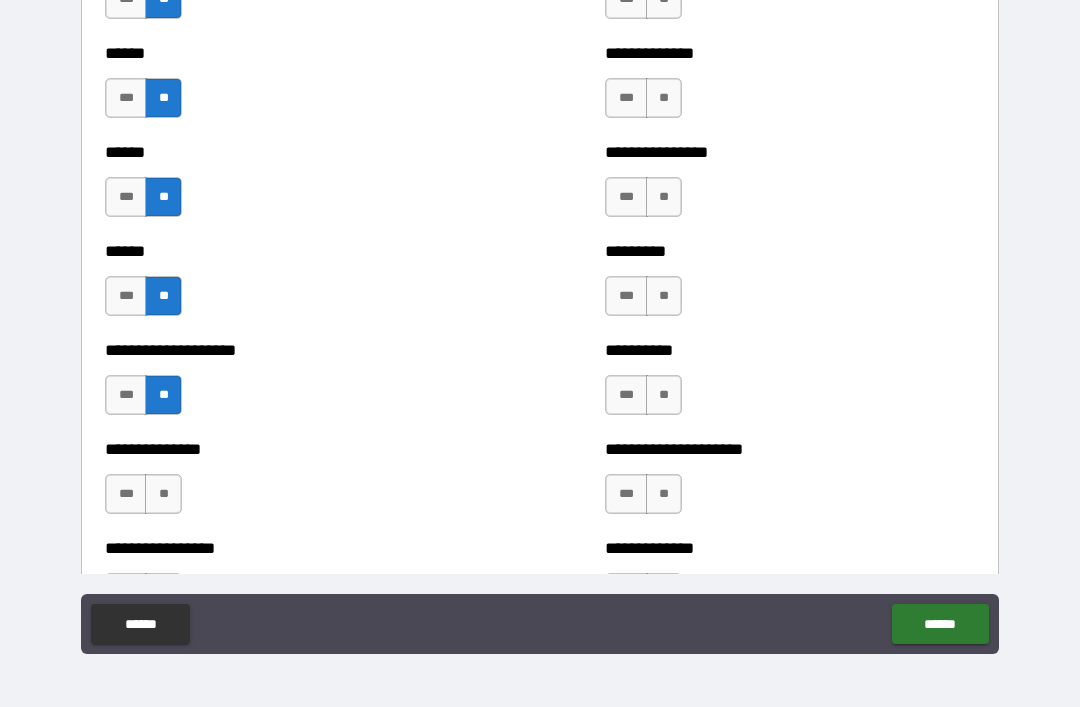 click on "**" at bounding box center (163, 494) 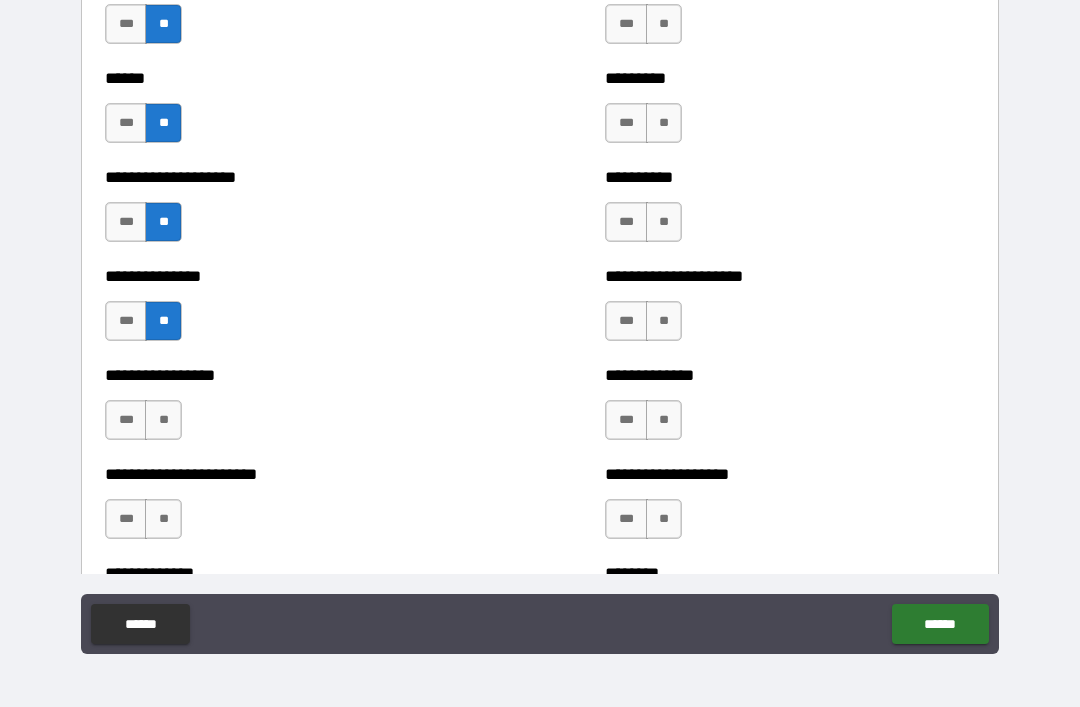 click on "**" at bounding box center (163, 420) 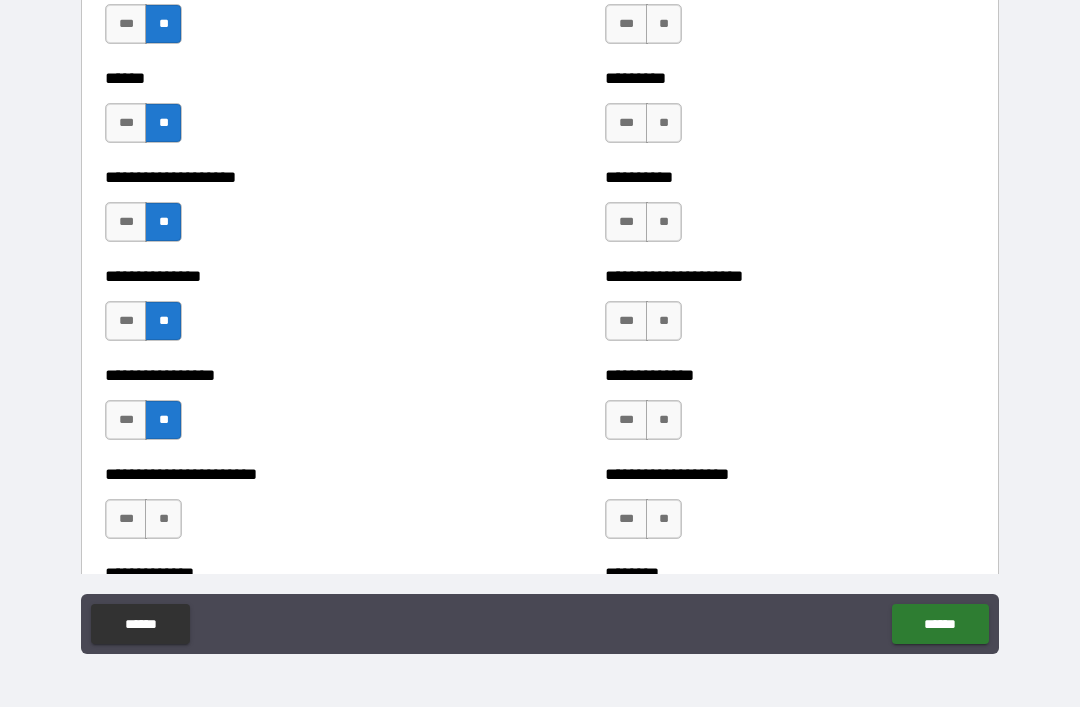 click on "**" at bounding box center [163, 519] 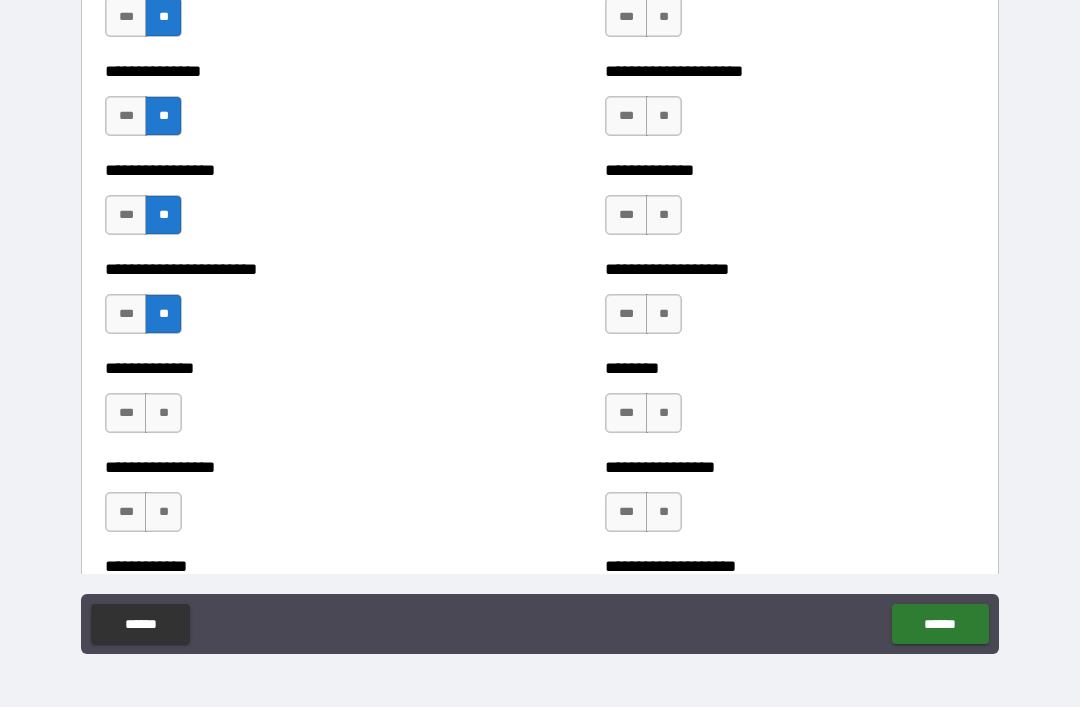 click on "**" at bounding box center [163, 413] 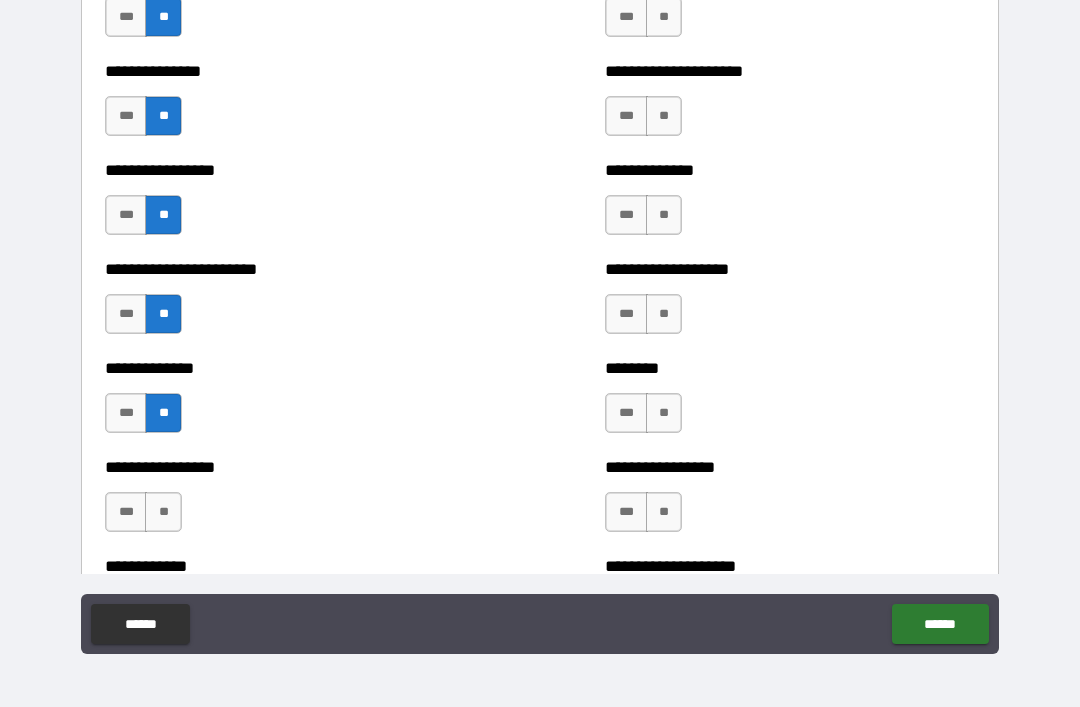 click on "**" at bounding box center (163, 512) 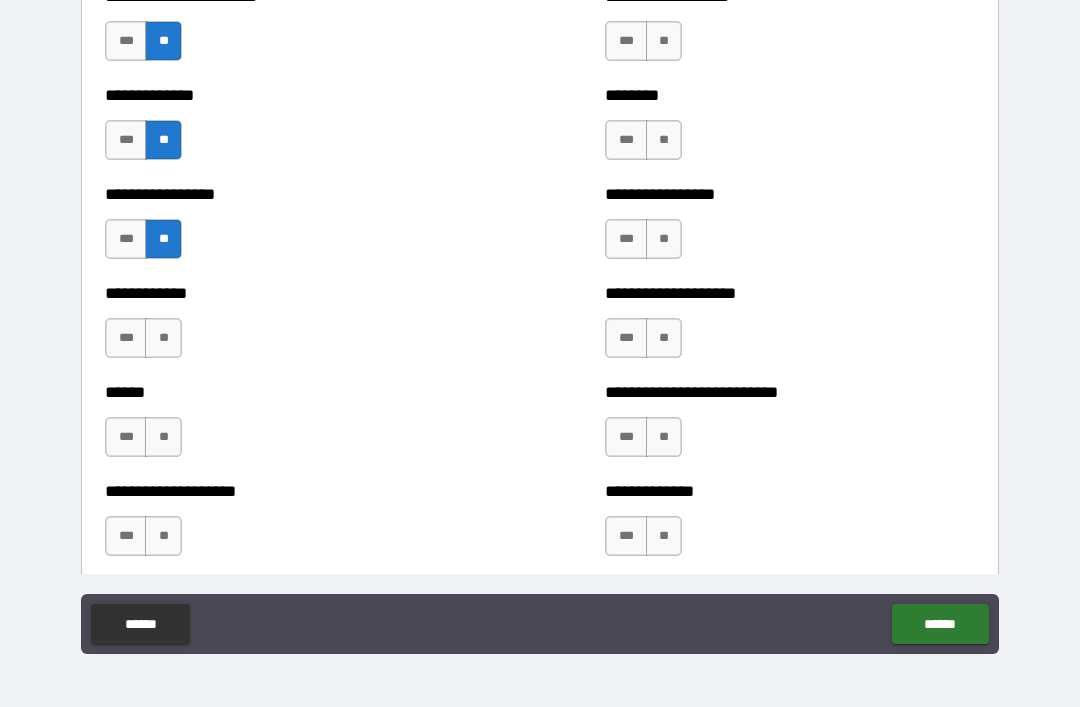 scroll, scrollTop: 3630, scrollLeft: 0, axis: vertical 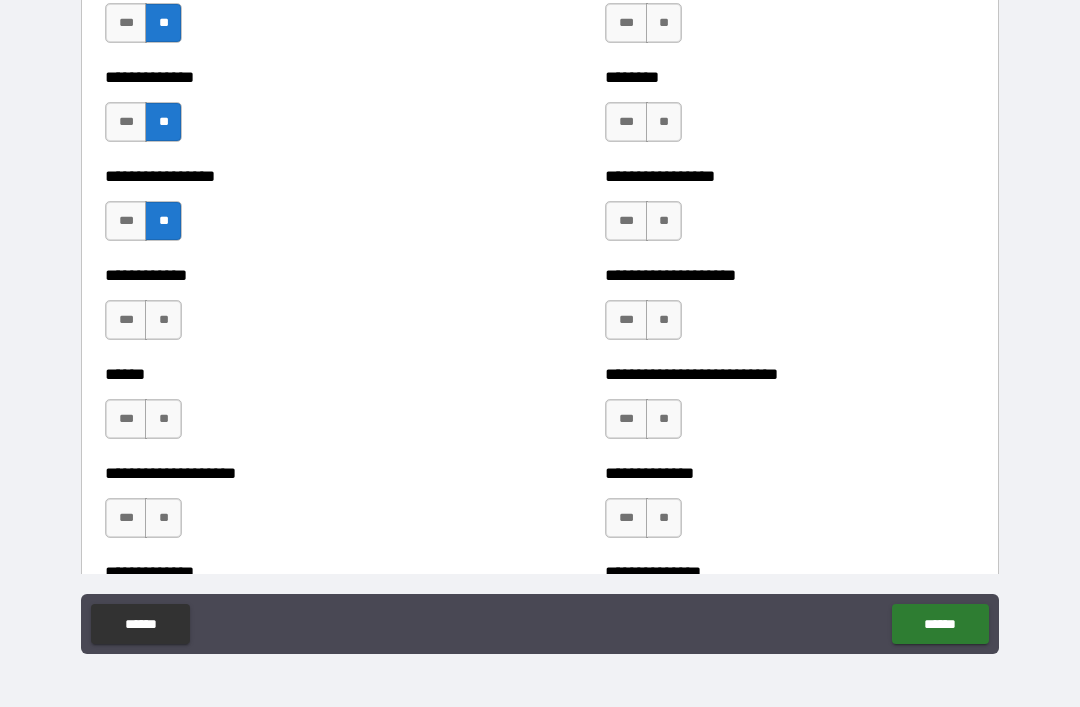 click on "**" at bounding box center (163, 320) 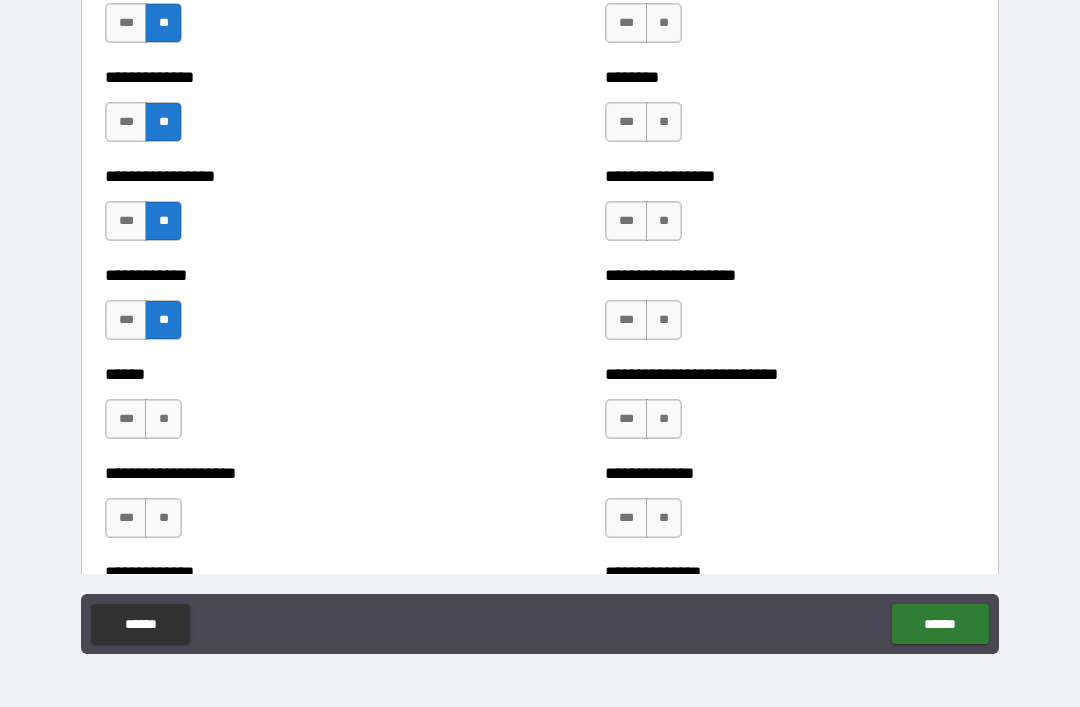 click on "**" at bounding box center (163, 419) 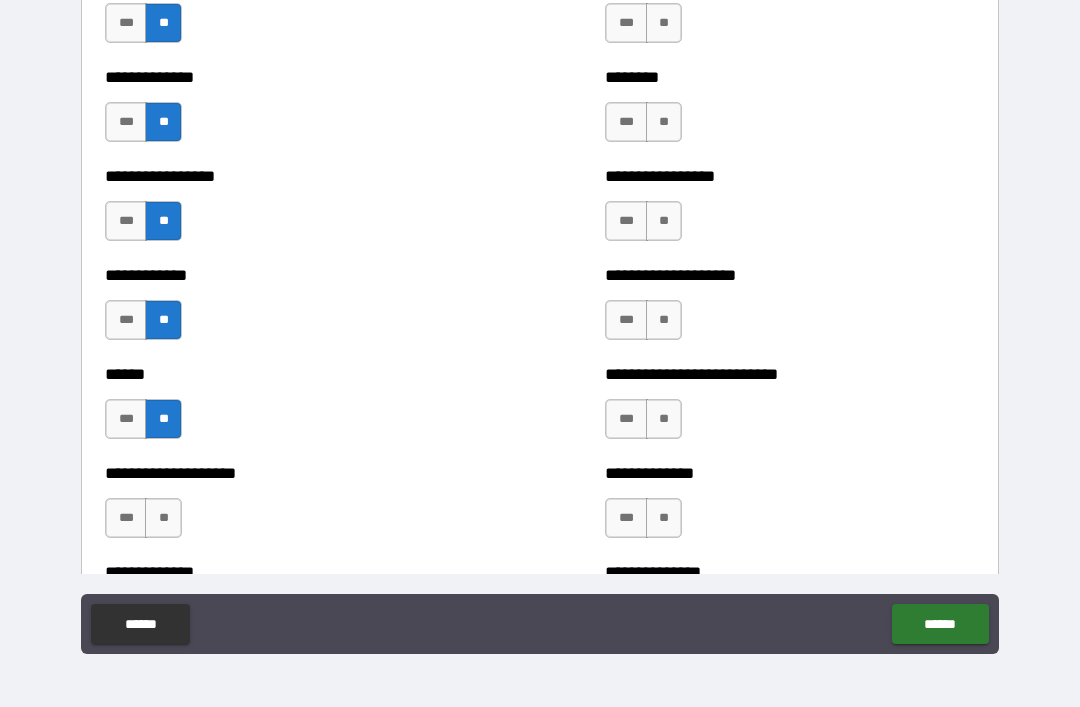 click on "**" at bounding box center [163, 518] 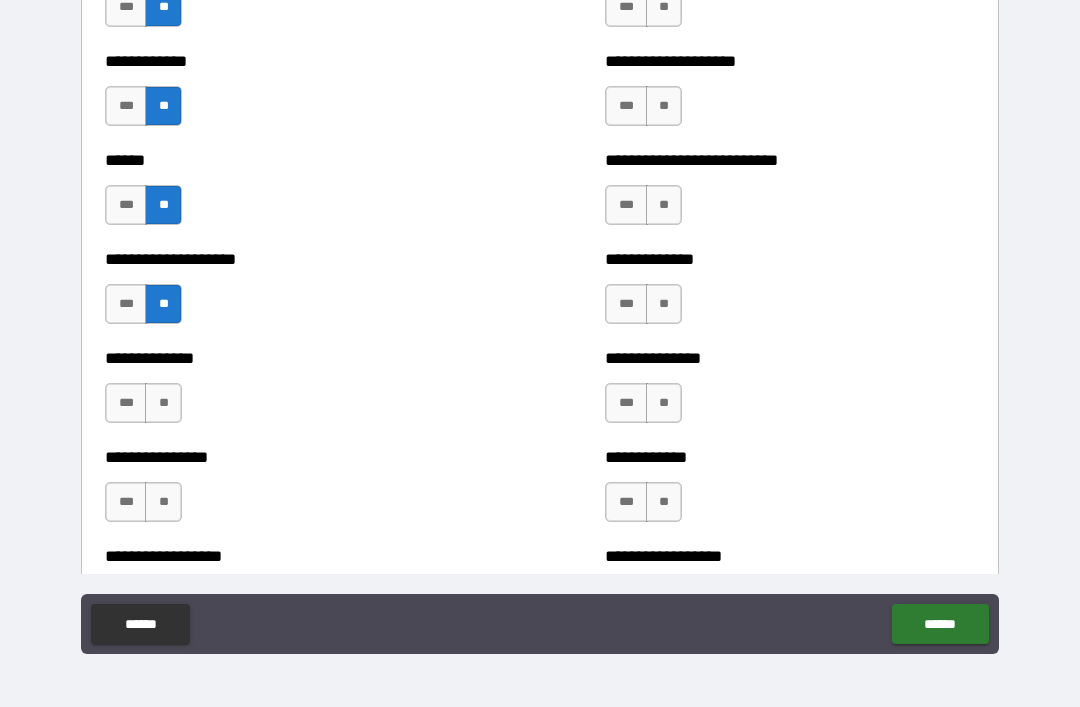 scroll, scrollTop: 3839, scrollLeft: 0, axis: vertical 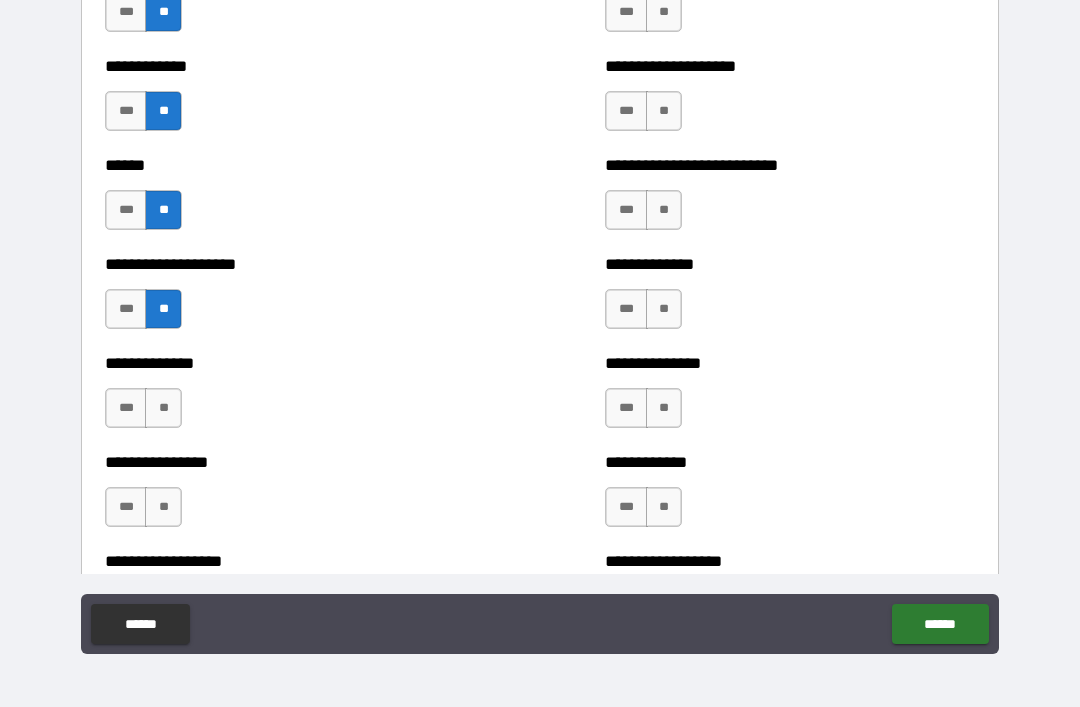 click on "**" at bounding box center (163, 408) 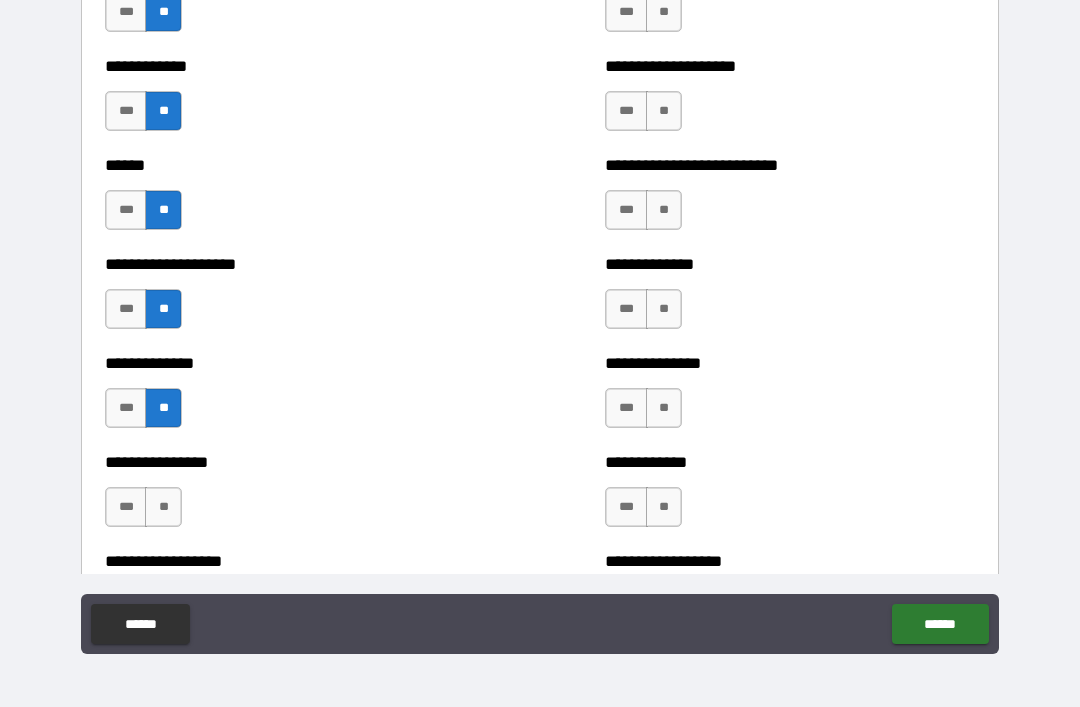 click on "**********" at bounding box center (290, 497) 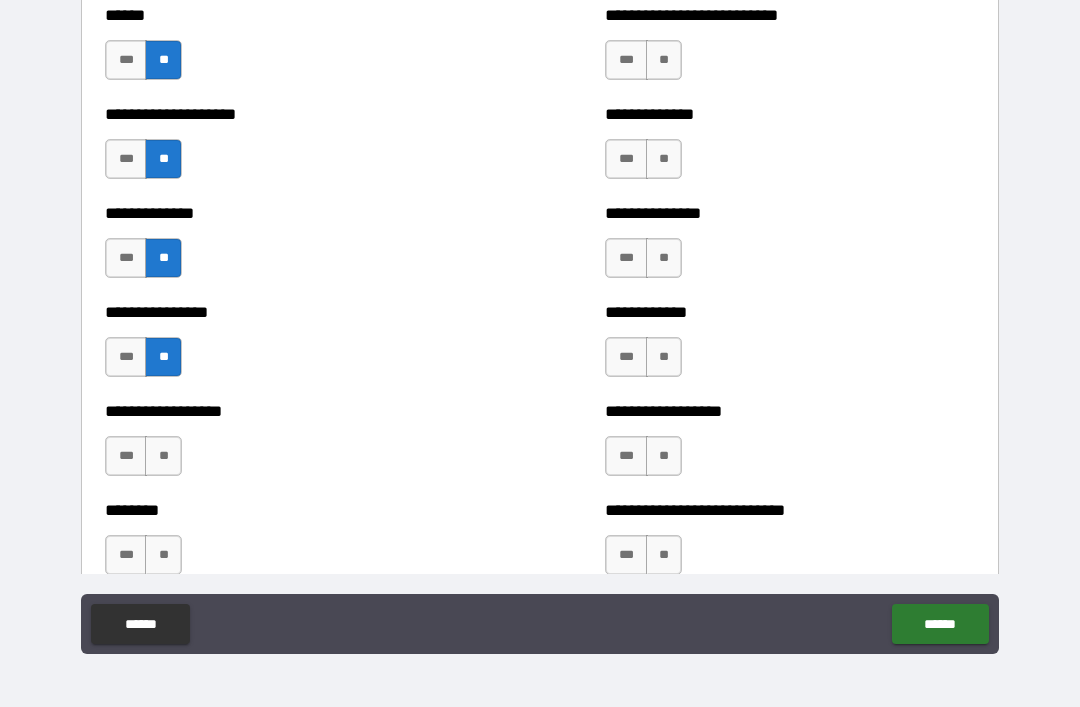 scroll, scrollTop: 4007, scrollLeft: 0, axis: vertical 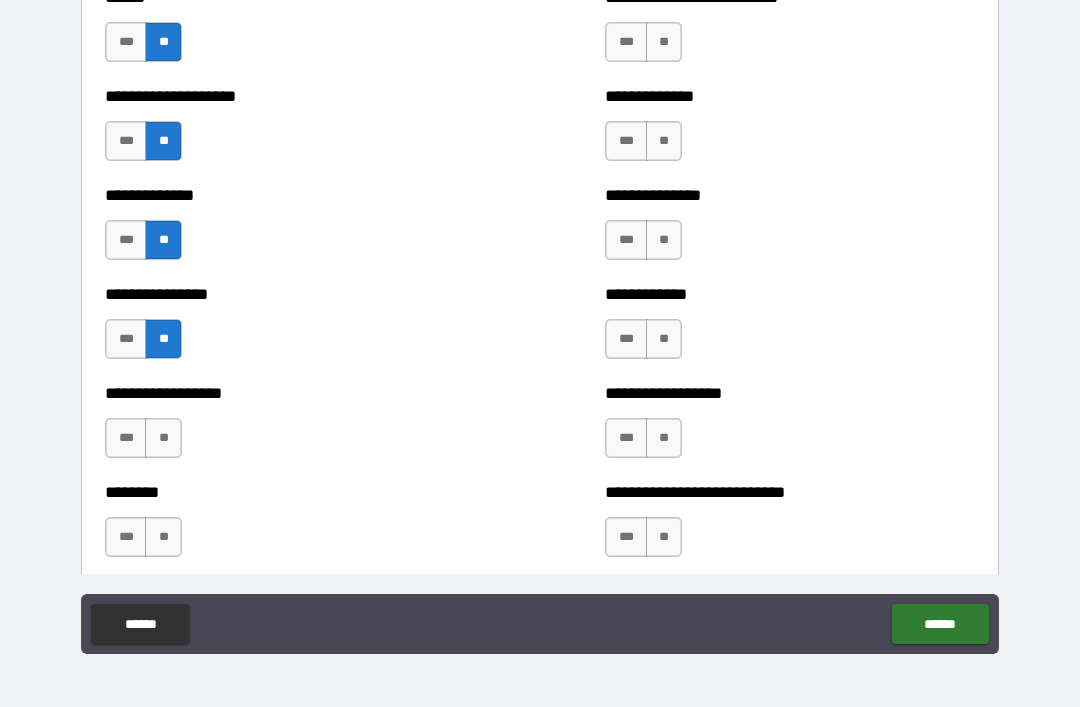 click on "**" at bounding box center [163, 438] 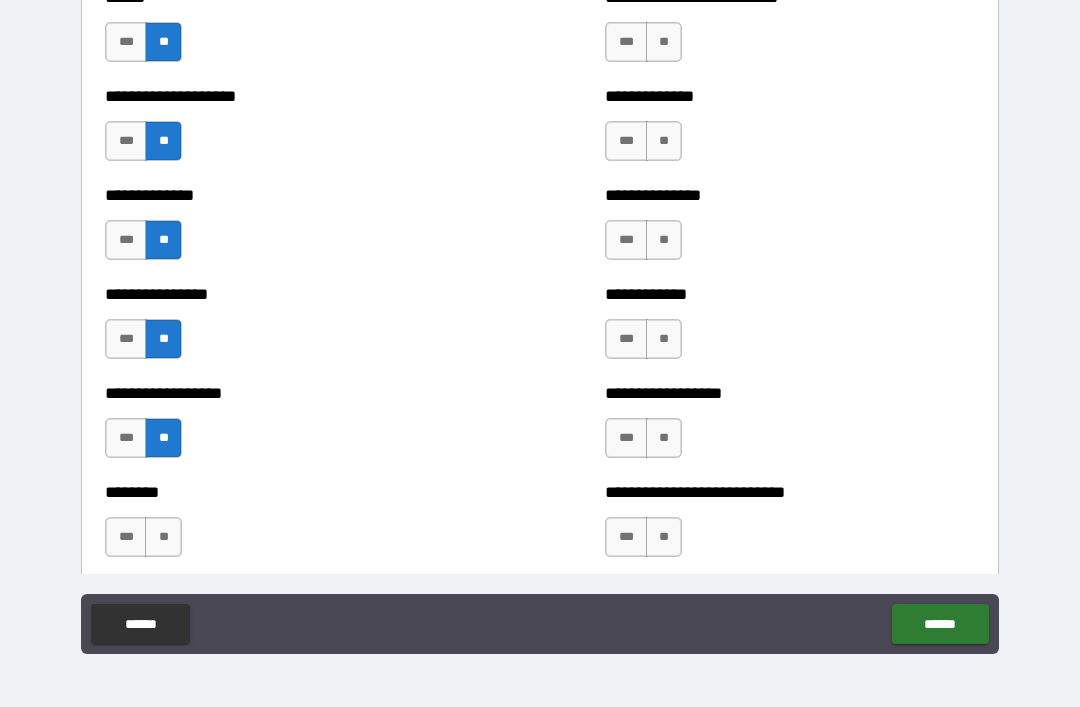 click on "**" at bounding box center (163, 537) 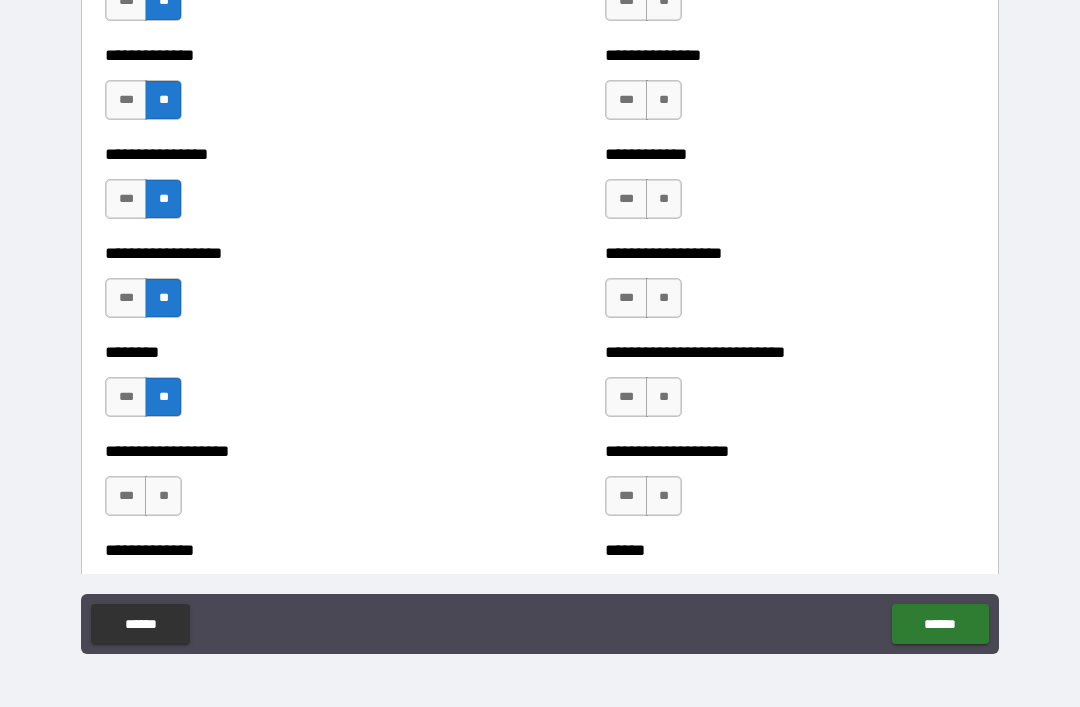 scroll, scrollTop: 4234, scrollLeft: 0, axis: vertical 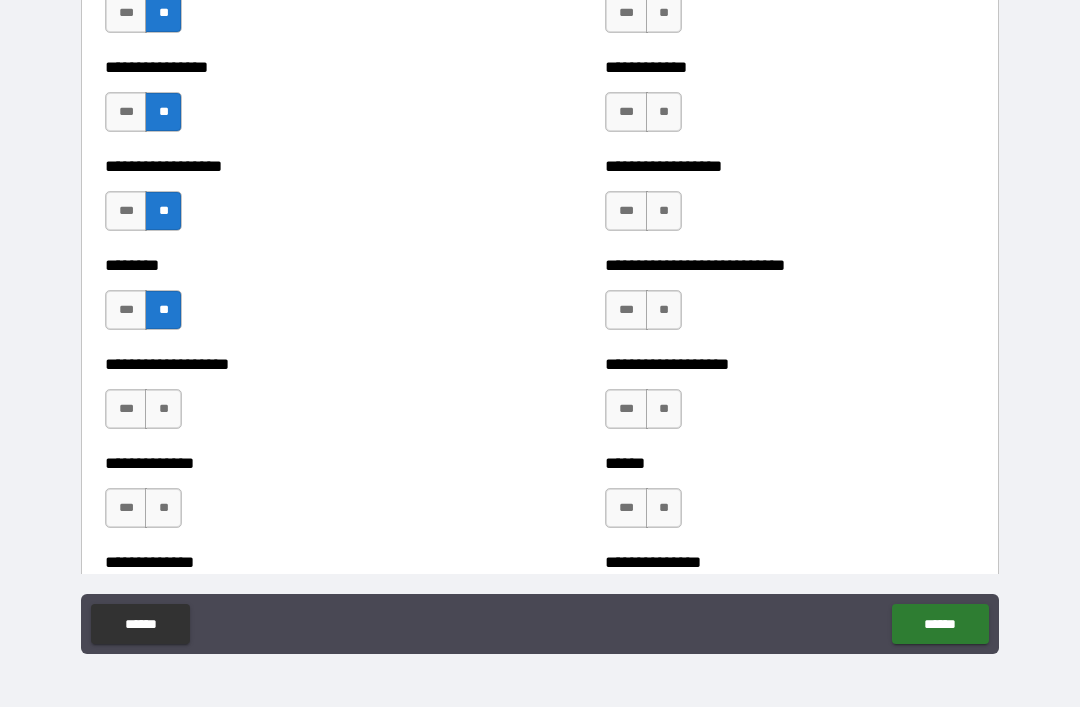 click on "**" at bounding box center (163, 409) 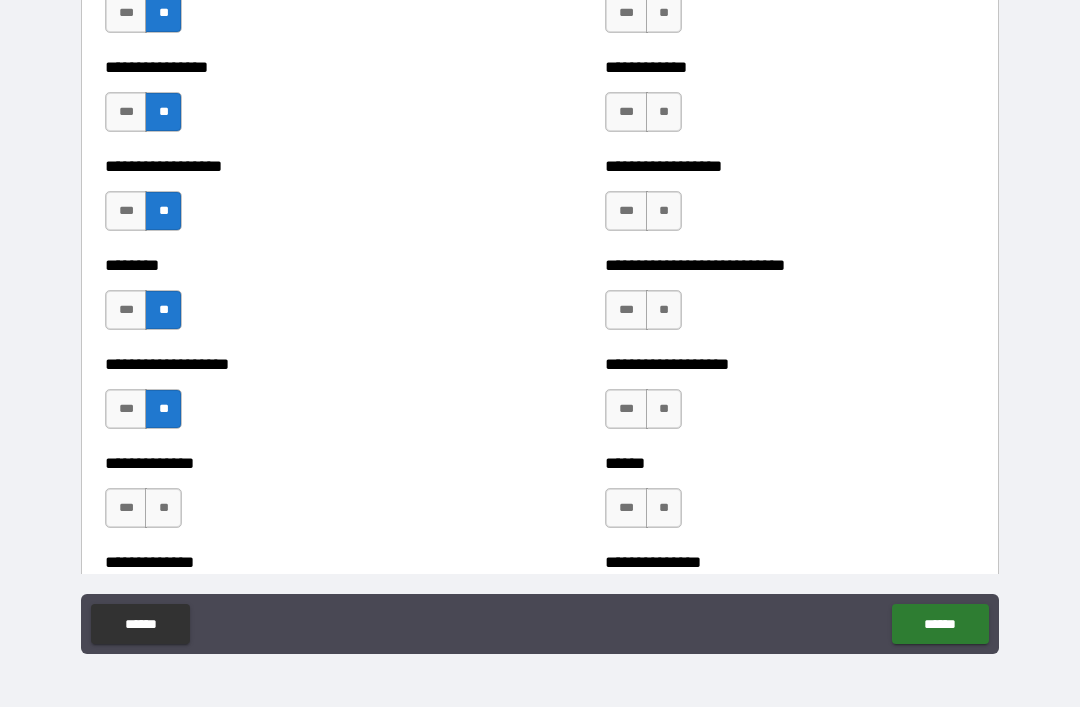 click on "*** **" at bounding box center [146, 513] 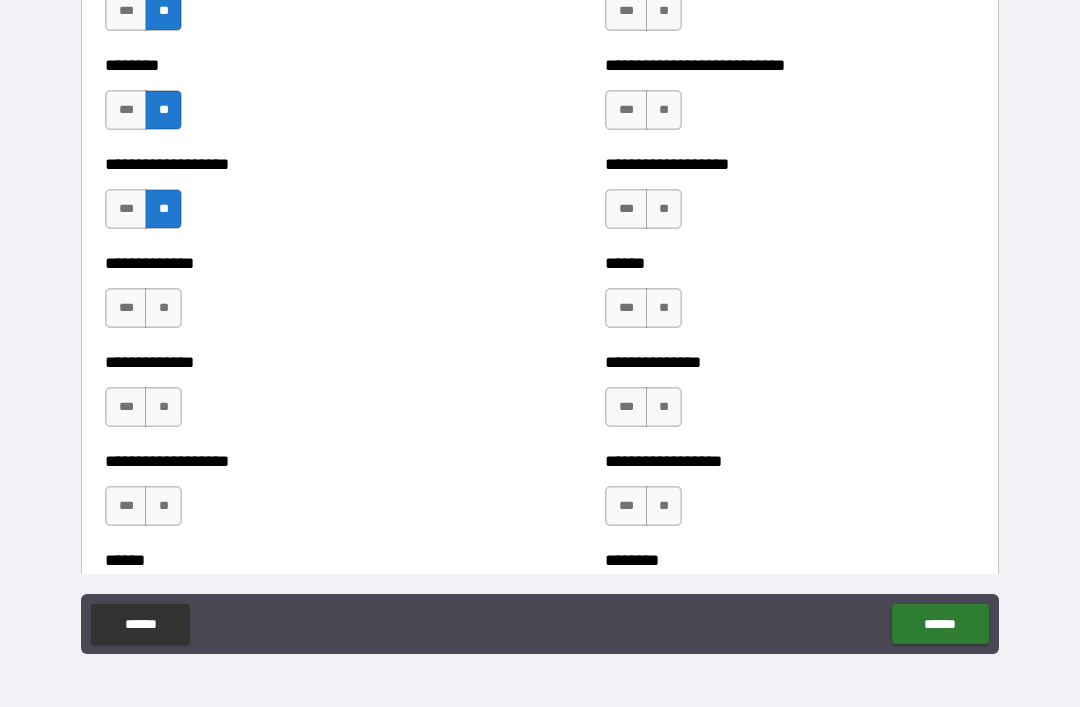 scroll, scrollTop: 4425, scrollLeft: 0, axis: vertical 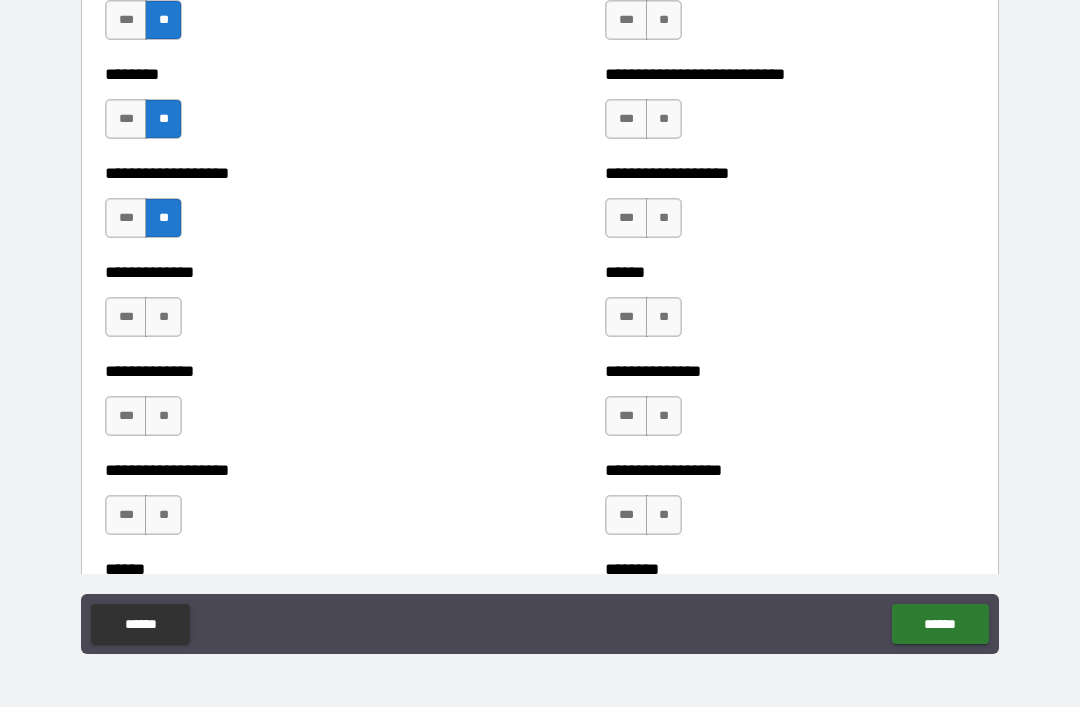 click on "**" at bounding box center (163, 317) 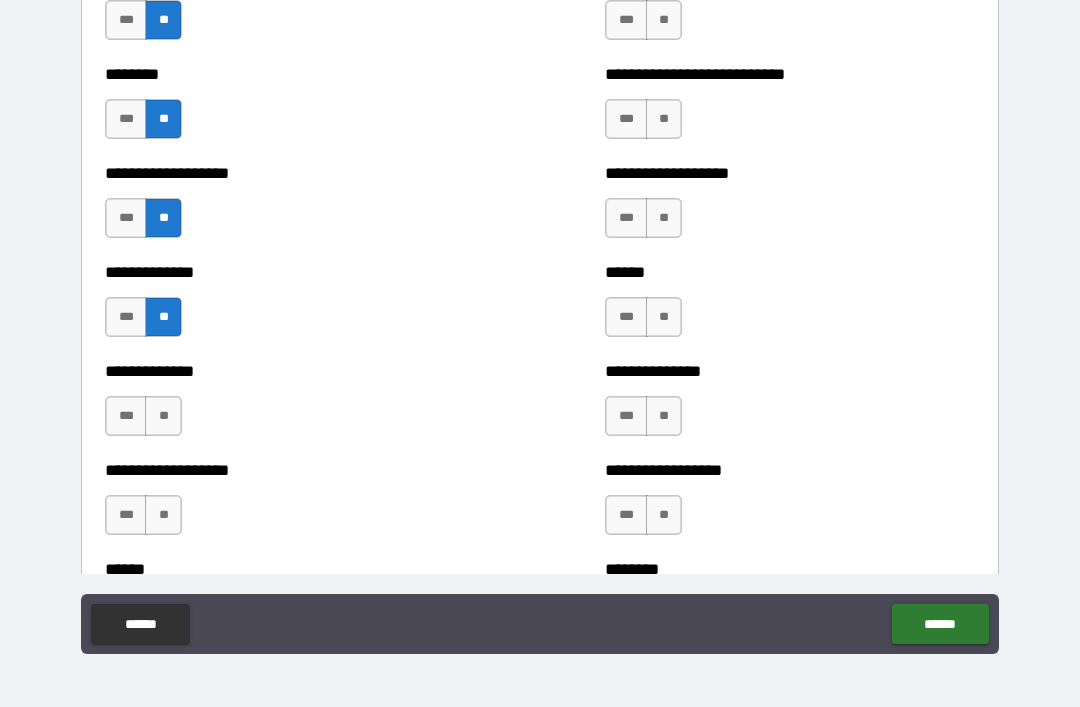 click on "**" at bounding box center [163, 416] 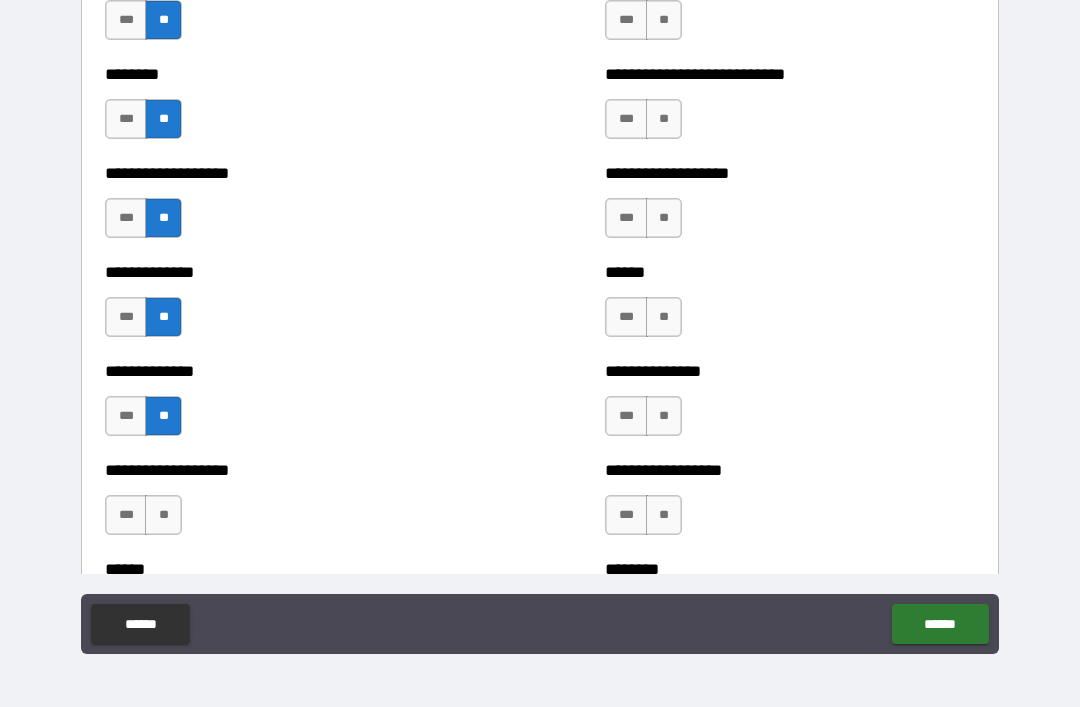 click on "**********" at bounding box center (290, 505) 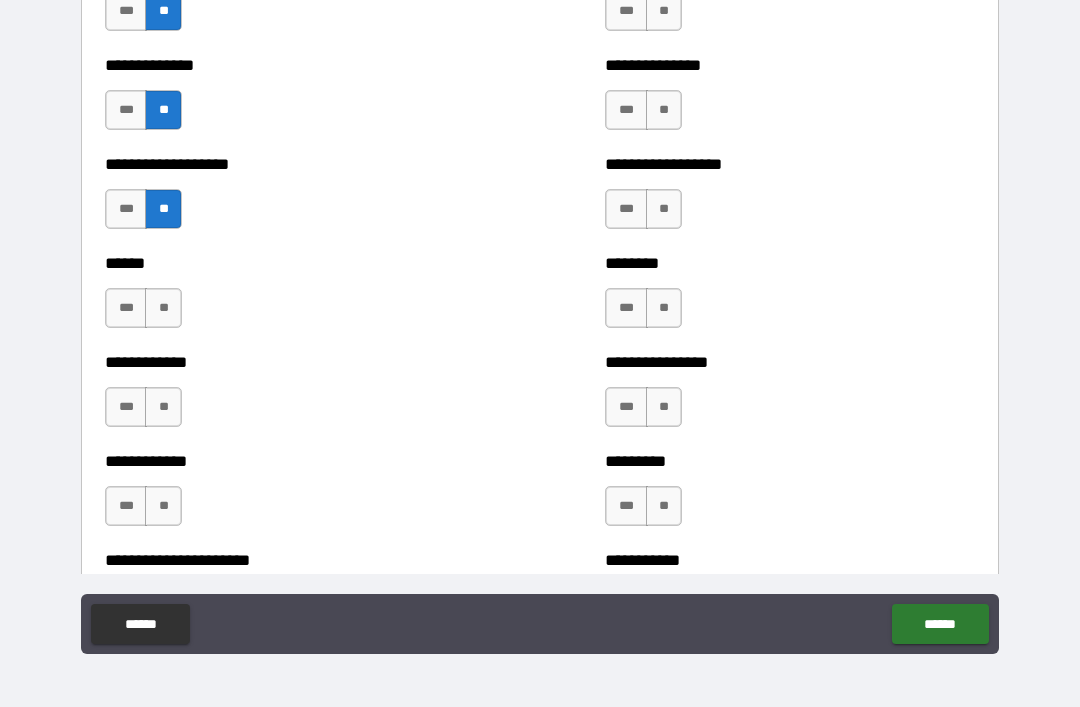 scroll, scrollTop: 4741, scrollLeft: 0, axis: vertical 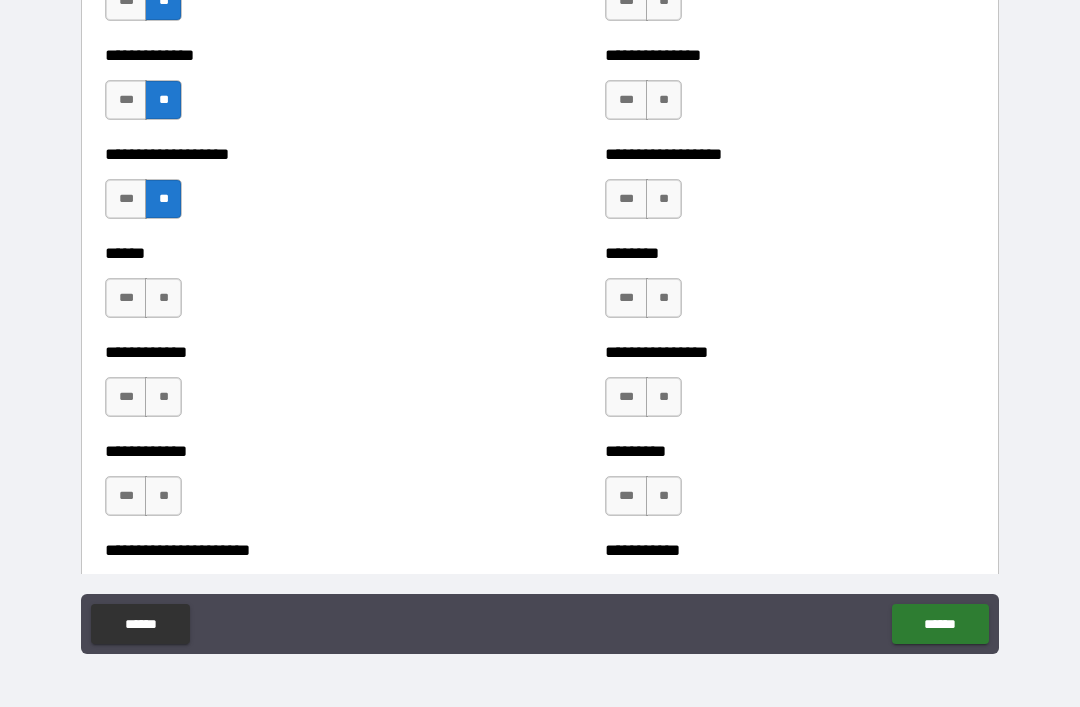 click on "**" at bounding box center [163, 397] 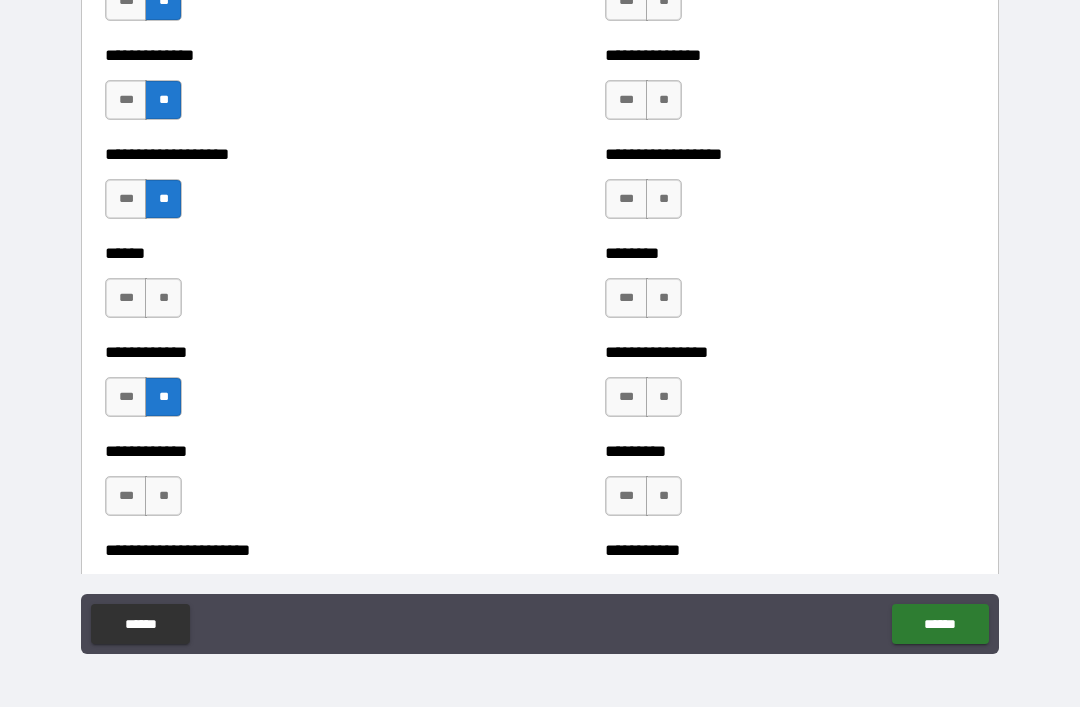 click on "****** *** **" at bounding box center [290, 288] 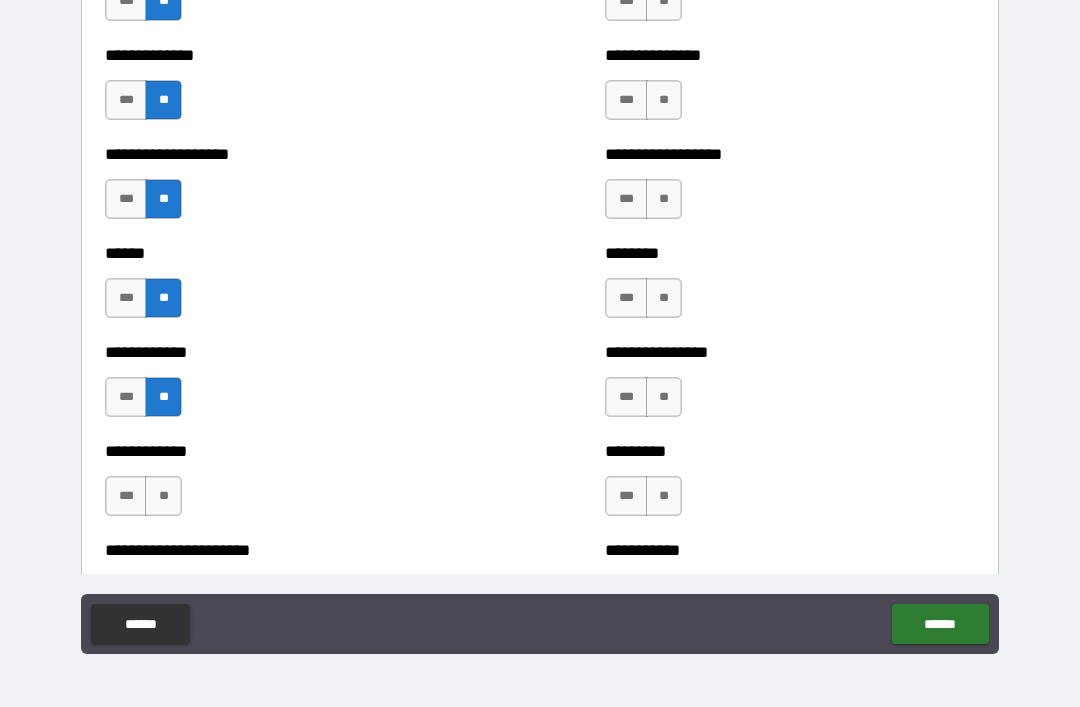 click on "**" at bounding box center [163, 496] 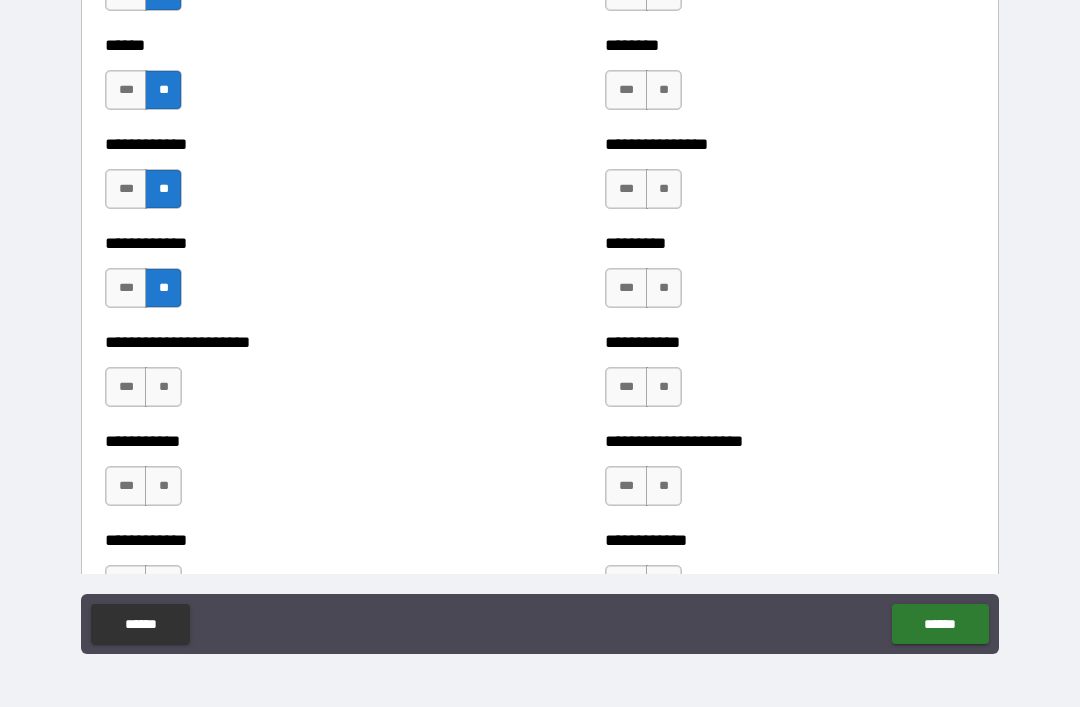 scroll, scrollTop: 4947, scrollLeft: 0, axis: vertical 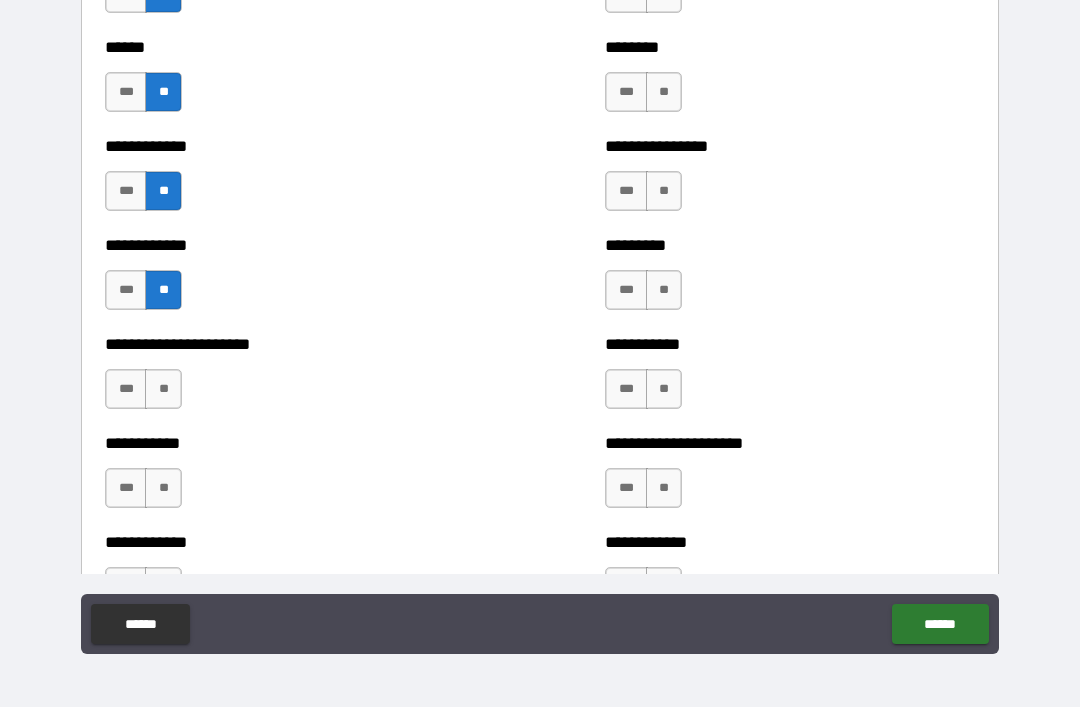 click on "**" at bounding box center [163, 389] 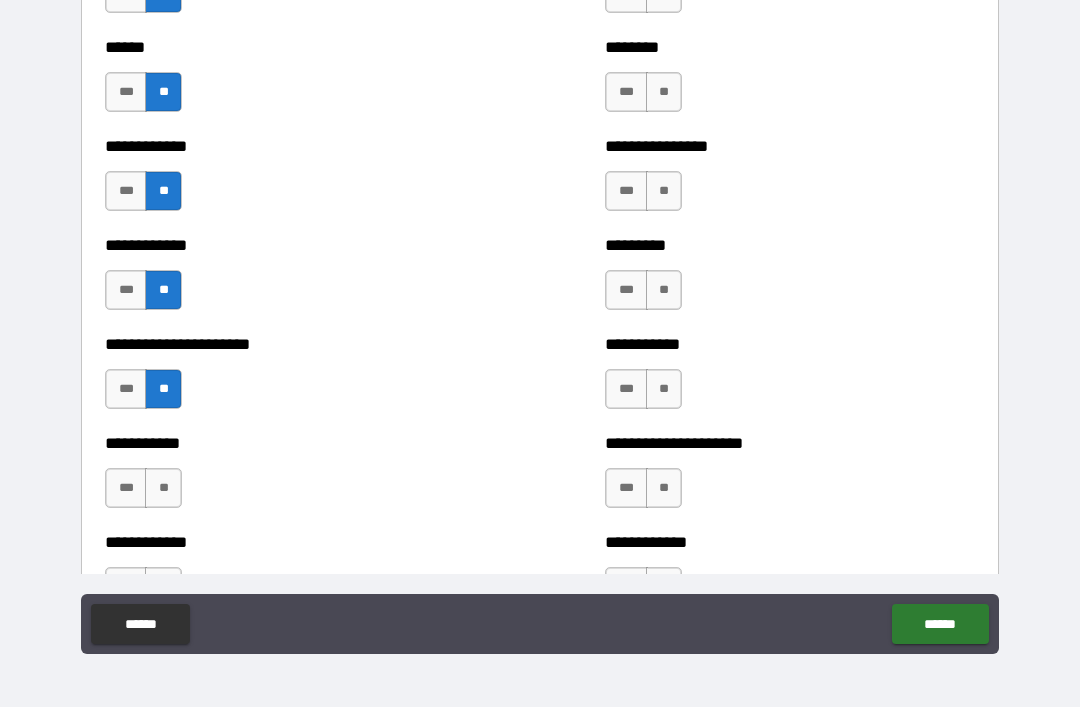 click on "**" at bounding box center [163, 488] 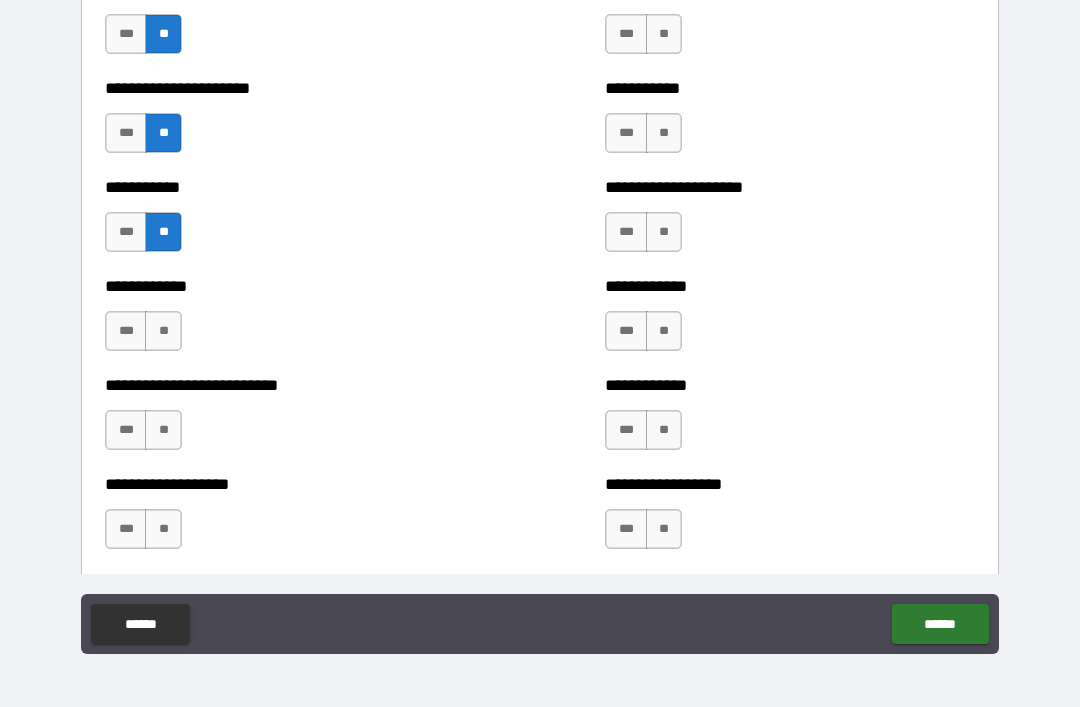 scroll, scrollTop: 5197, scrollLeft: 0, axis: vertical 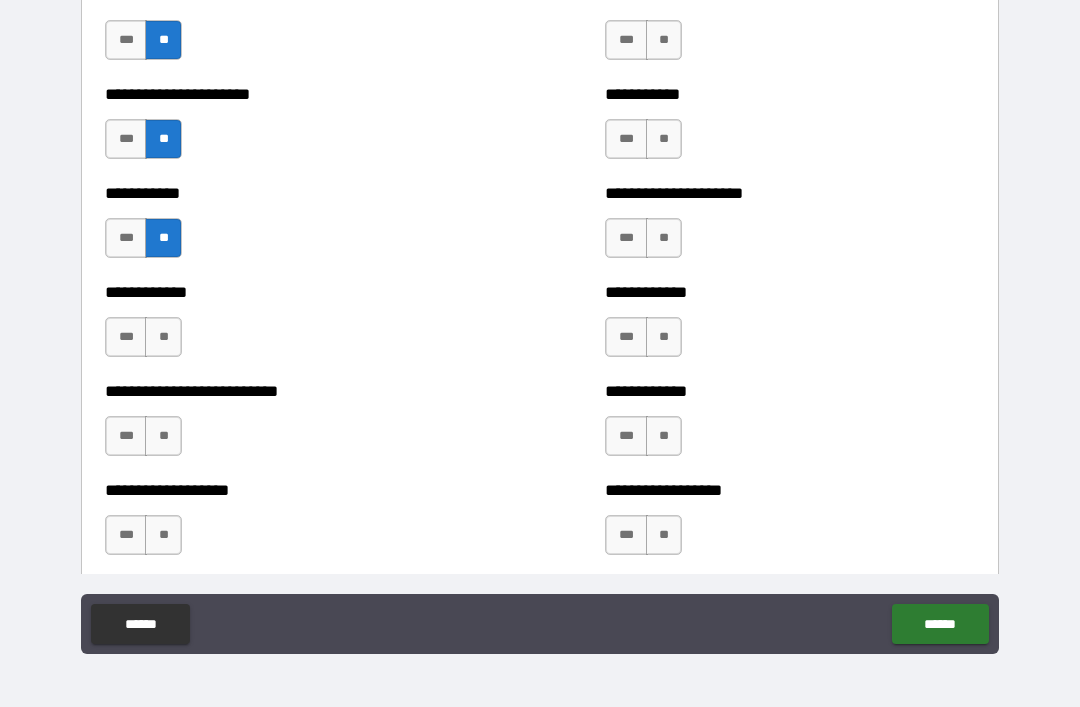 click on "**" at bounding box center (163, 337) 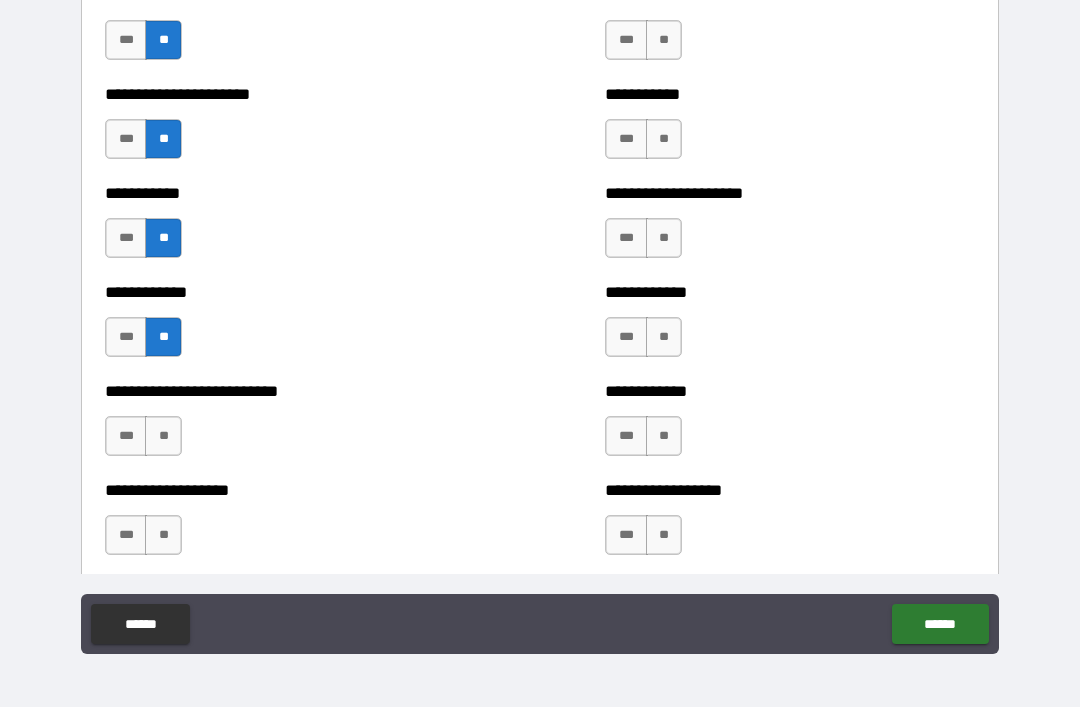 click on "**" at bounding box center (163, 436) 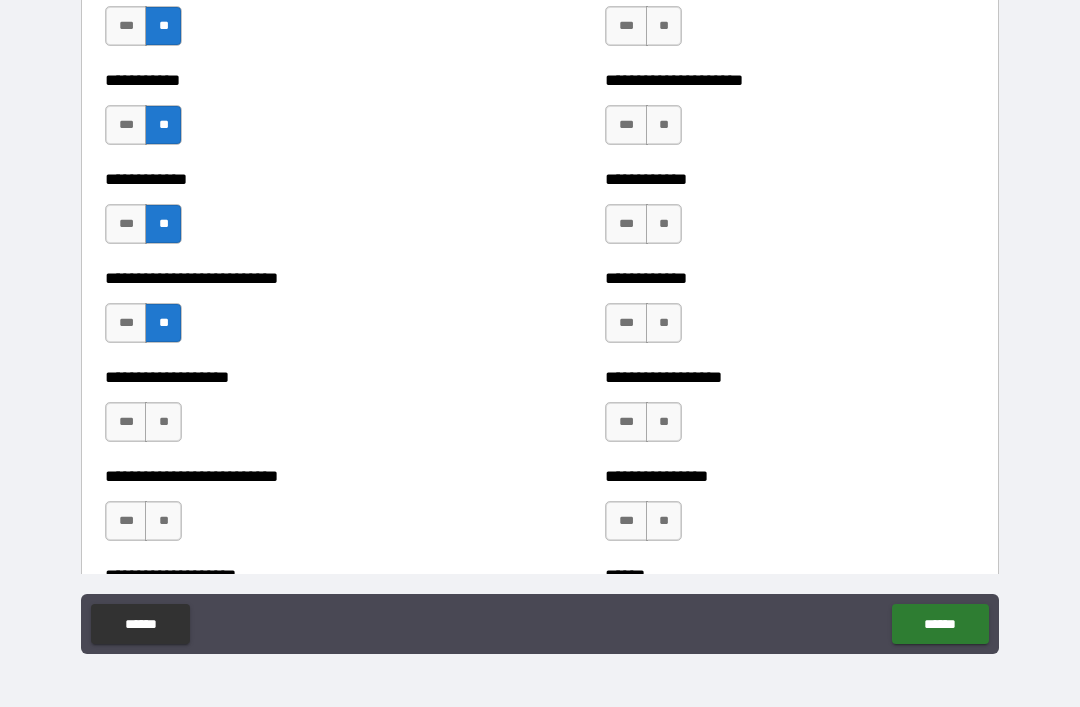 scroll, scrollTop: 5322, scrollLeft: 0, axis: vertical 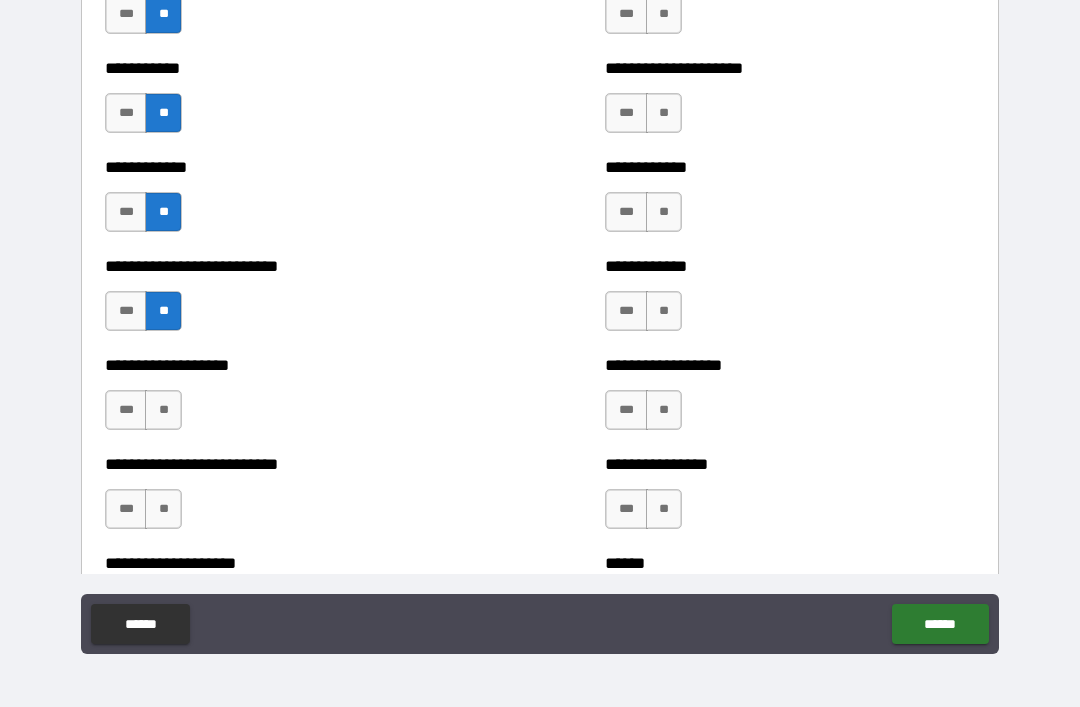 click on "**" at bounding box center (163, 410) 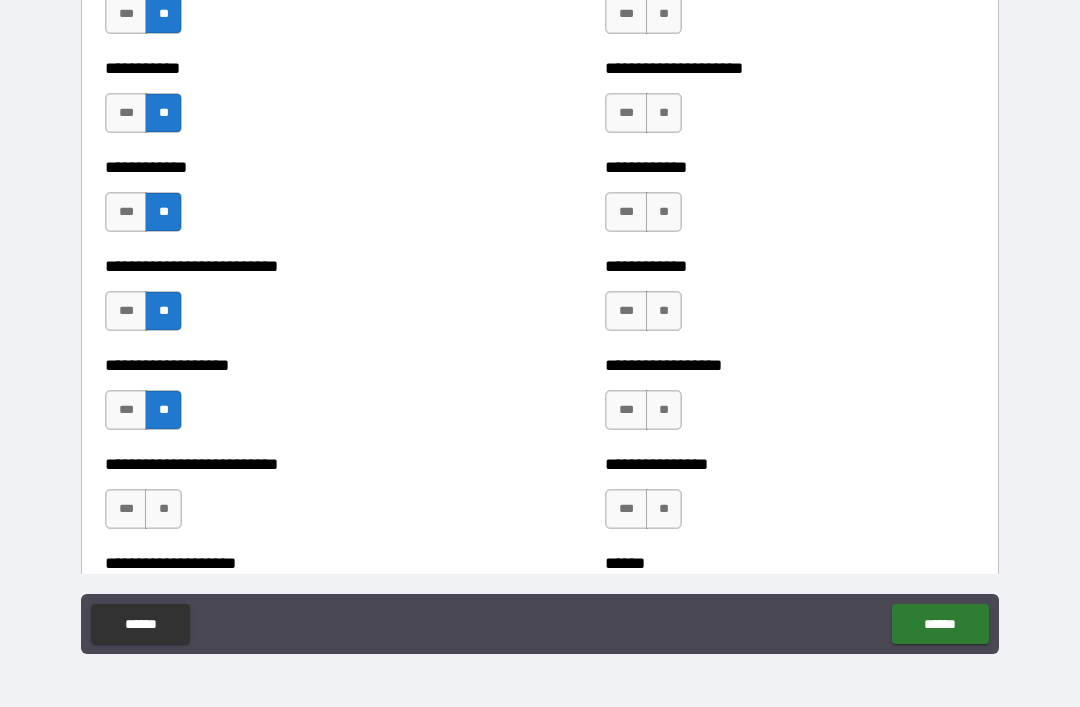 click on "**" at bounding box center (163, 509) 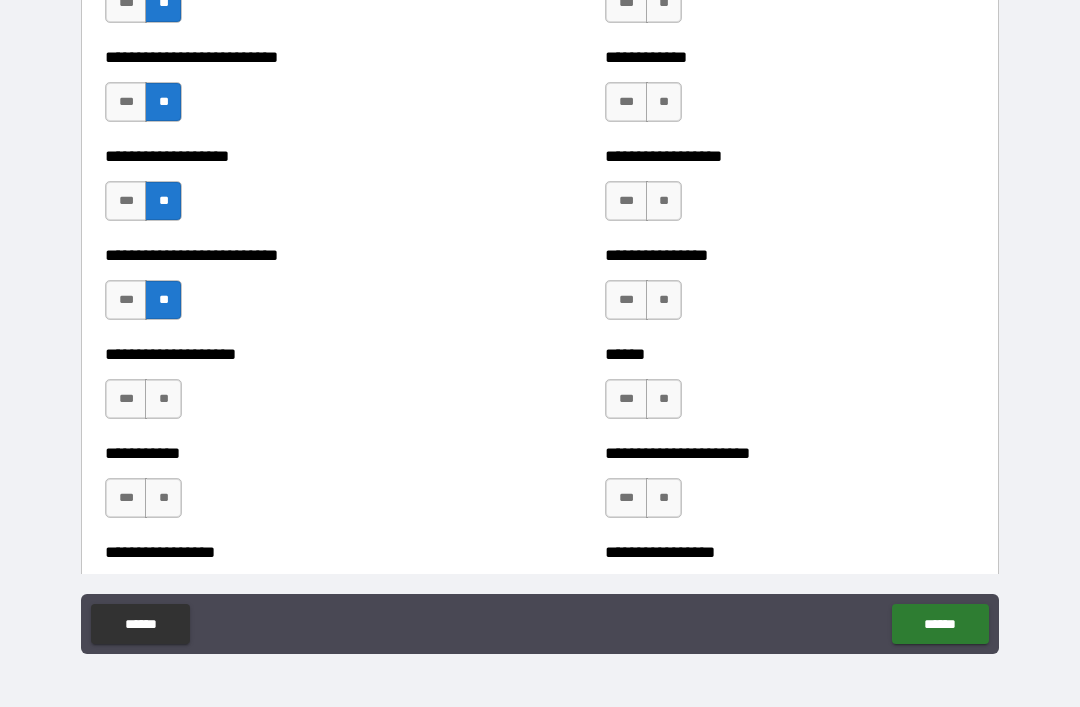 scroll, scrollTop: 5528, scrollLeft: 0, axis: vertical 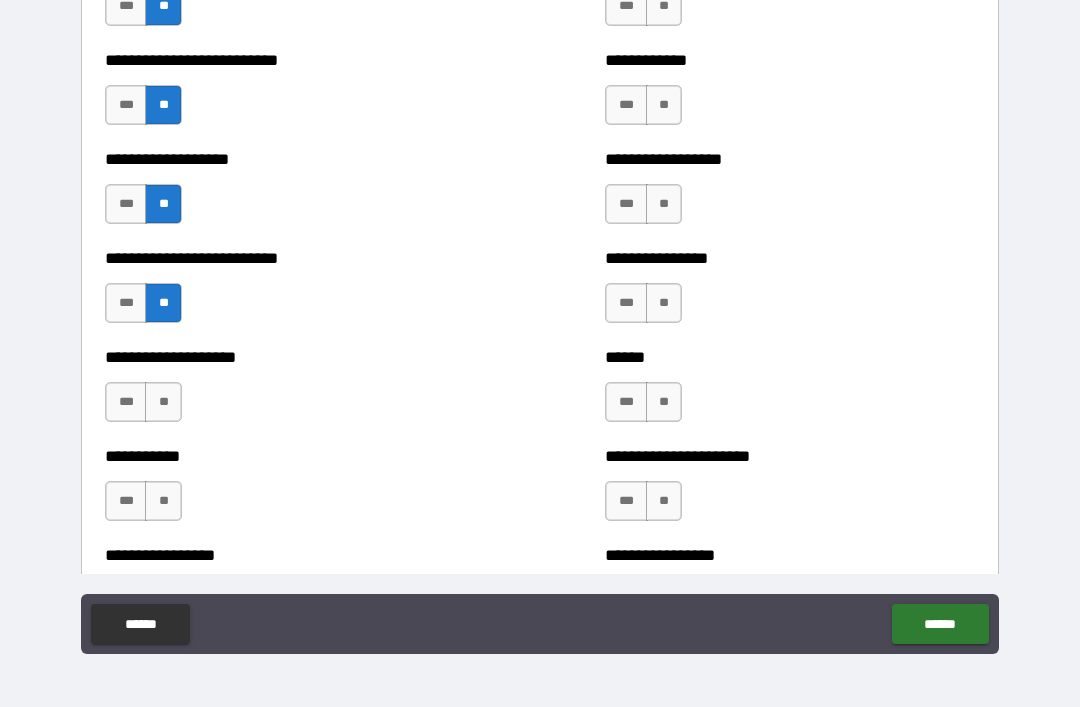 click on "**" at bounding box center (163, 402) 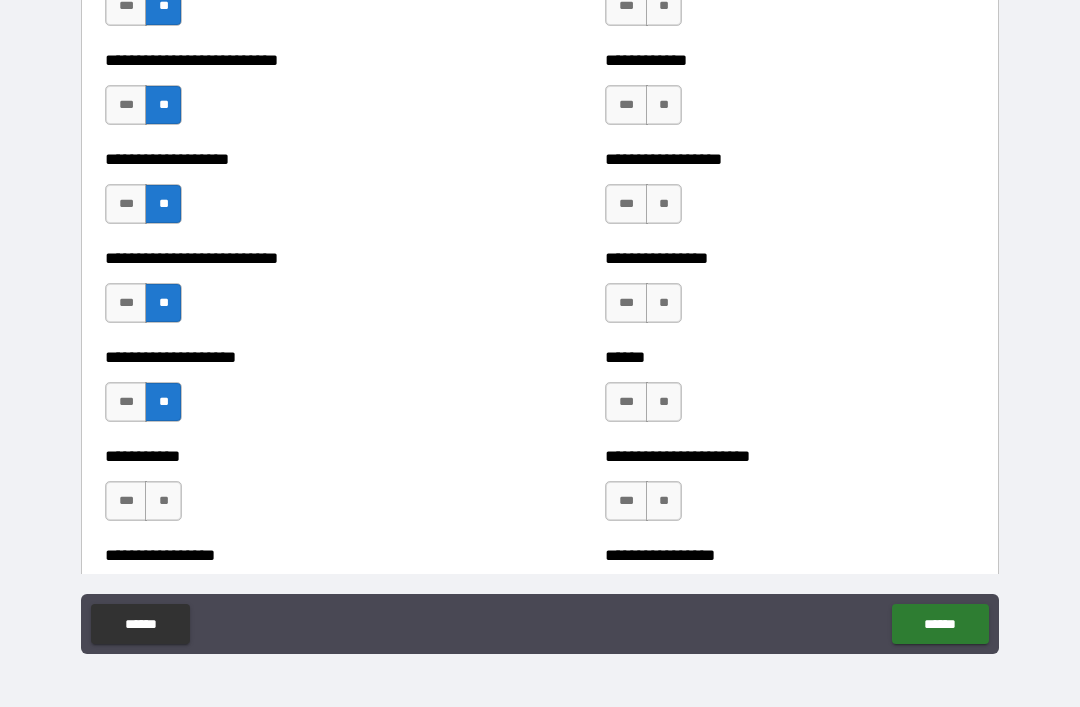 click on "**" at bounding box center [163, 501] 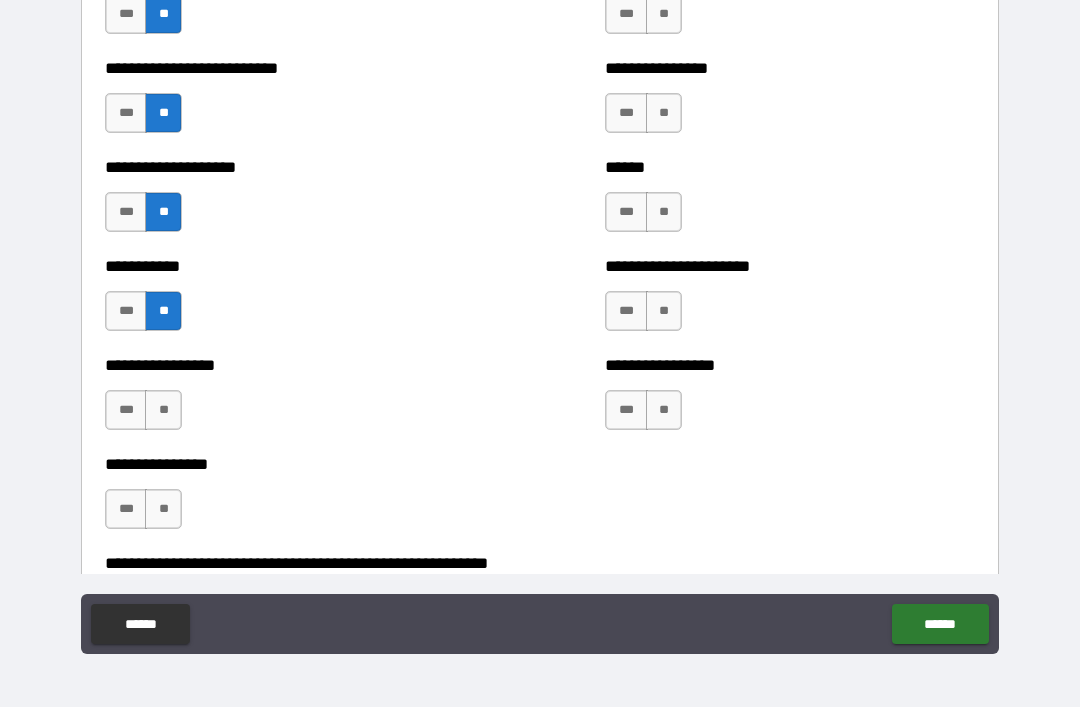 scroll, scrollTop: 5757, scrollLeft: 0, axis: vertical 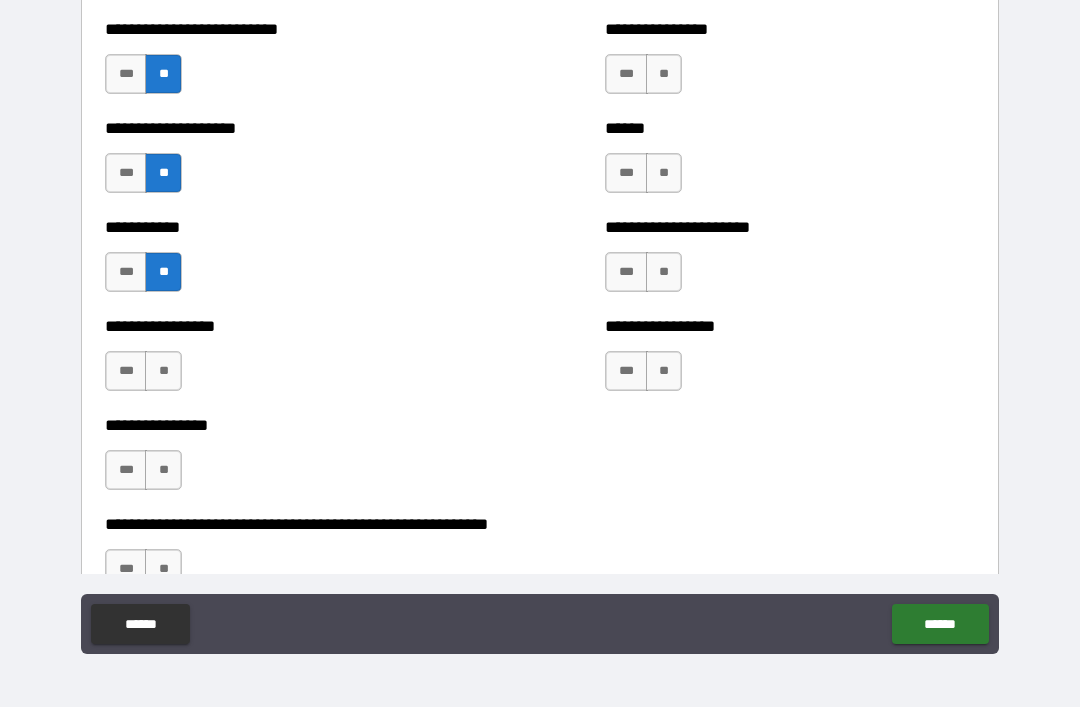 click on "**" at bounding box center (163, 371) 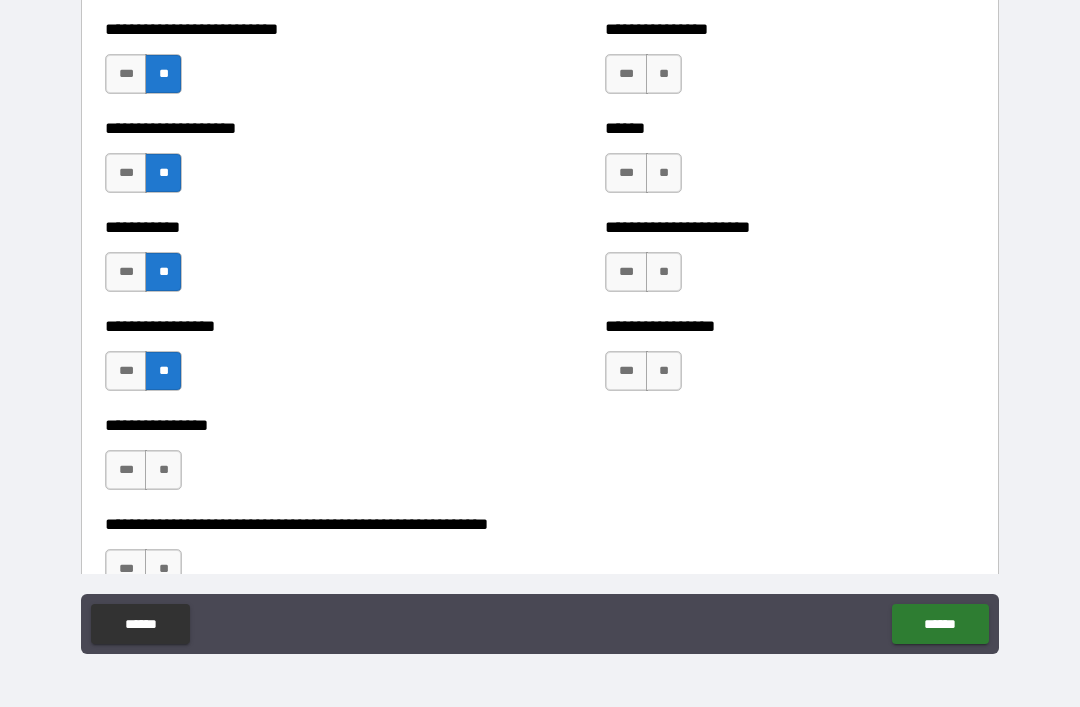 click on "**" at bounding box center (163, 470) 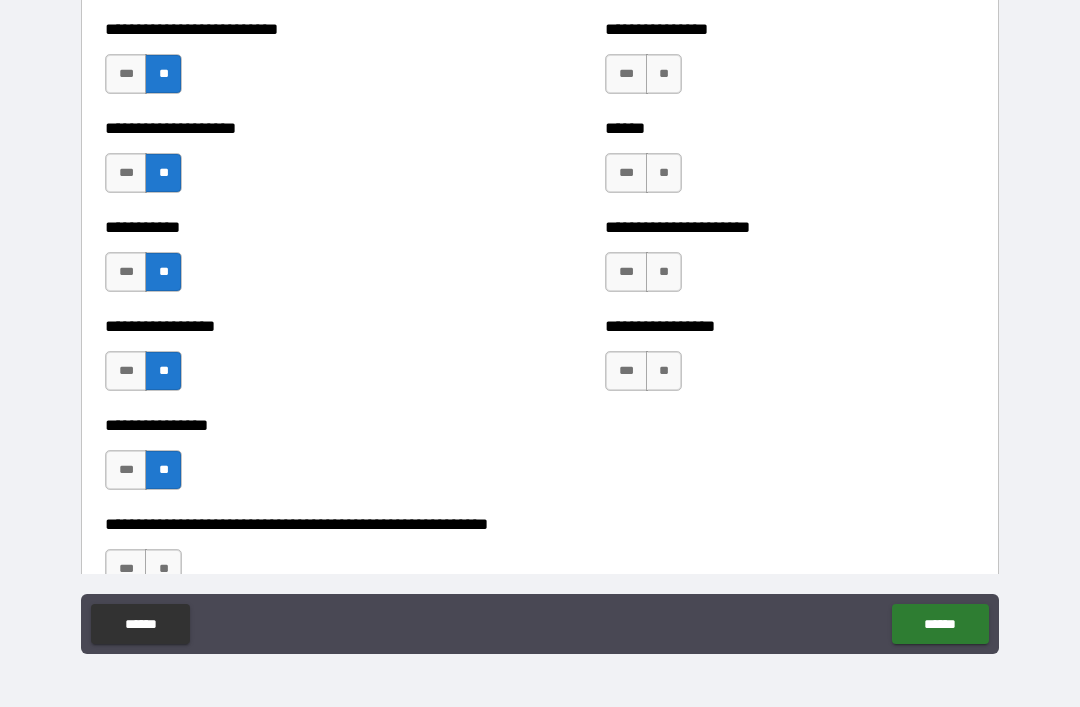 scroll, scrollTop: 5936, scrollLeft: 0, axis: vertical 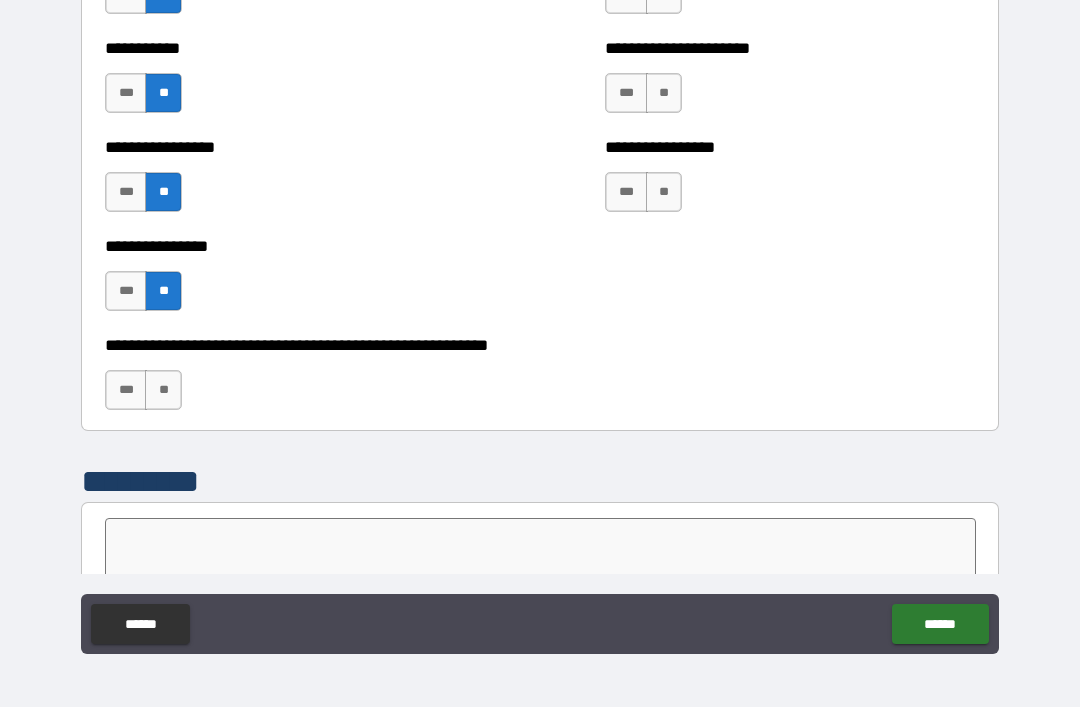 click on "**" at bounding box center (163, 390) 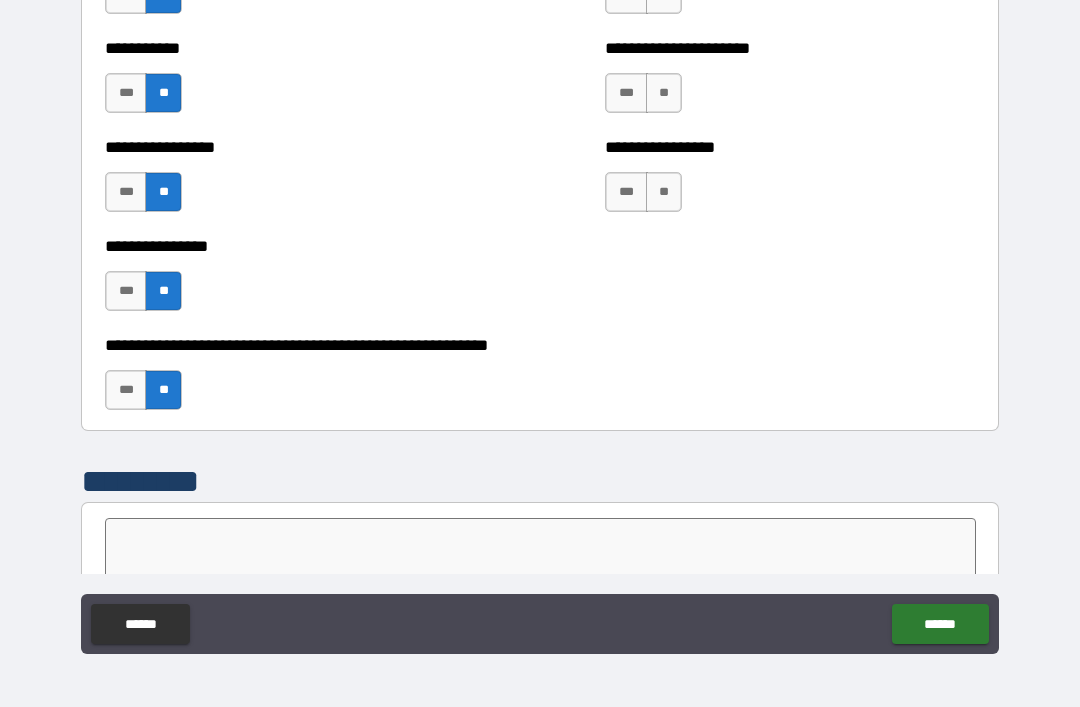 click on "**********" at bounding box center [790, 182] 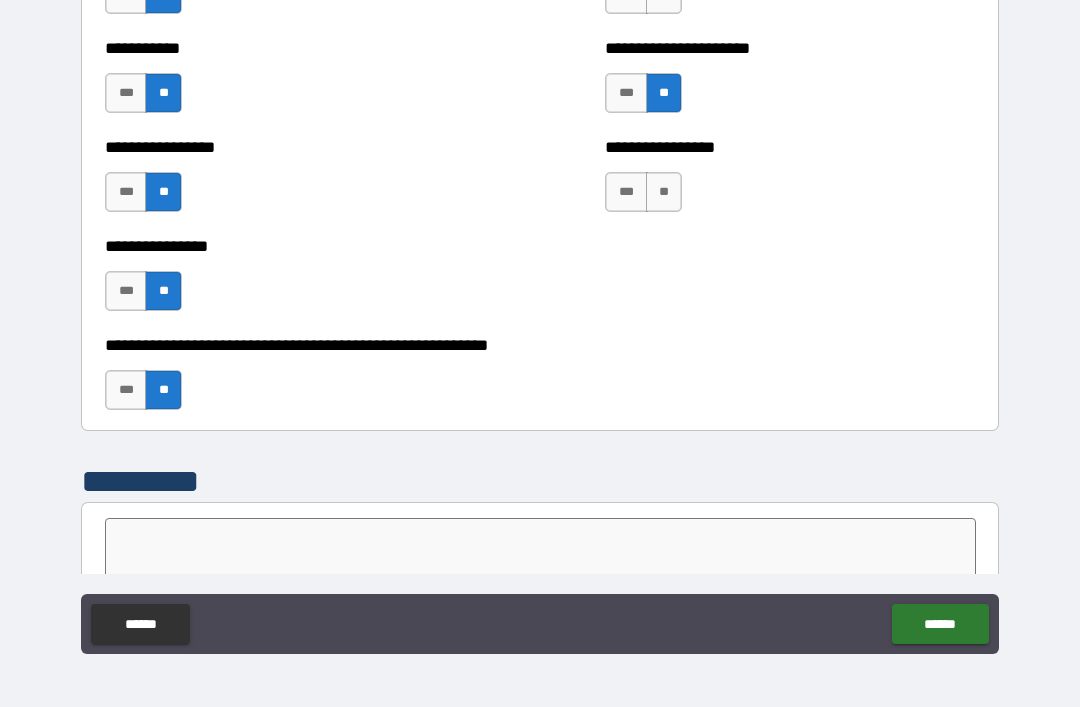 click on "**" at bounding box center [664, 192] 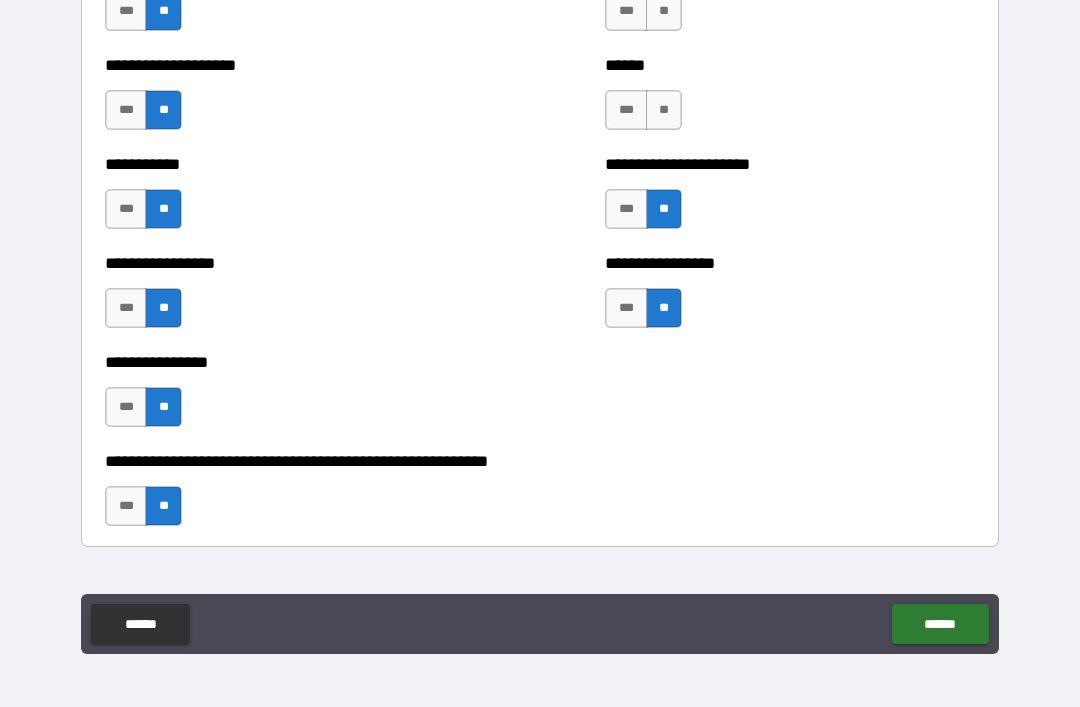 scroll, scrollTop: 5675, scrollLeft: 0, axis: vertical 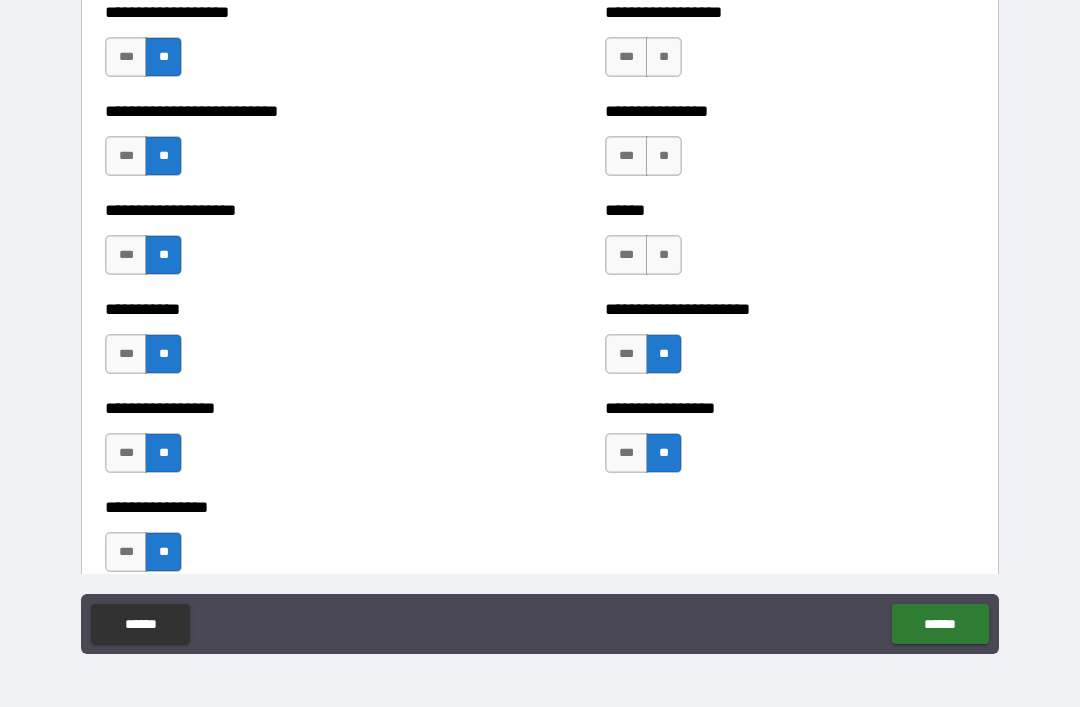 click on "**" at bounding box center [664, 255] 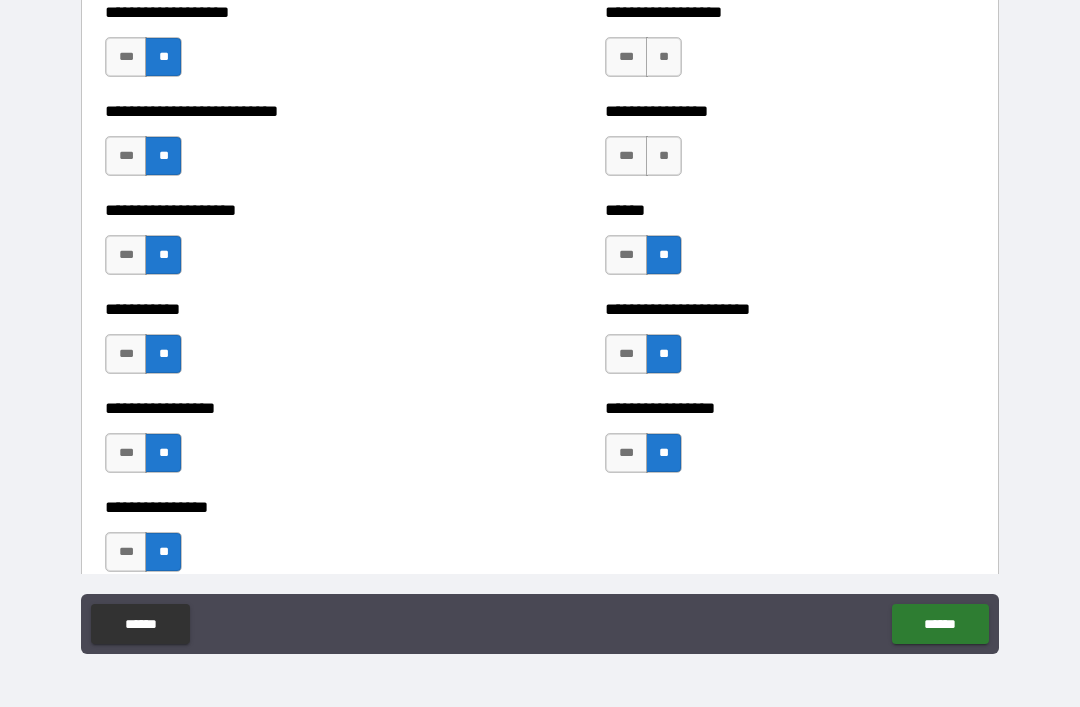 click on "**" at bounding box center [664, 156] 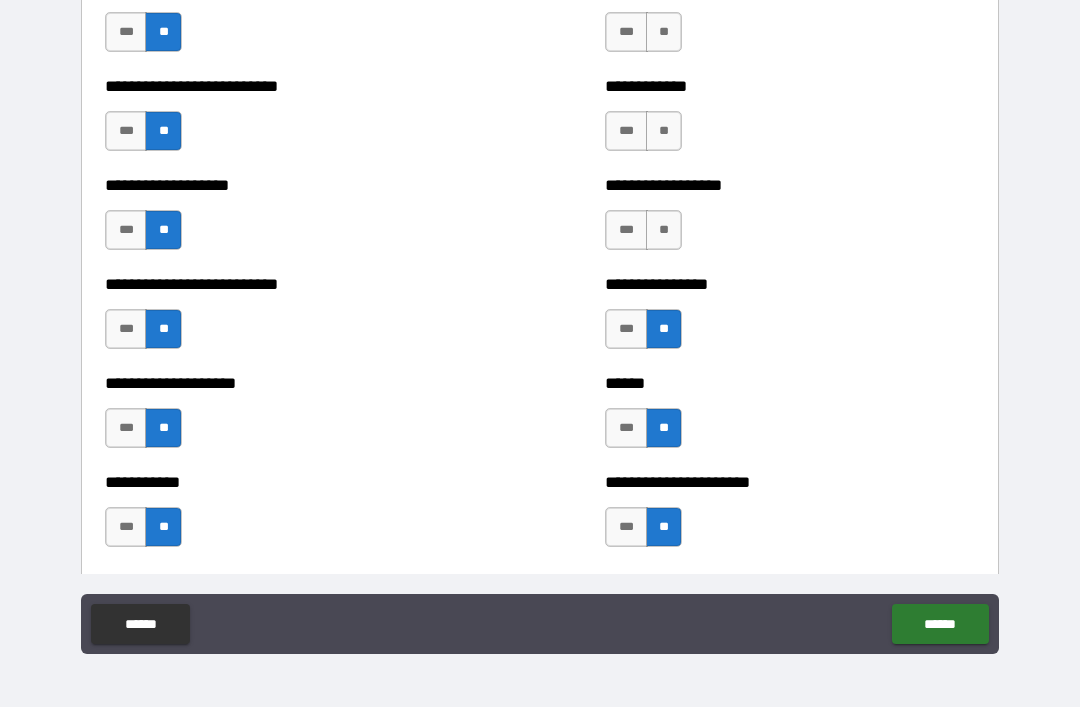 scroll, scrollTop: 5469, scrollLeft: 0, axis: vertical 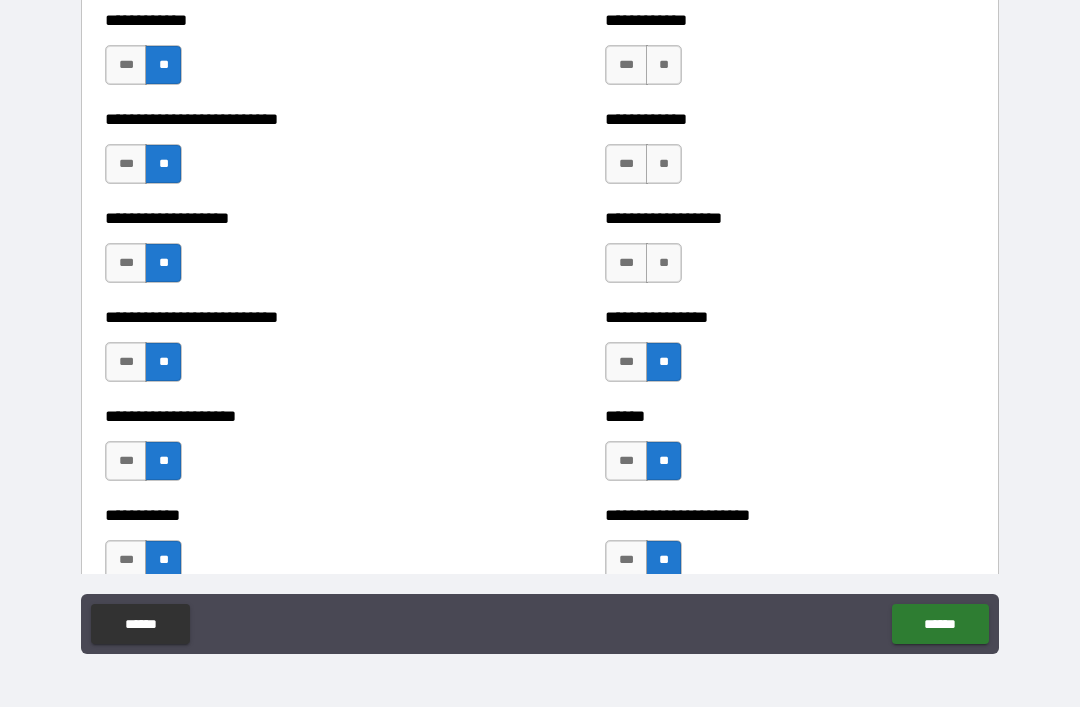 click on "**" at bounding box center [664, 263] 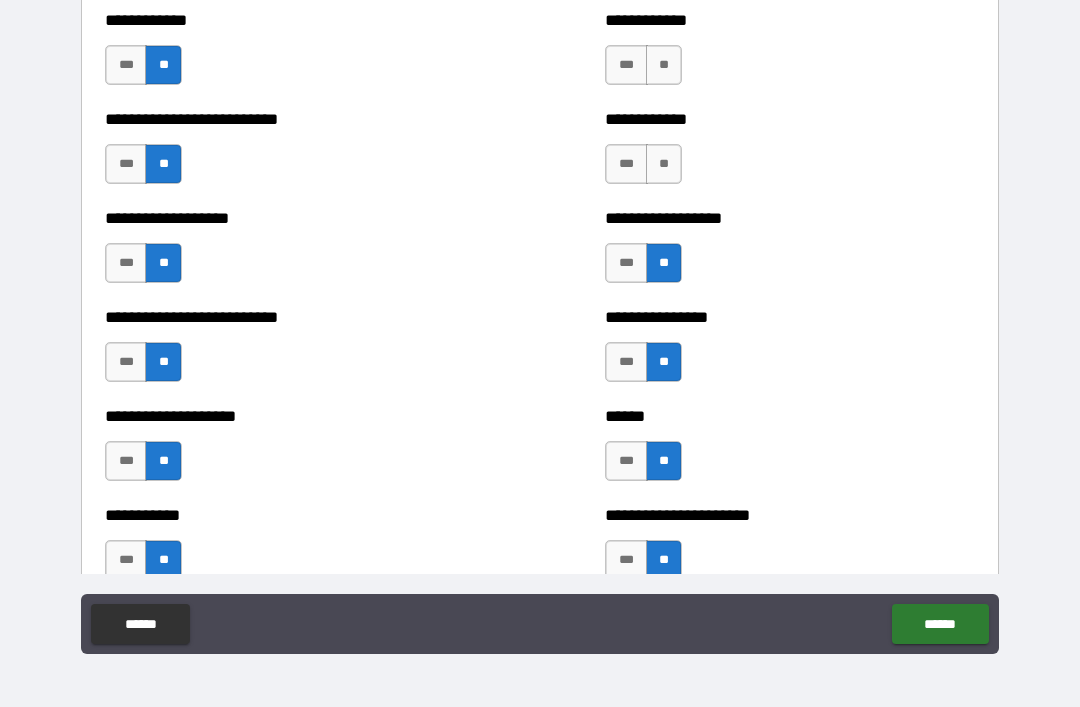 click on "**" at bounding box center [664, 164] 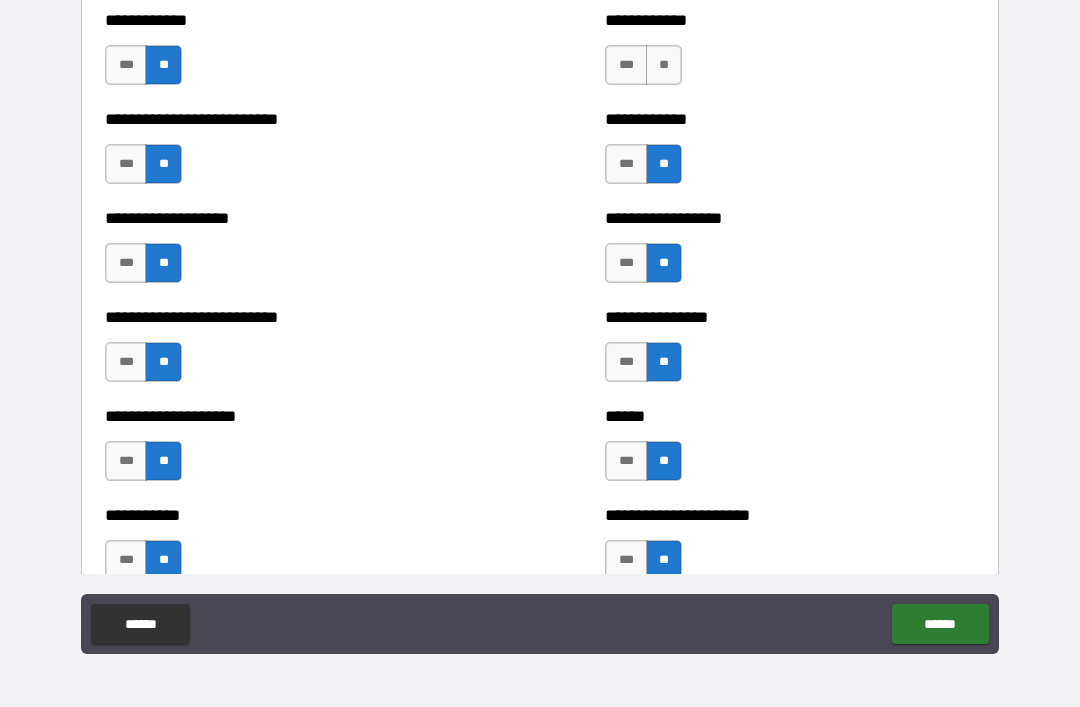 click on "**" at bounding box center [664, 65] 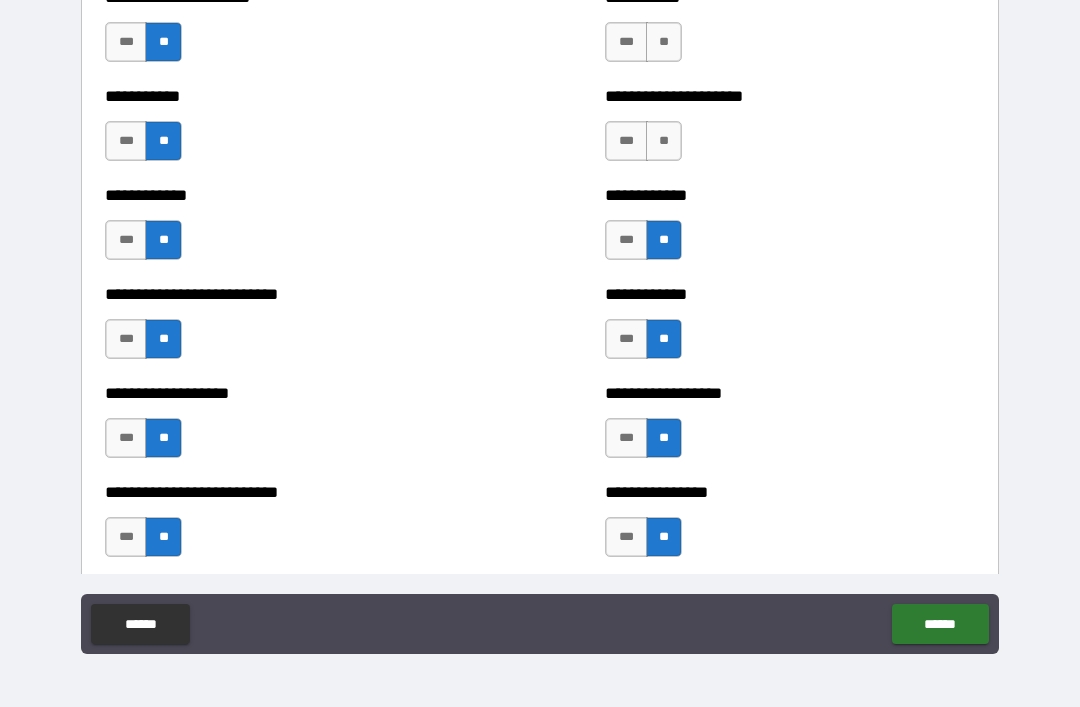 scroll, scrollTop: 5292, scrollLeft: 0, axis: vertical 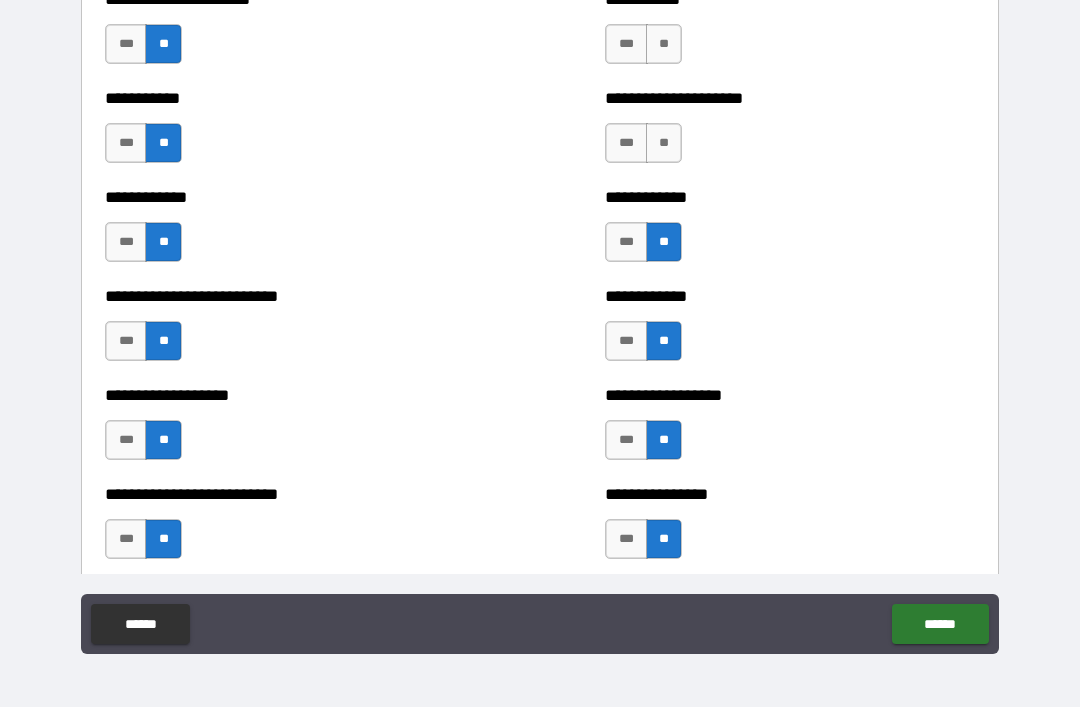 click on "**" at bounding box center [664, 143] 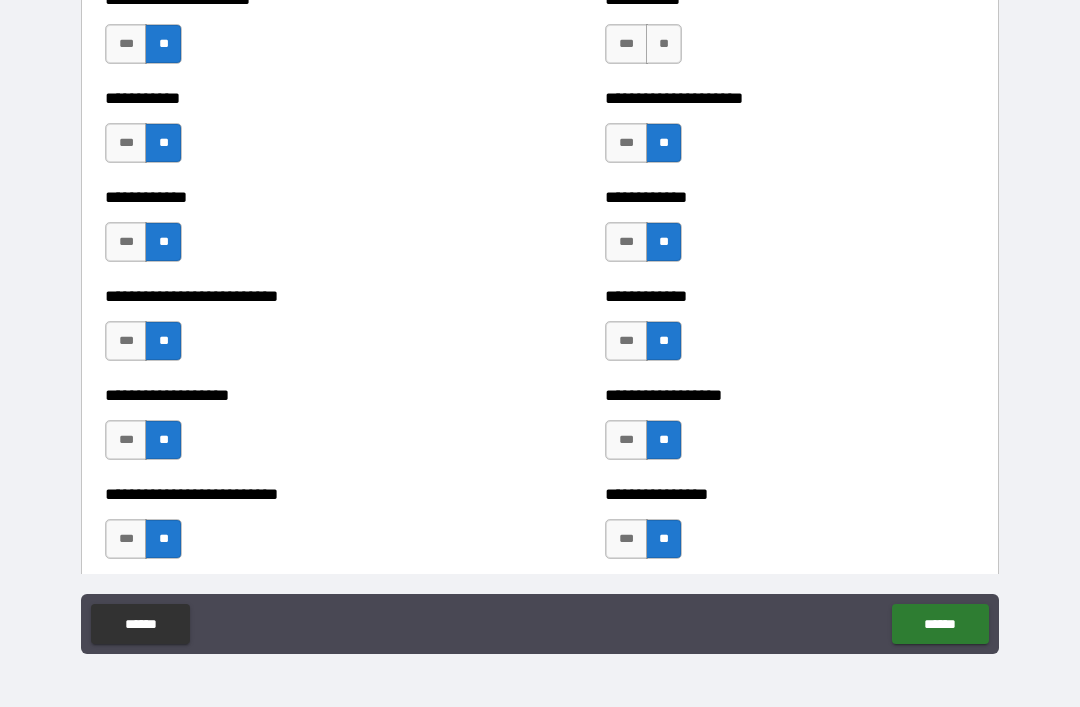 click on "**" at bounding box center [664, 44] 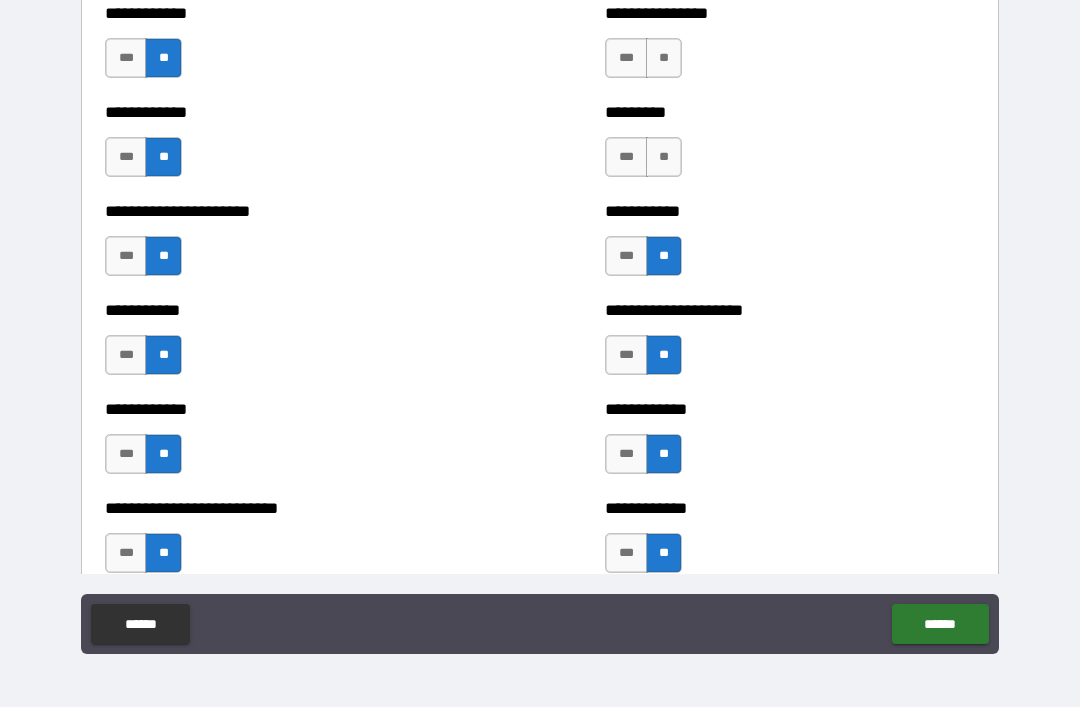 scroll, scrollTop: 5064, scrollLeft: 0, axis: vertical 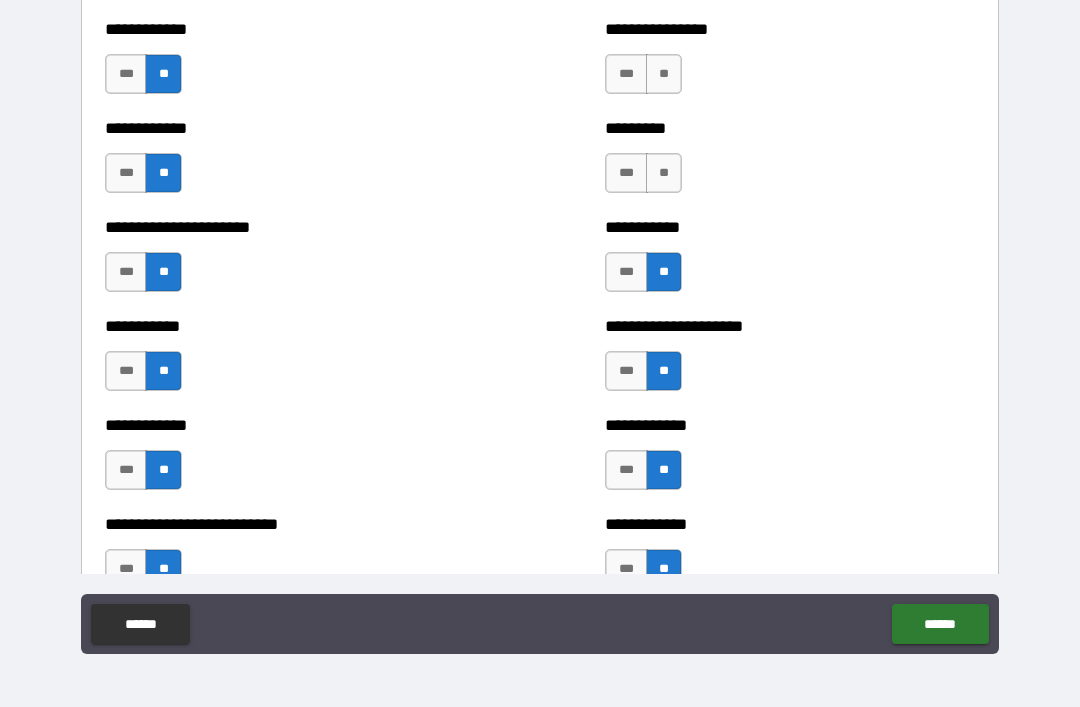 click on "**" at bounding box center (664, 173) 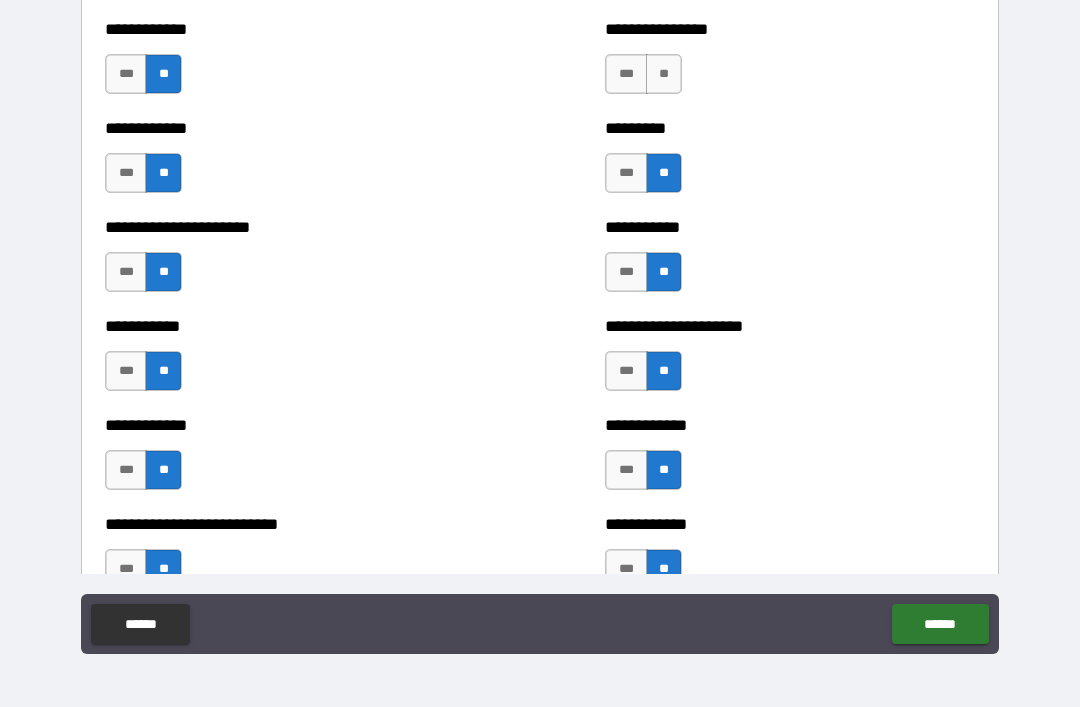click on "**" at bounding box center (664, 74) 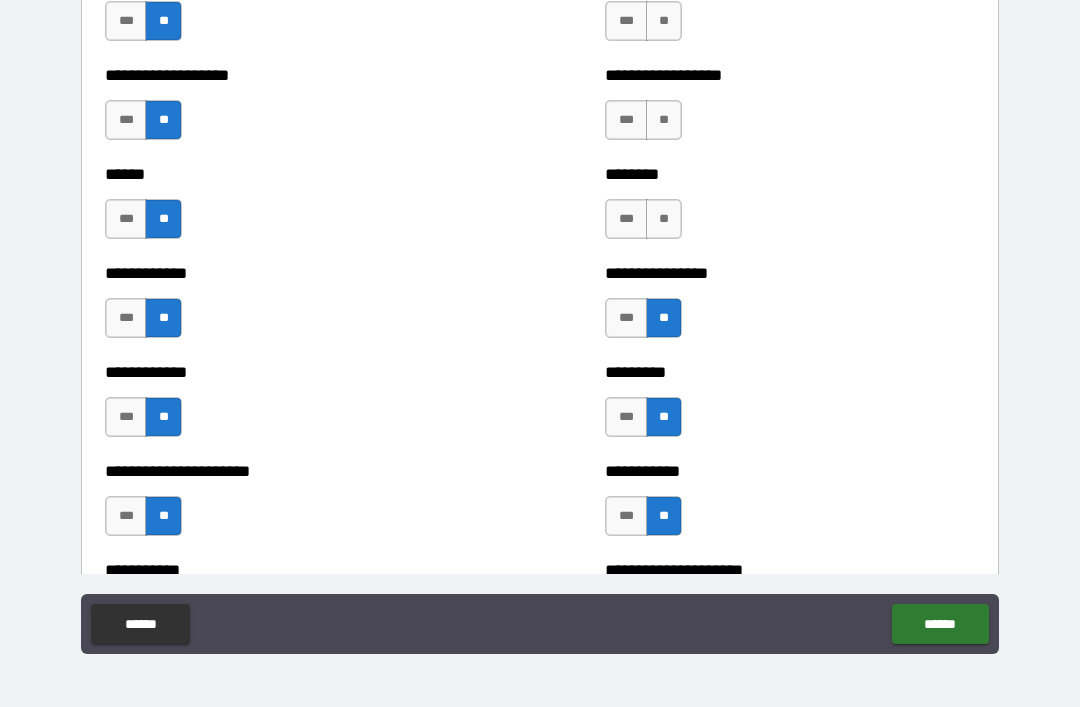 click on "**" at bounding box center [664, 219] 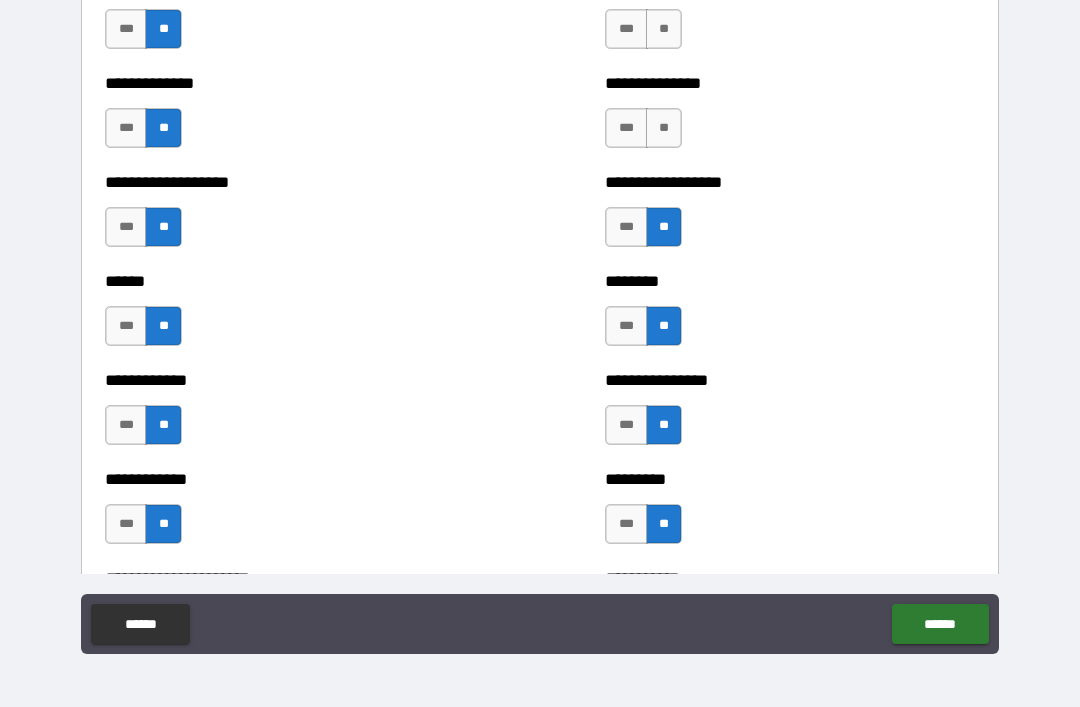 scroll, scrollTop: 4628, scrollLeft: 0, axis: vertical 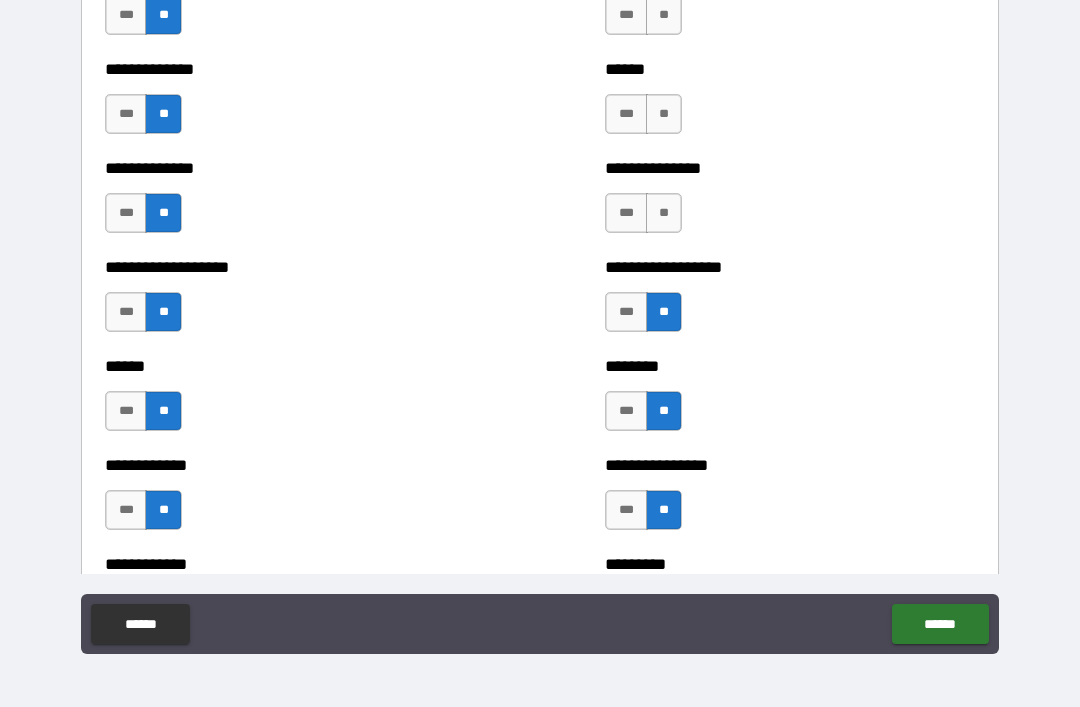click on "**" at bounding box center [664, 213] 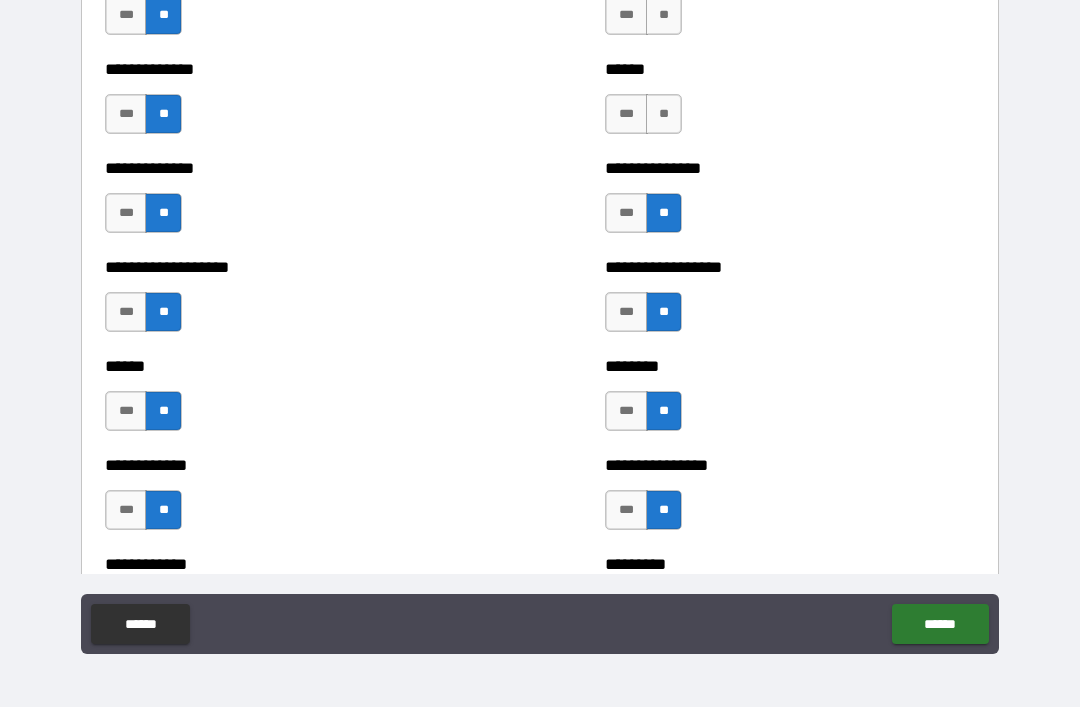 click on "**" at bounding box center [664, 114] 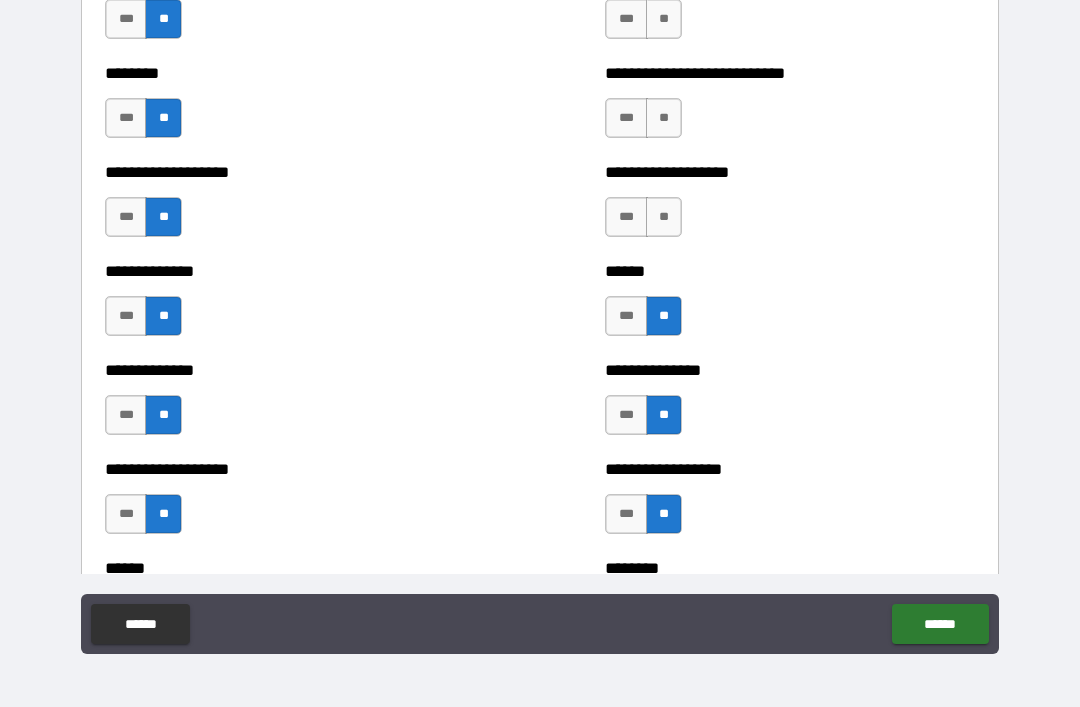 click on "**" at bounding box center (664, 217) 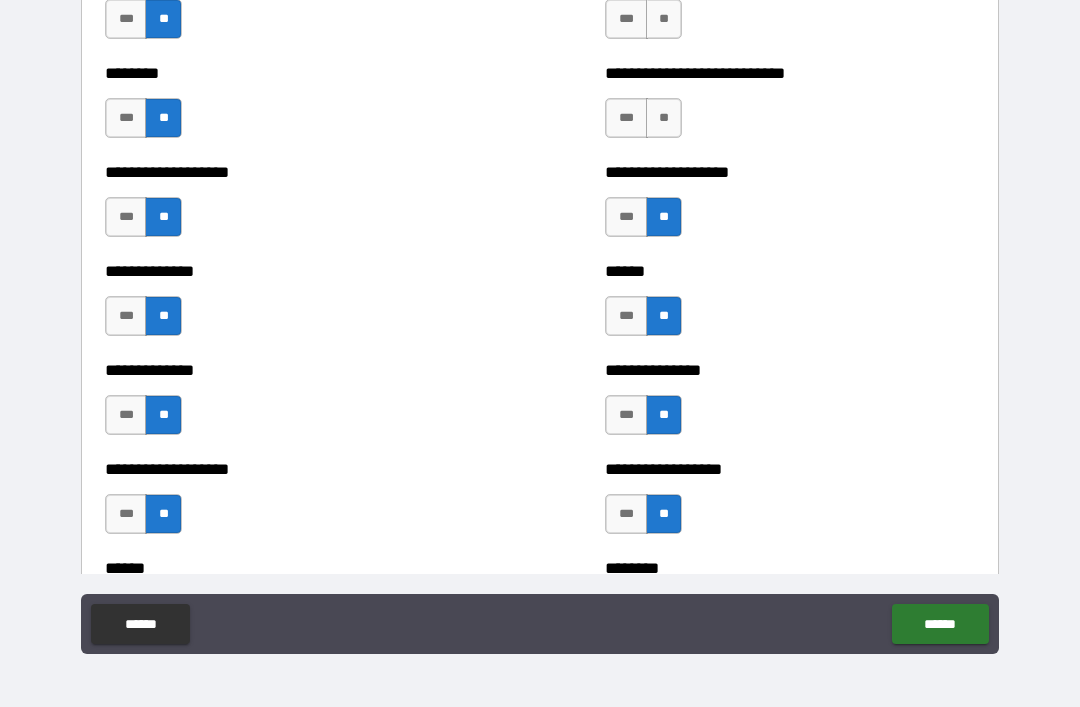 click on "**" at bounding box center (664, 118) 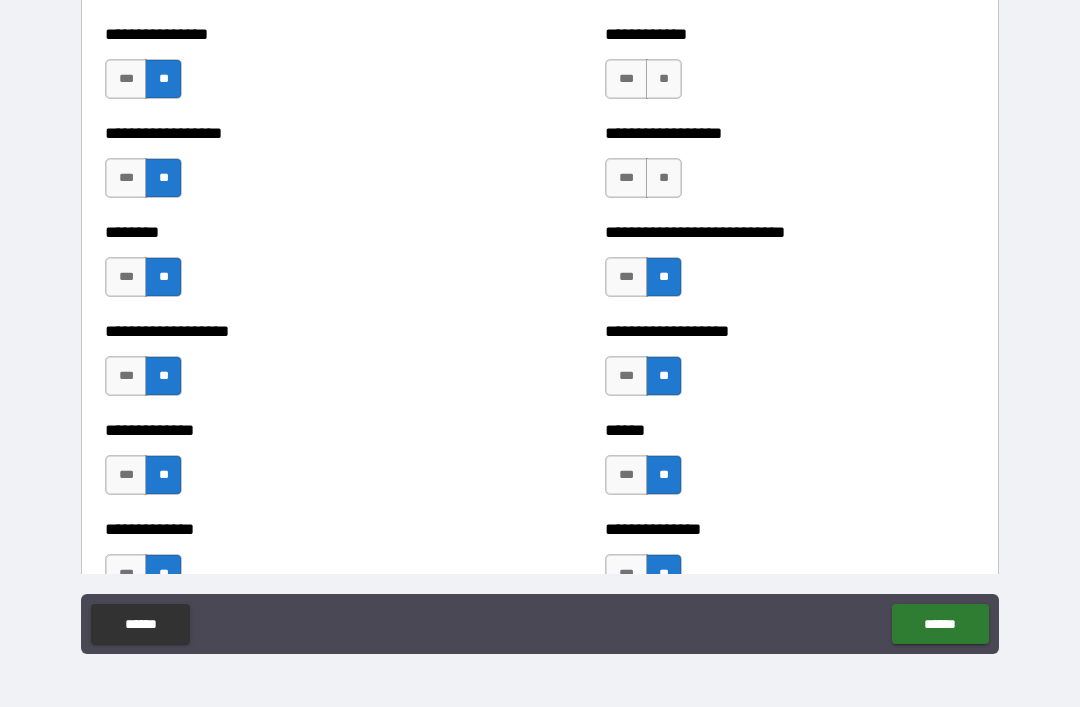 scroll, scrollTop: 4228, scrollLeft: 0, axis: vertical 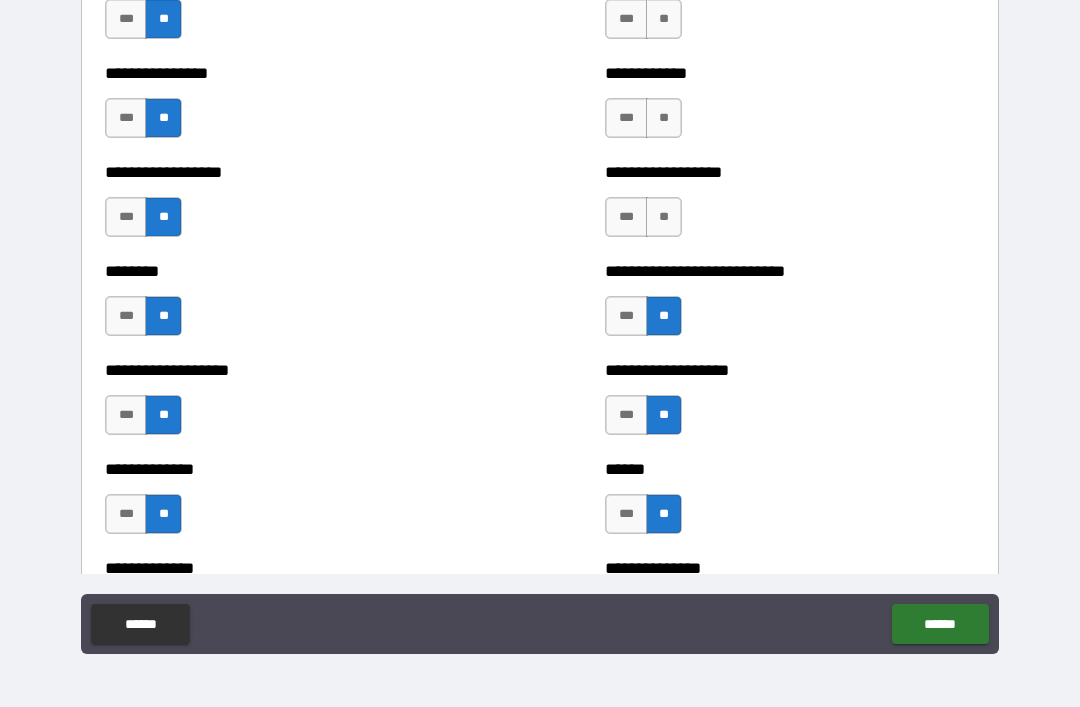 click on "**" at bounding box center (664, 217) 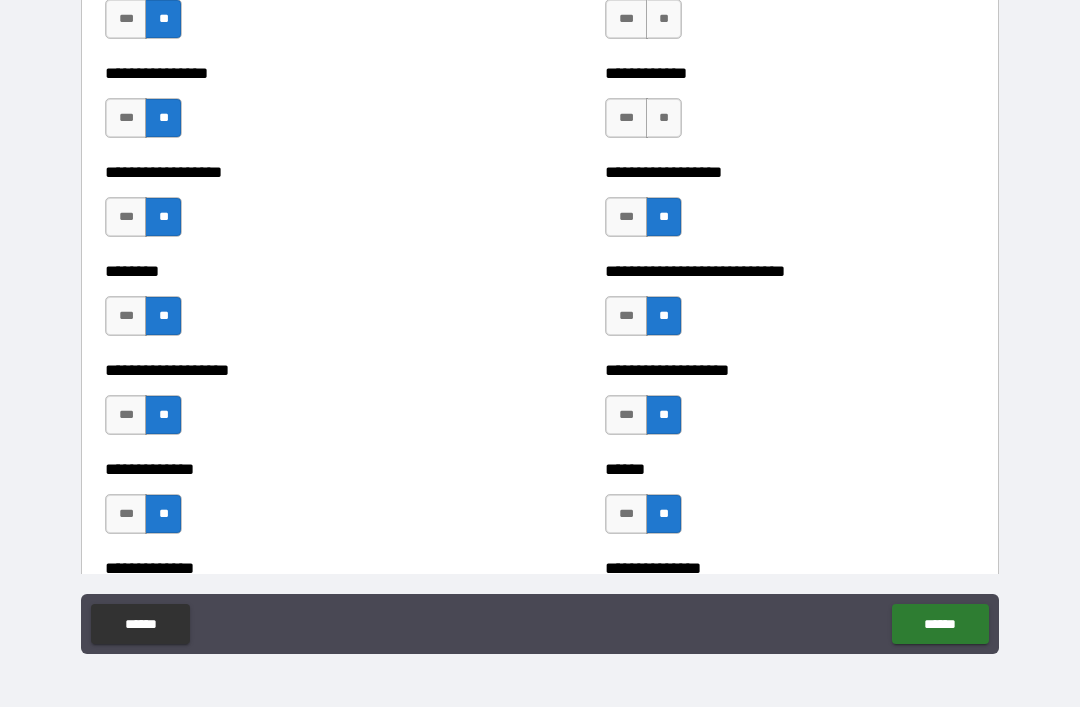 click on "**" at bounding box center [664, 118] 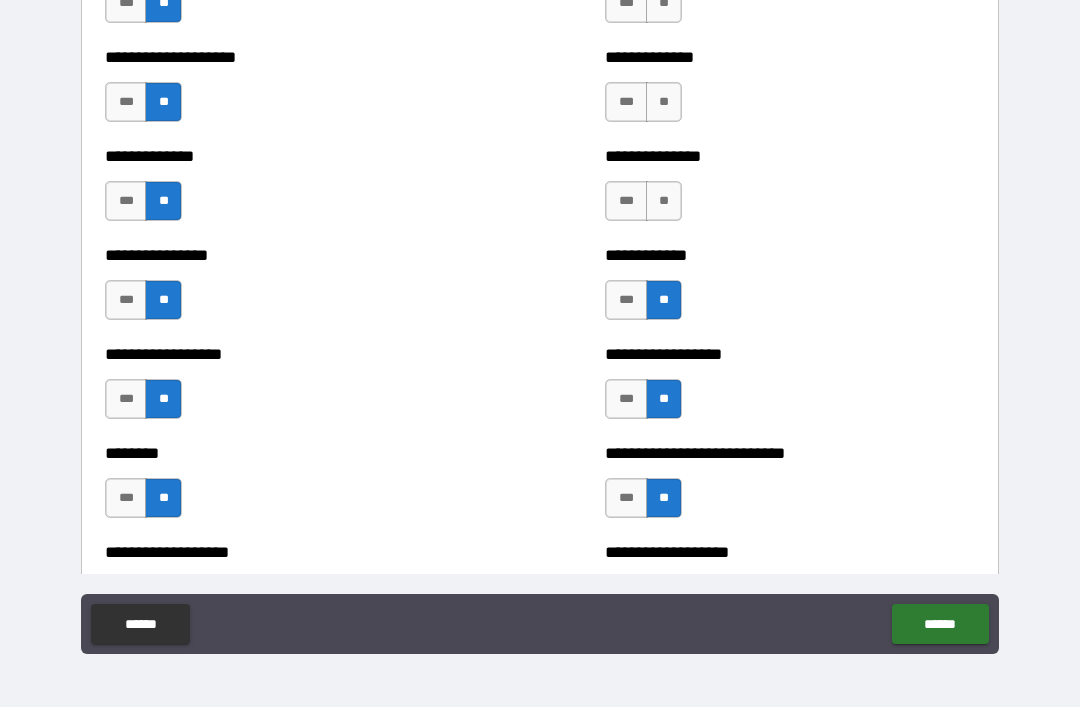 click on "**" at bounding box center [664, 201] 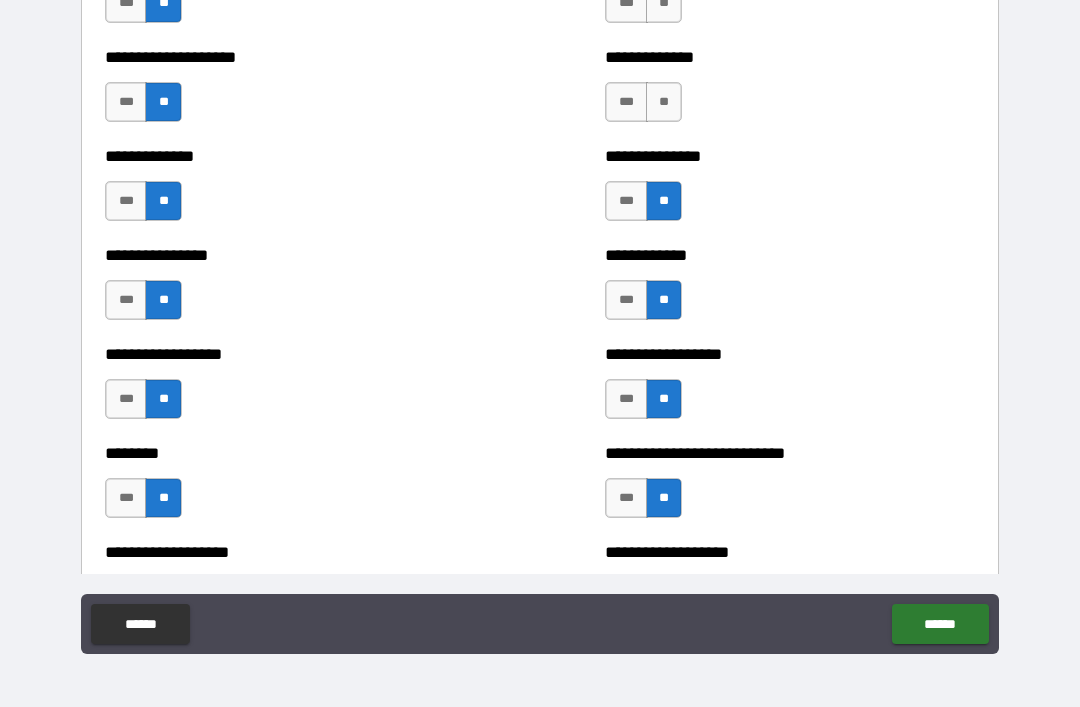 click on "**" at bounding box center [664, 102] 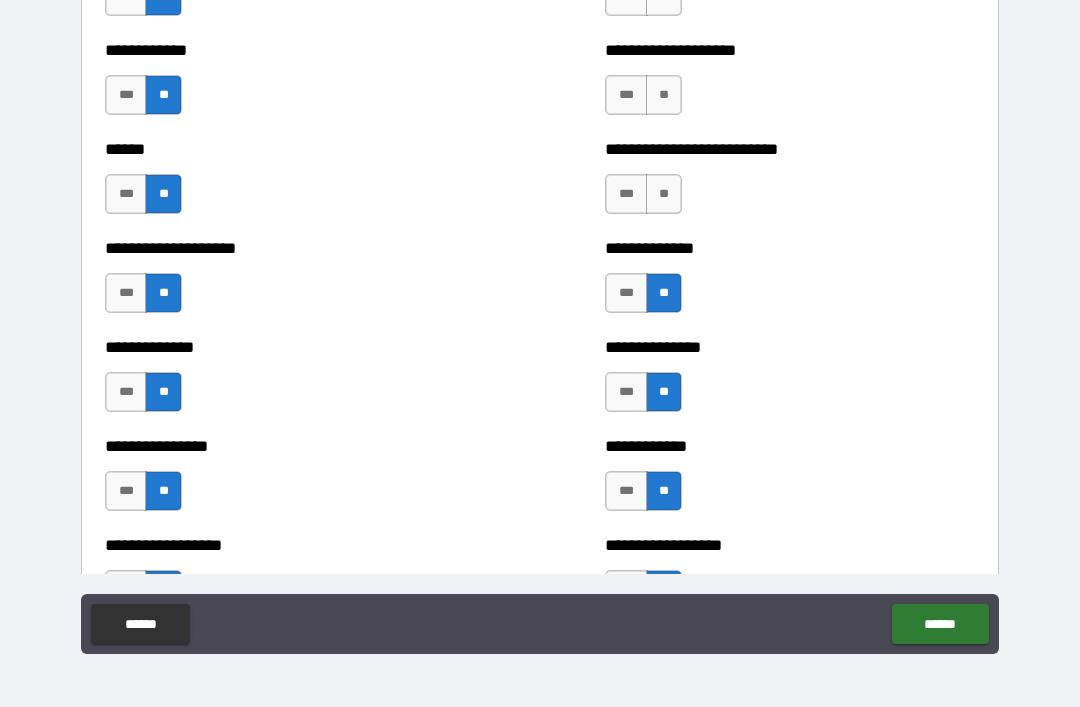 click on "**" at bounding box center (664, 194) 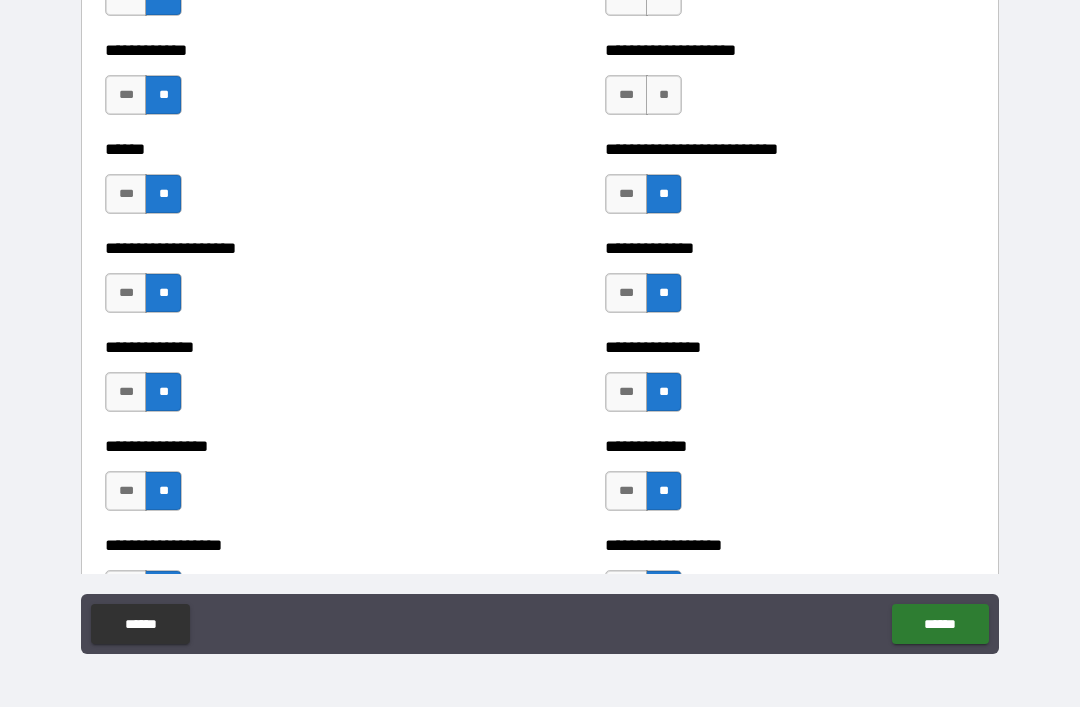 click on "**" at bounding box center (664, 95) 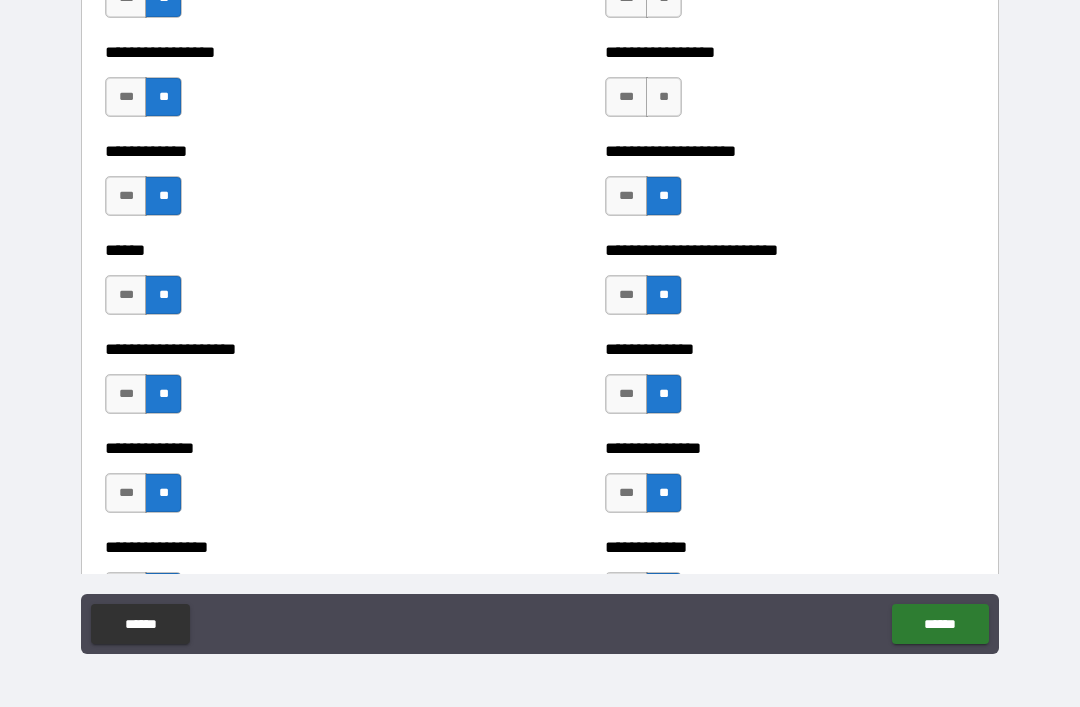 scroll, scrollTop: 3658, scrollLeft: 0, axis: vertical 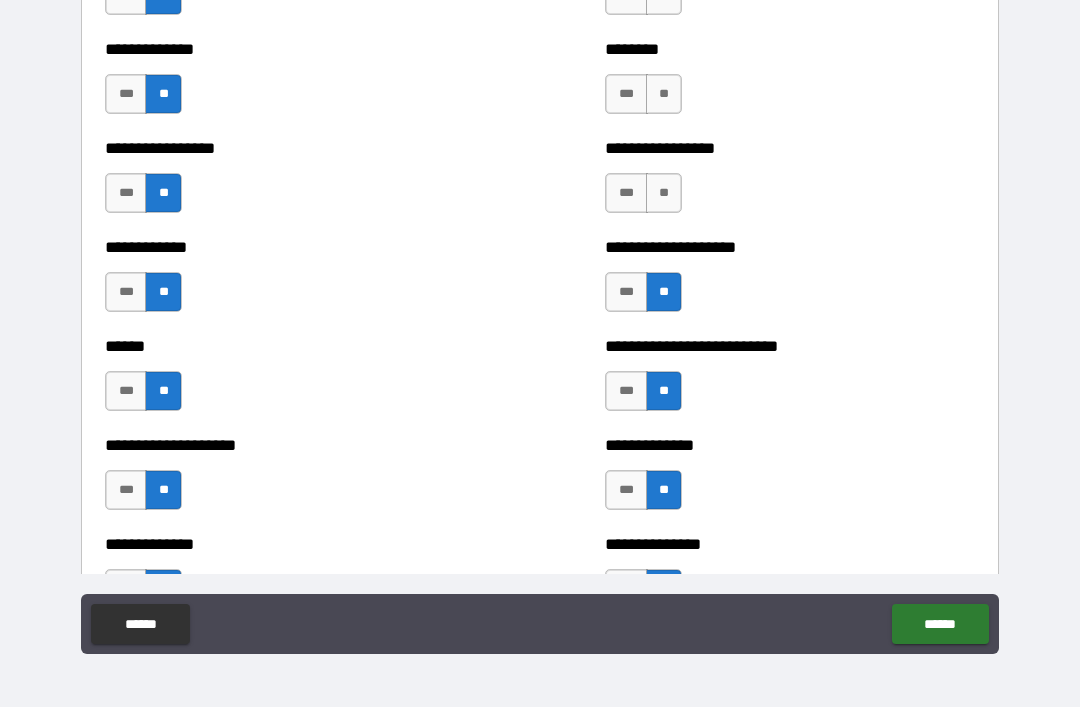 click on "**" at bounding box center (664, 193) 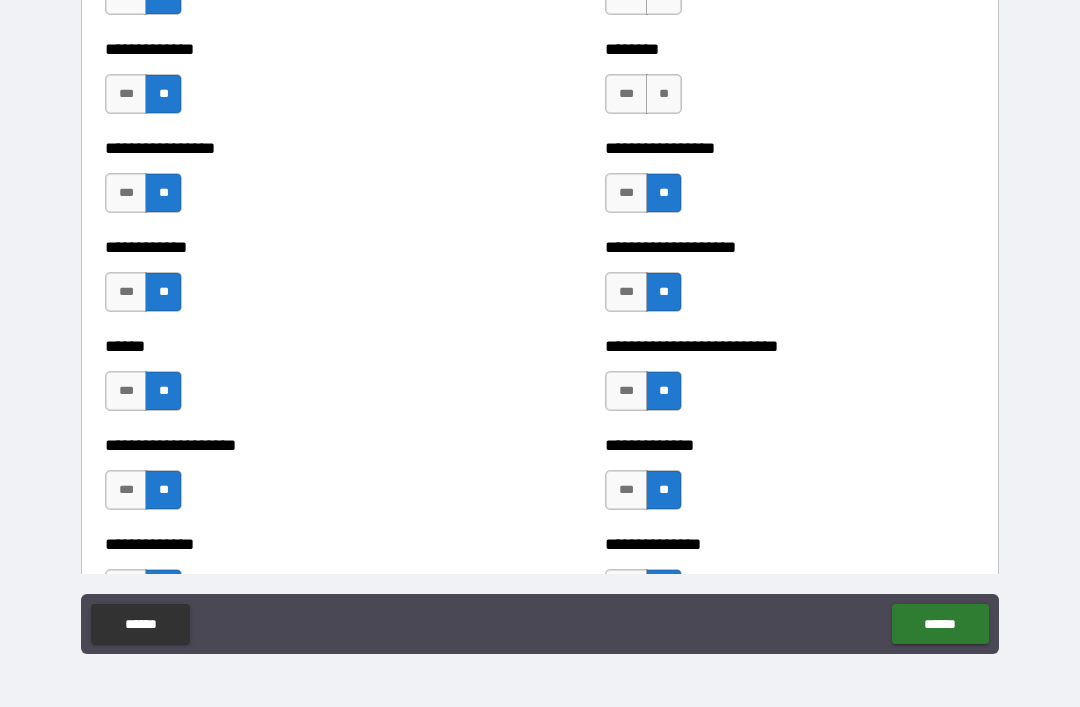 click on "**" at bounding box center [664, 94] 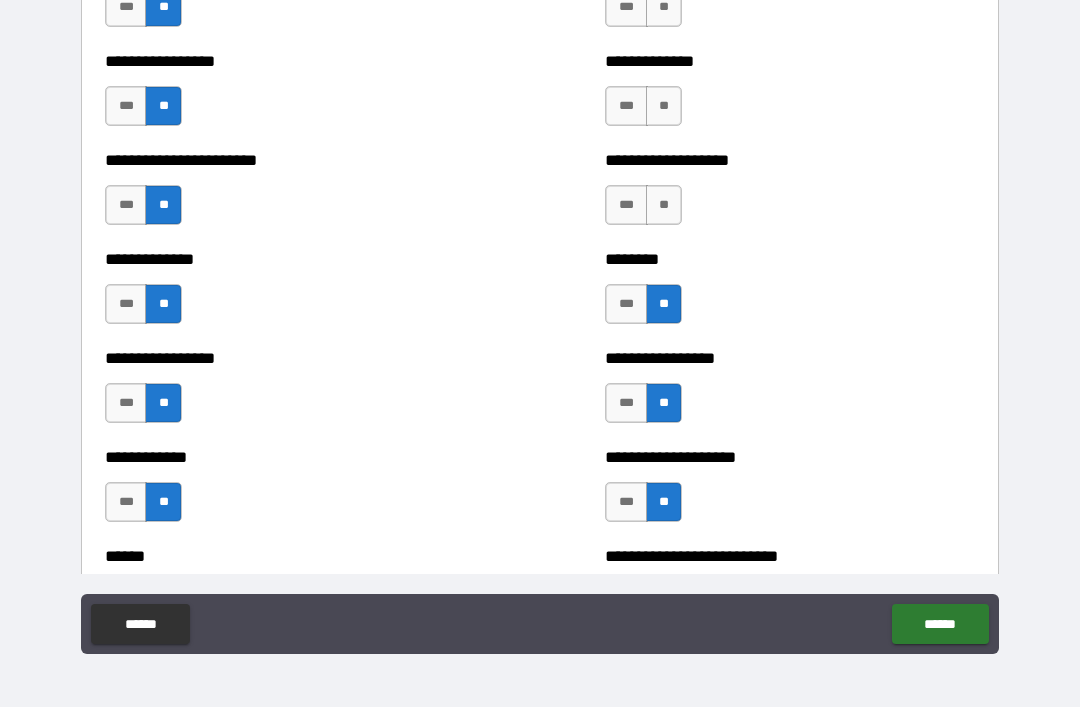 click on "**" at bounding box center [664, 205] 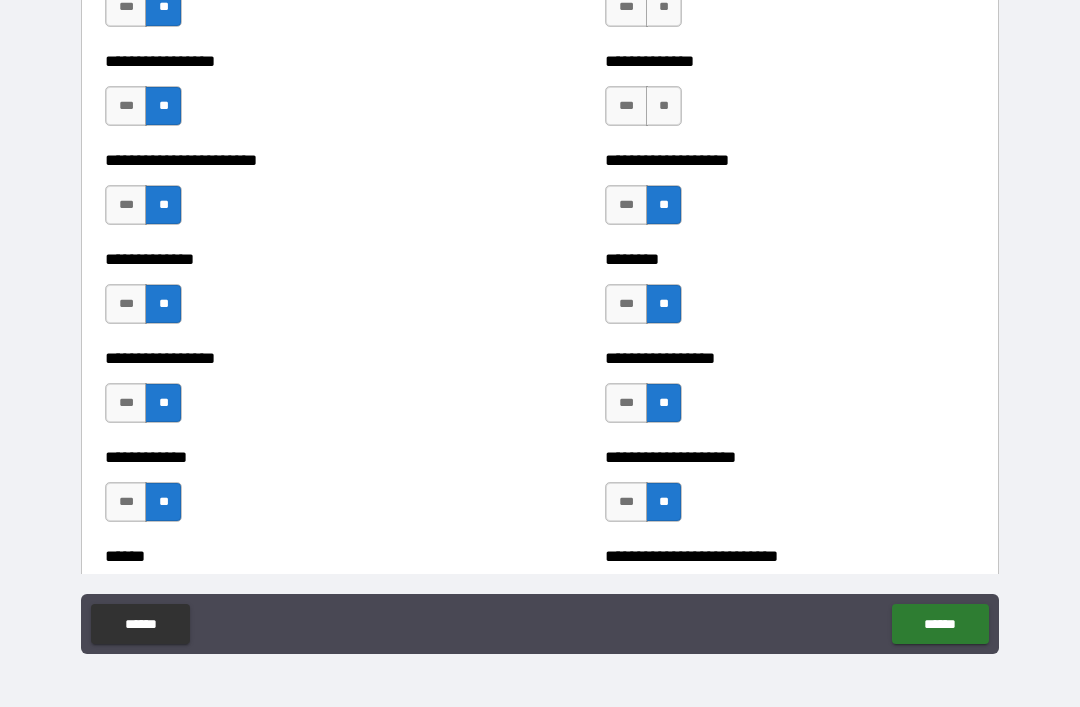 click on "**" at bounding box center (664, 106) 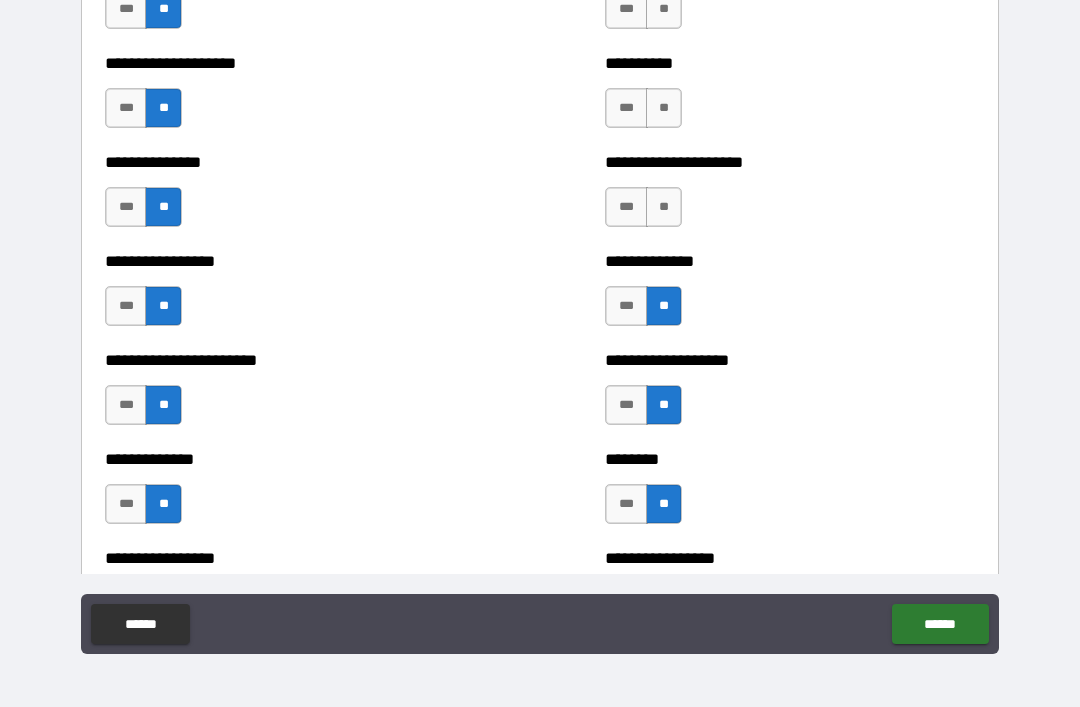 click on "**" at bounding box center (664, 207) 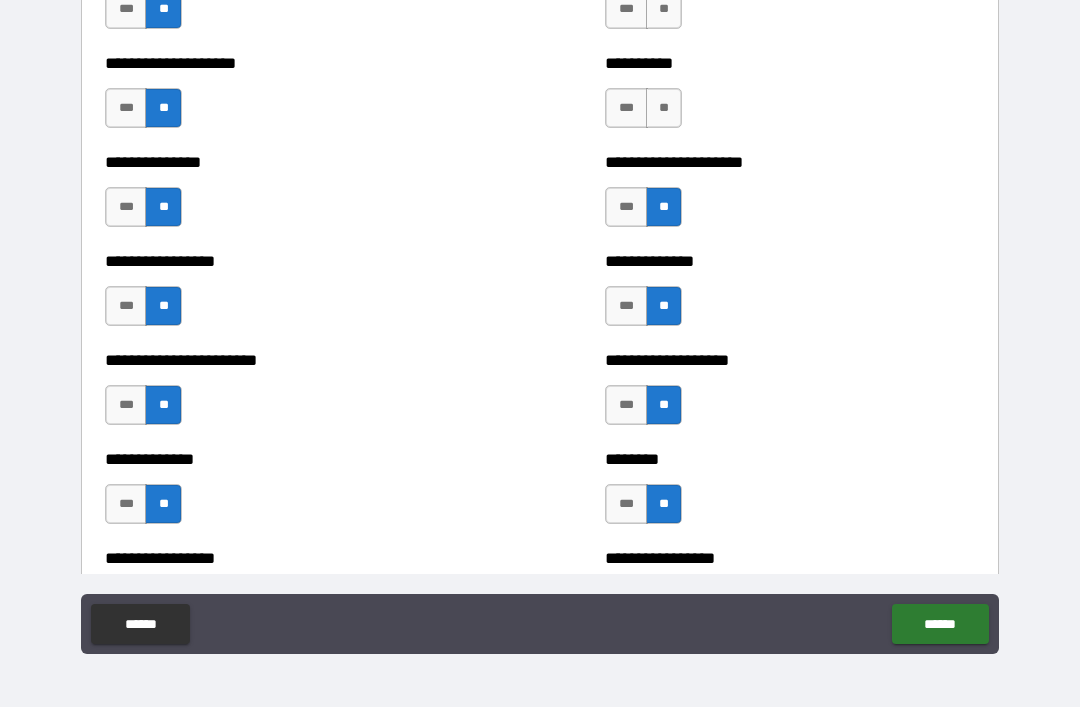 click on "**" at bounding box center (664, 108) 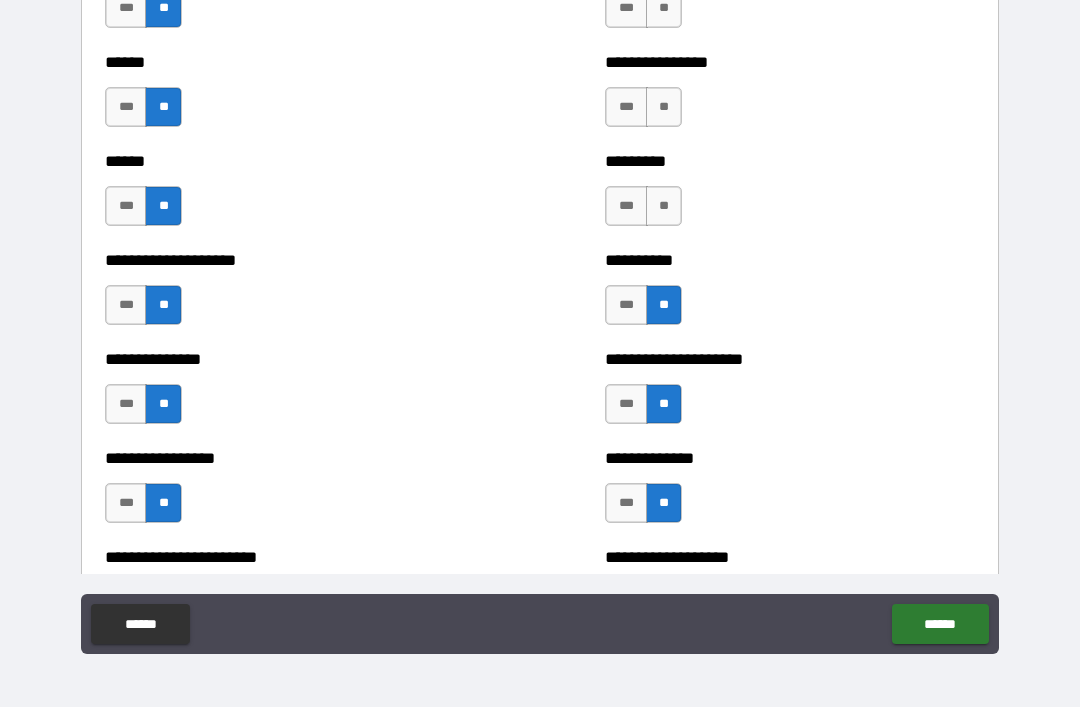 click on "**" at bounding box center [664, 206] 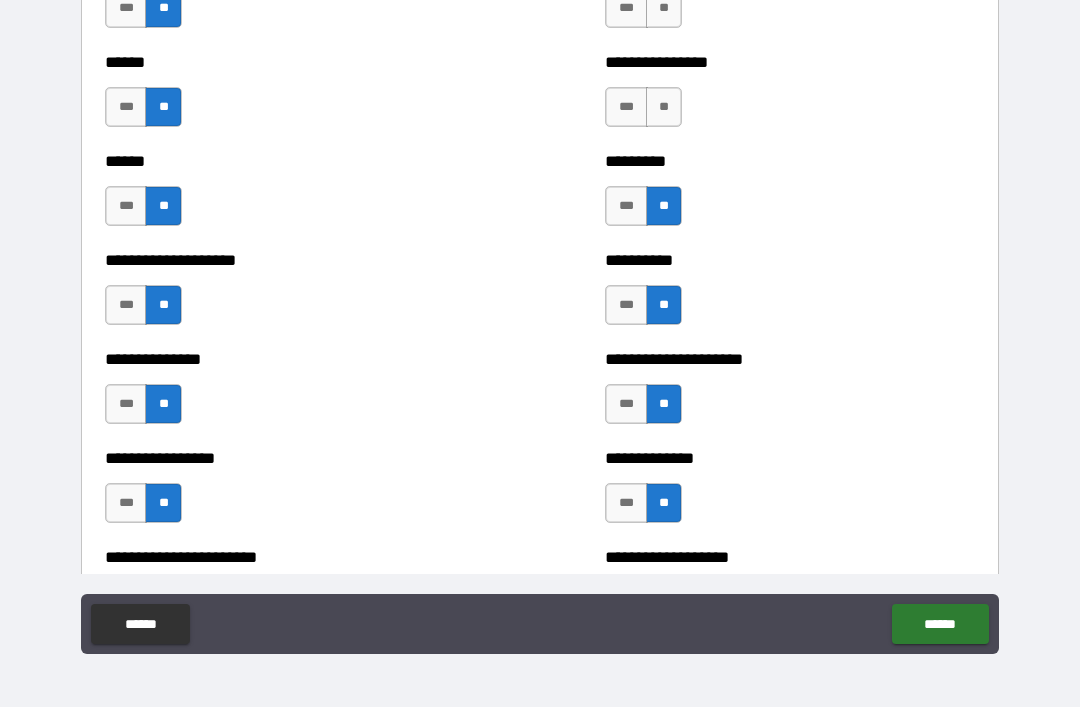 click on "**" at bounding box center (664, 107) 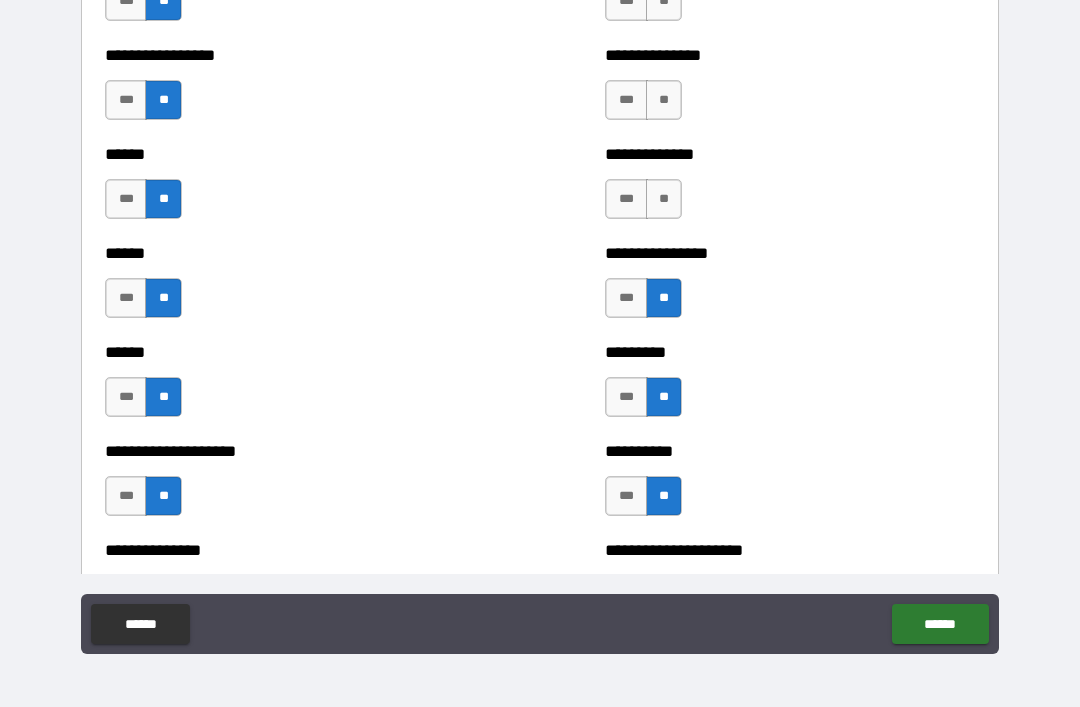 scroll, scrollTop: 2866, scrollLeft: 0, axis: vertical 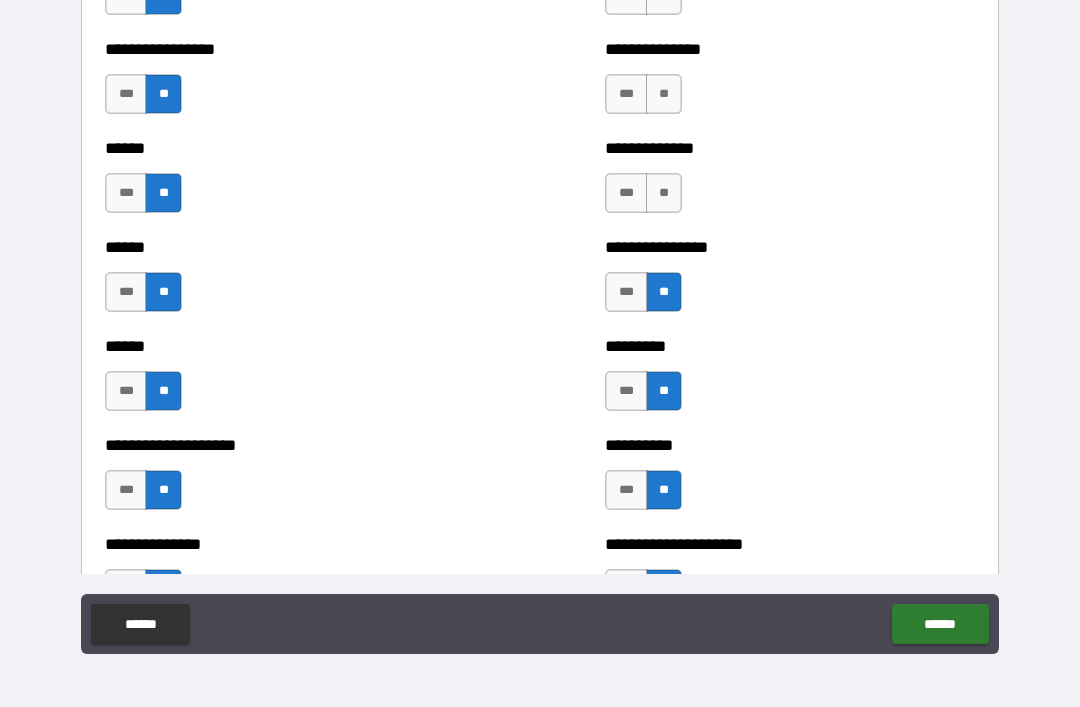 click on "**" at bounding box center (664, 94) 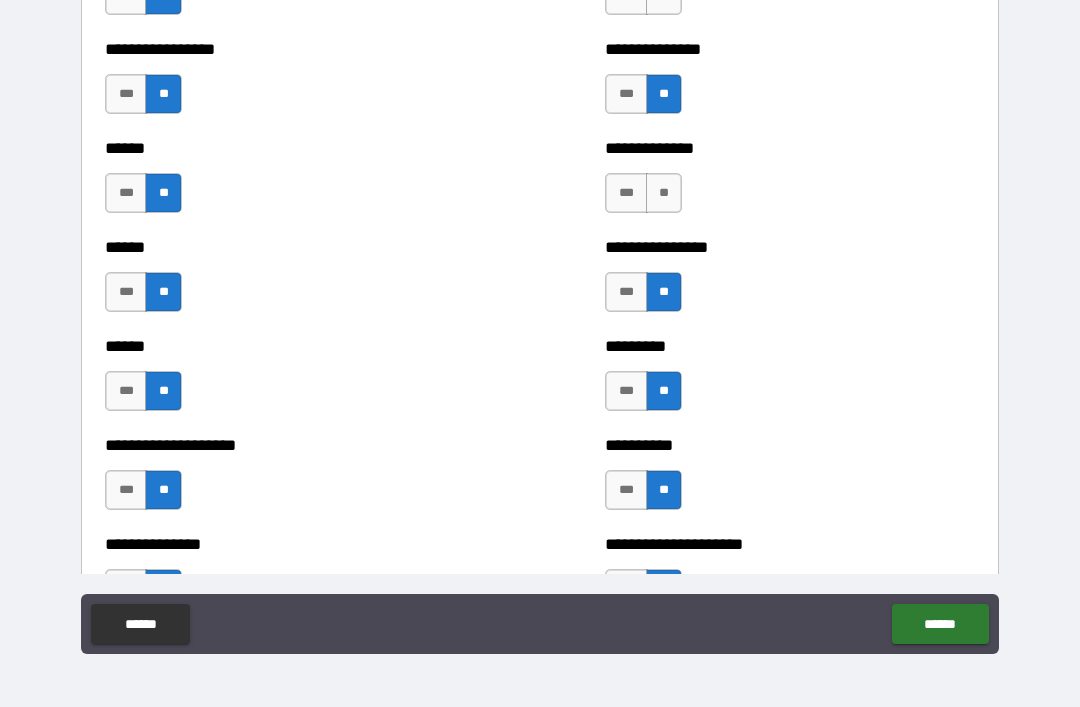 click on "**" at bounding box center [664, 193] 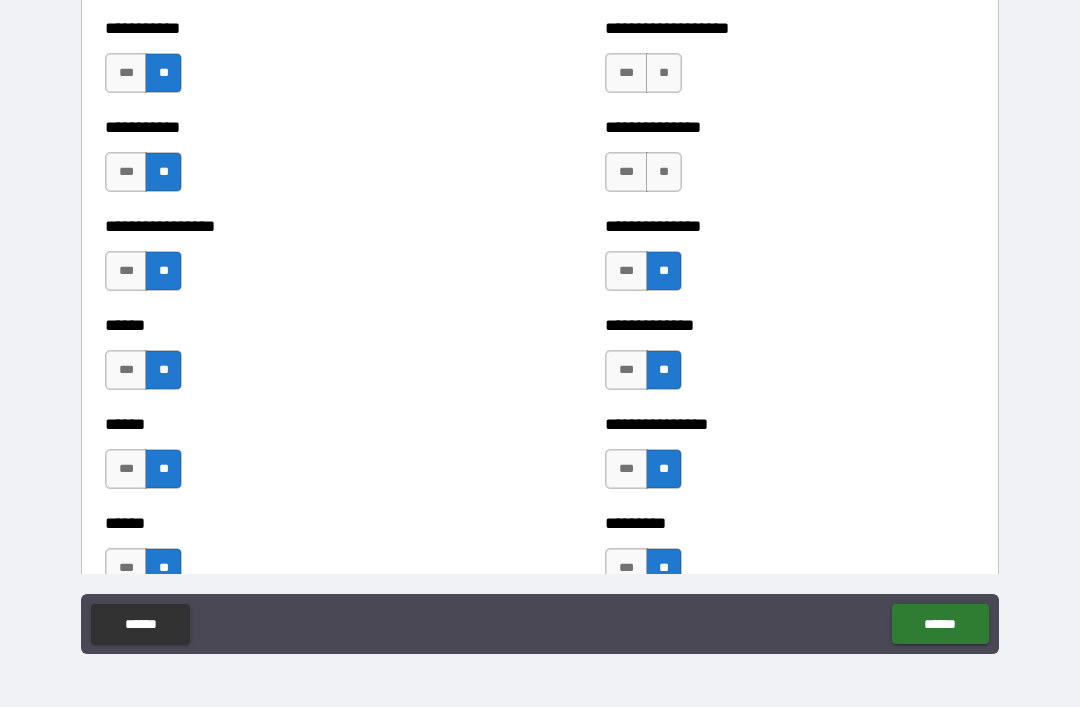 scroll, scrollTop: 2689, scrollLeft: 0, axis: vertical 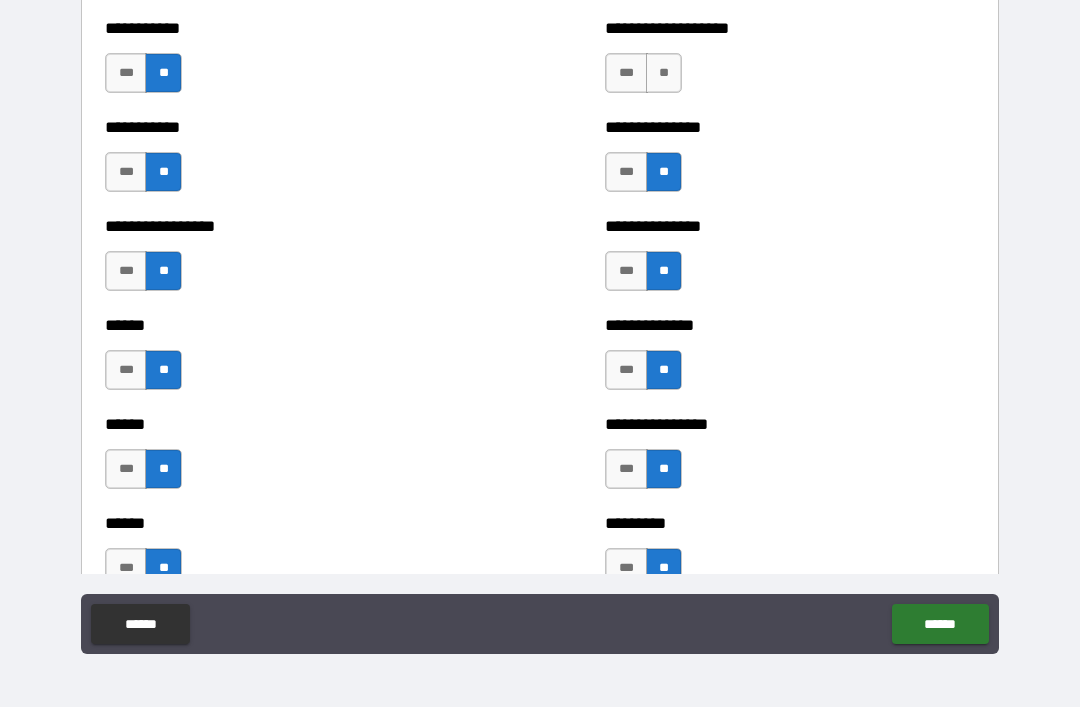 click on "**" at bounding box center [664, 73] 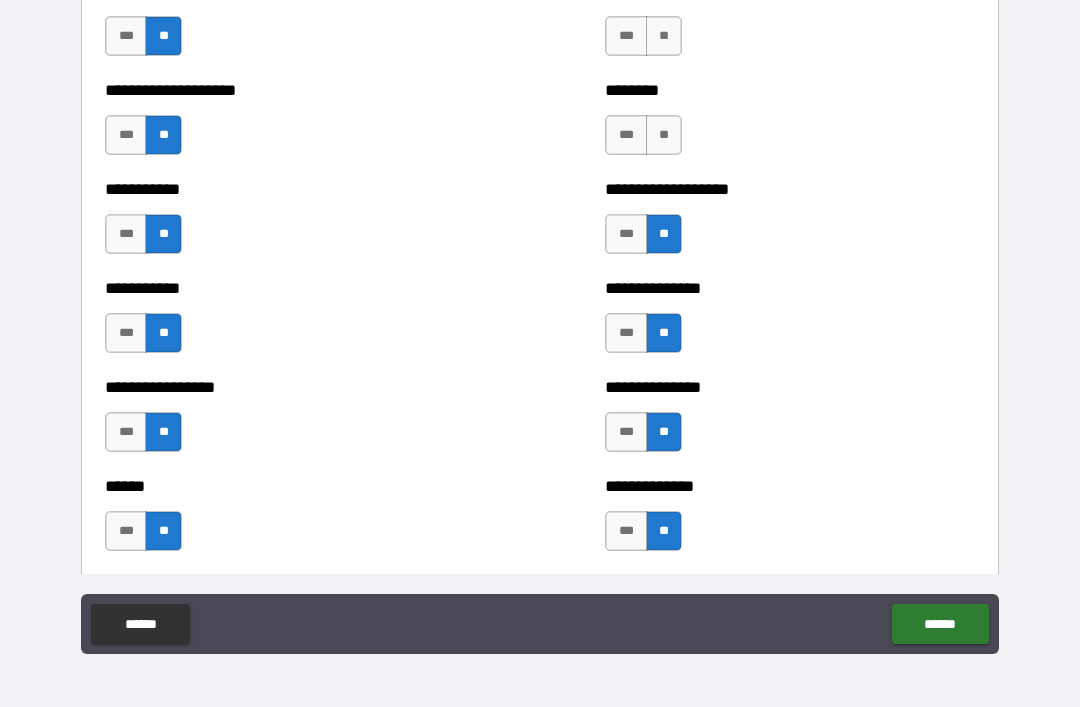 scroll, scrollTop: 2529, scrollLeft: 0, axis: vertical 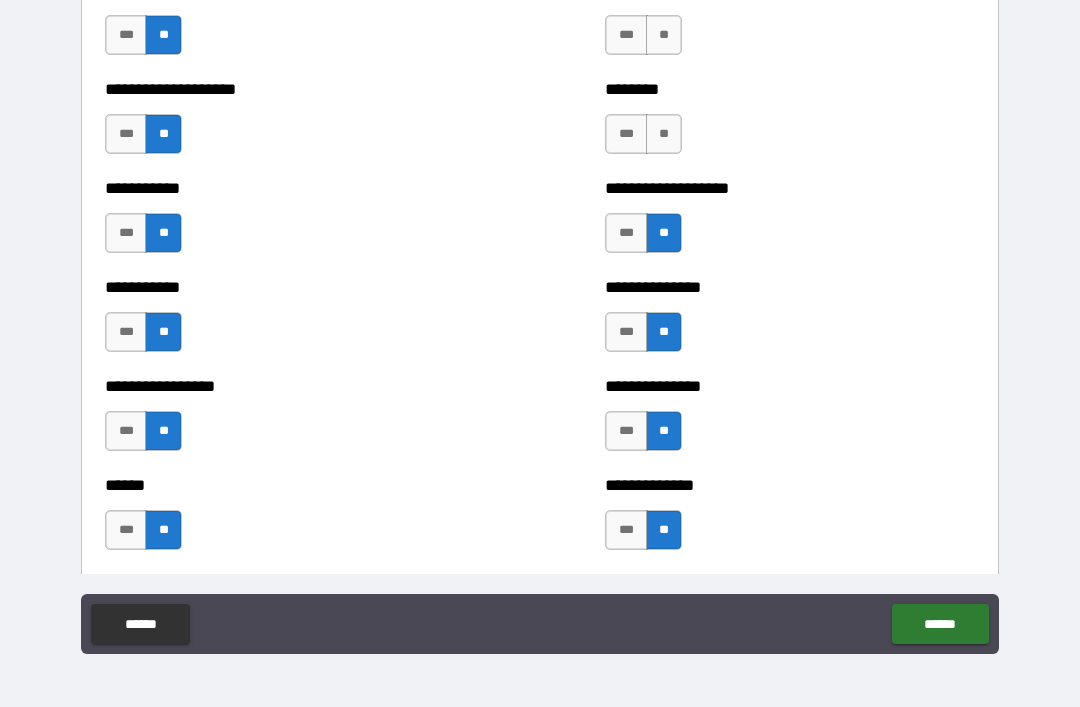 click on "**" at bounding box center [664, 134] 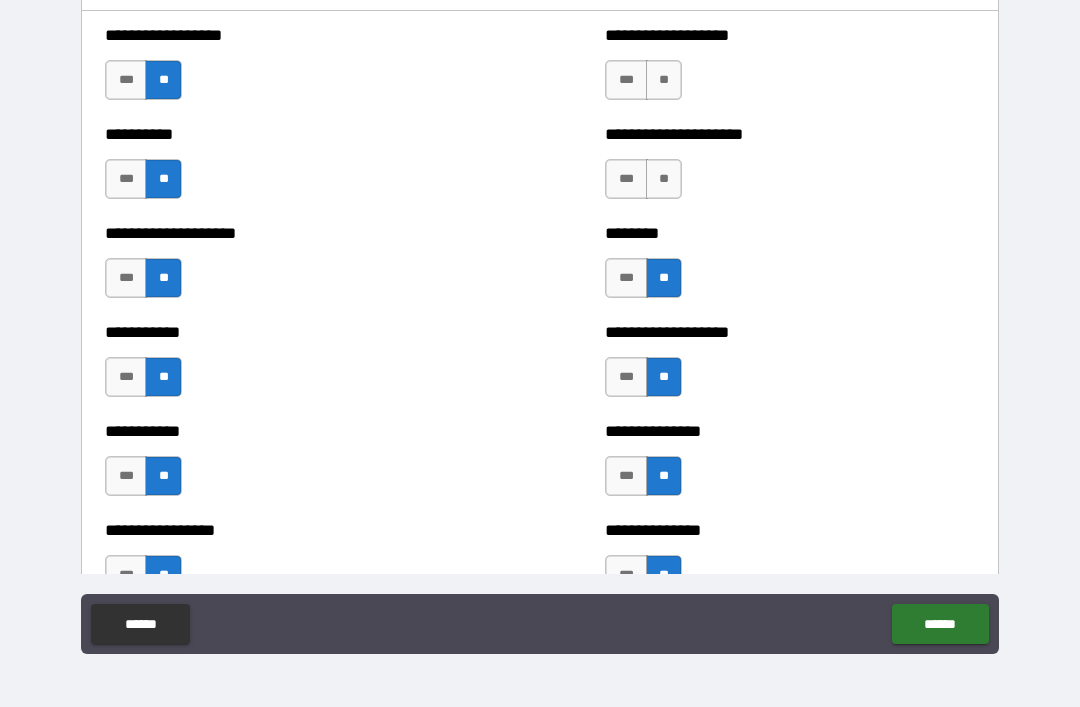 scroll, scrollTop: 2373, scrollLeft: 0, axis: vertical 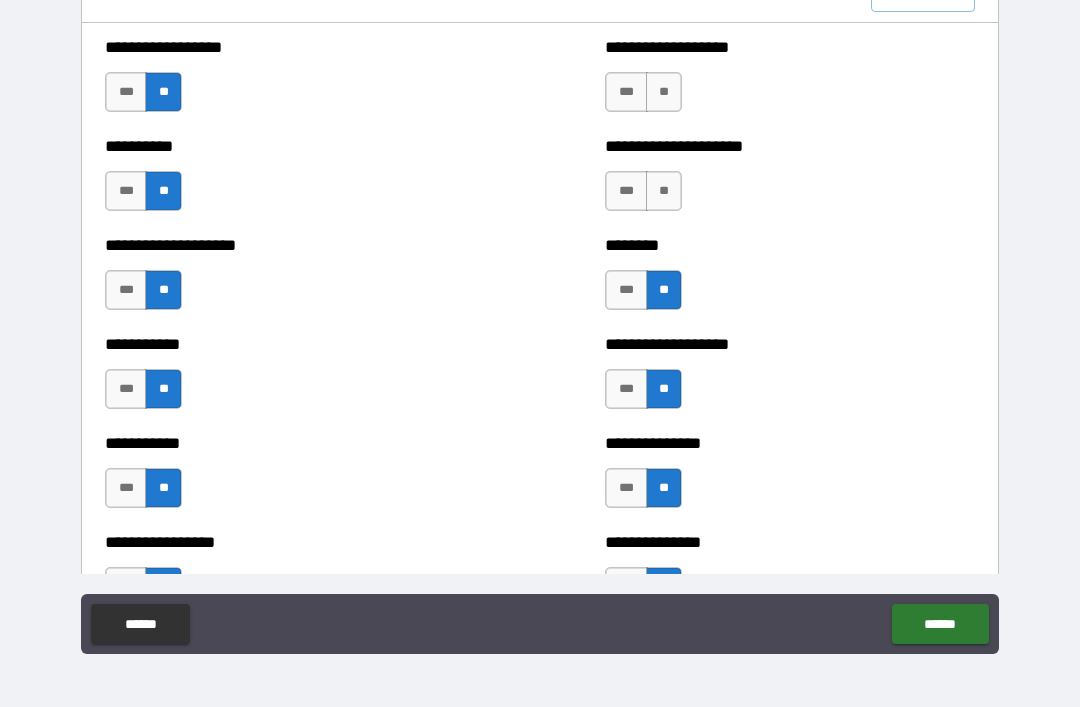 click on "**" at bounding box center (664, 191) 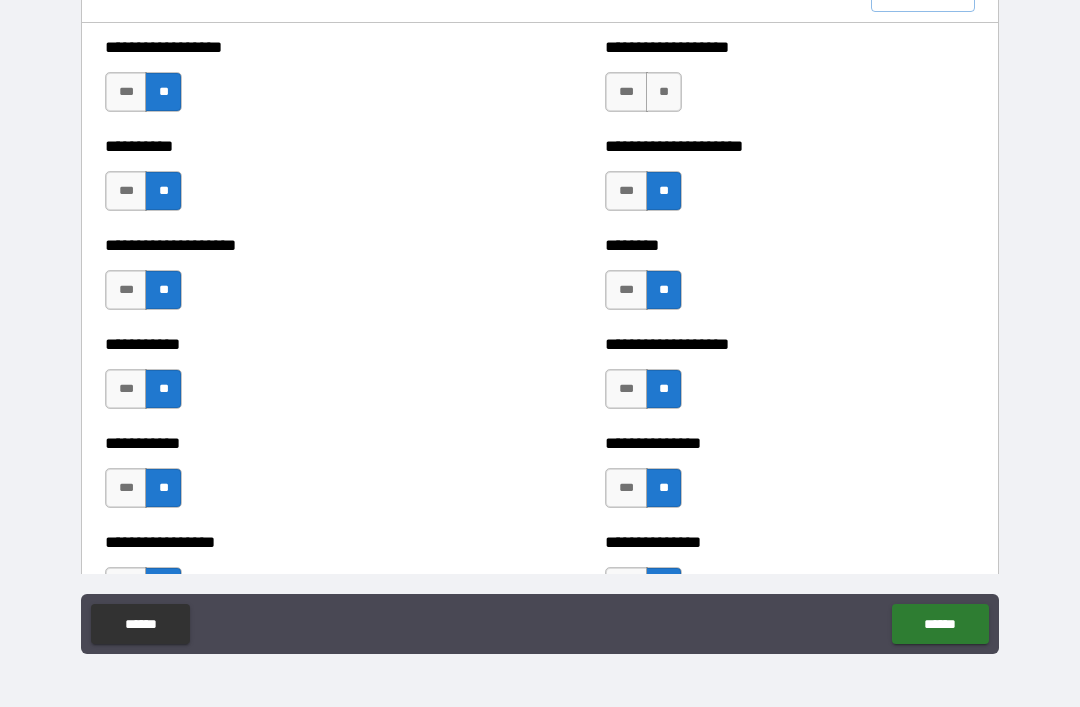 click on "**" at bounding box center (664, 92) 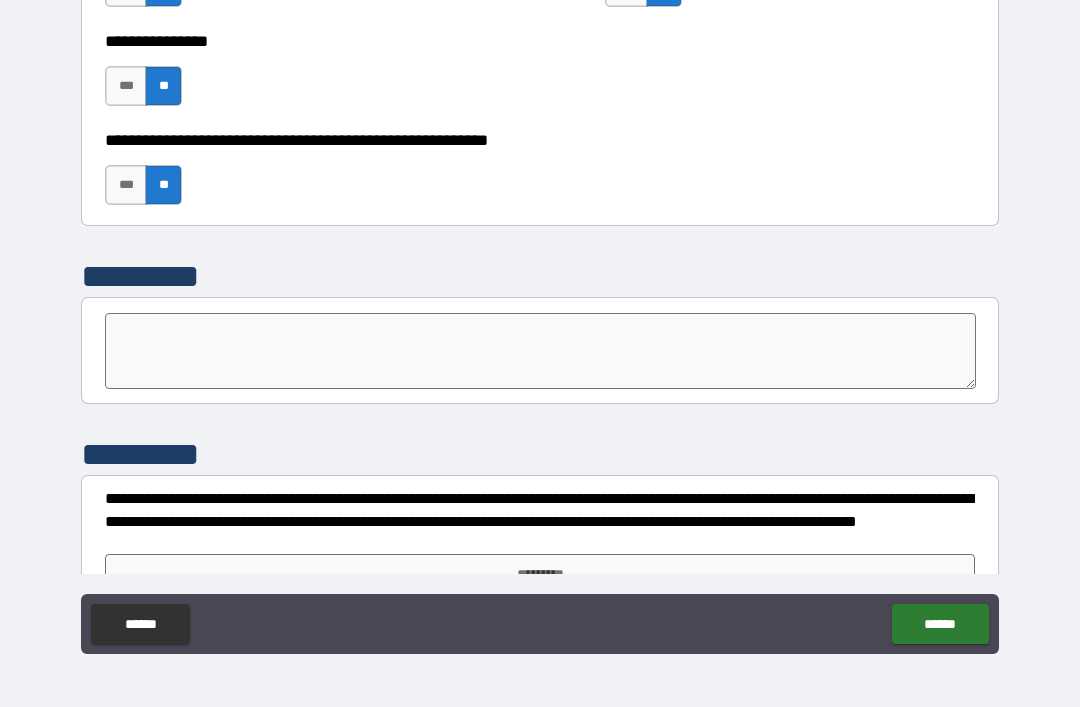 scroll, scrollTop: 6145, scrollLeft: 0, axis: vertical 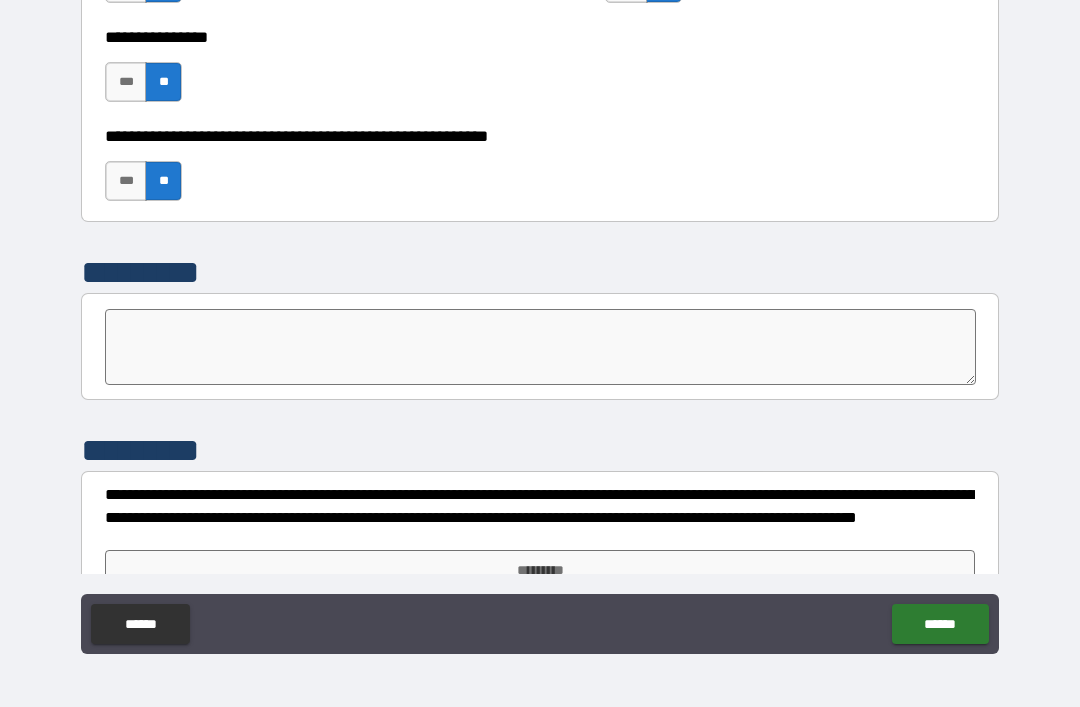 click at bounding box center (540, 347) 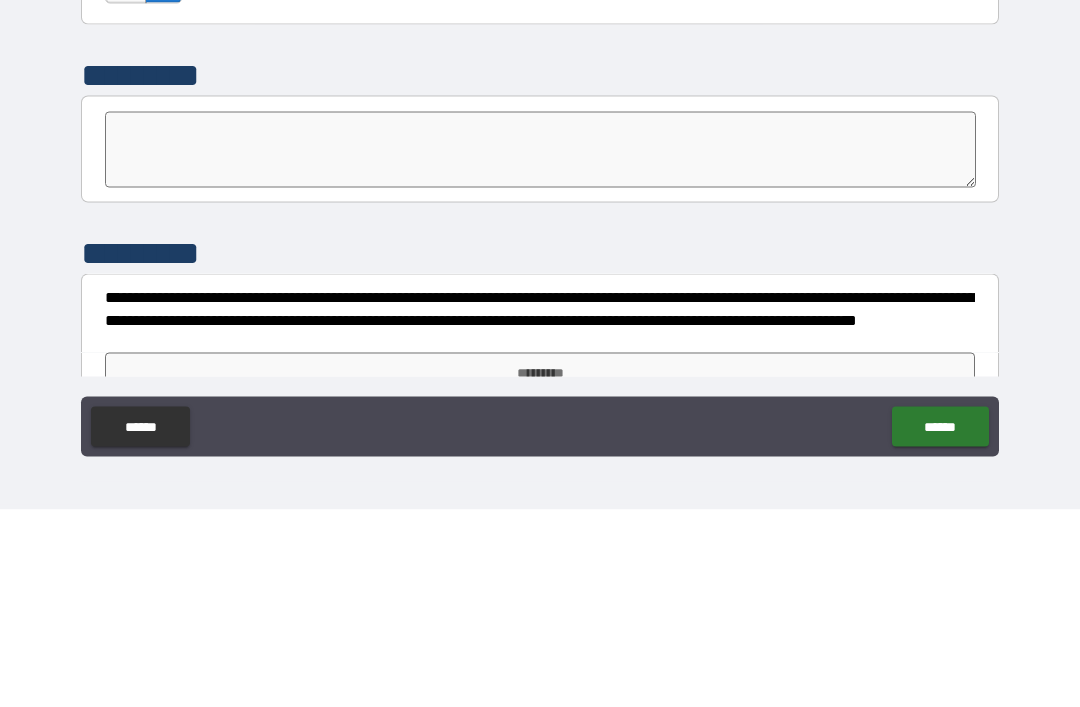 type on "*" 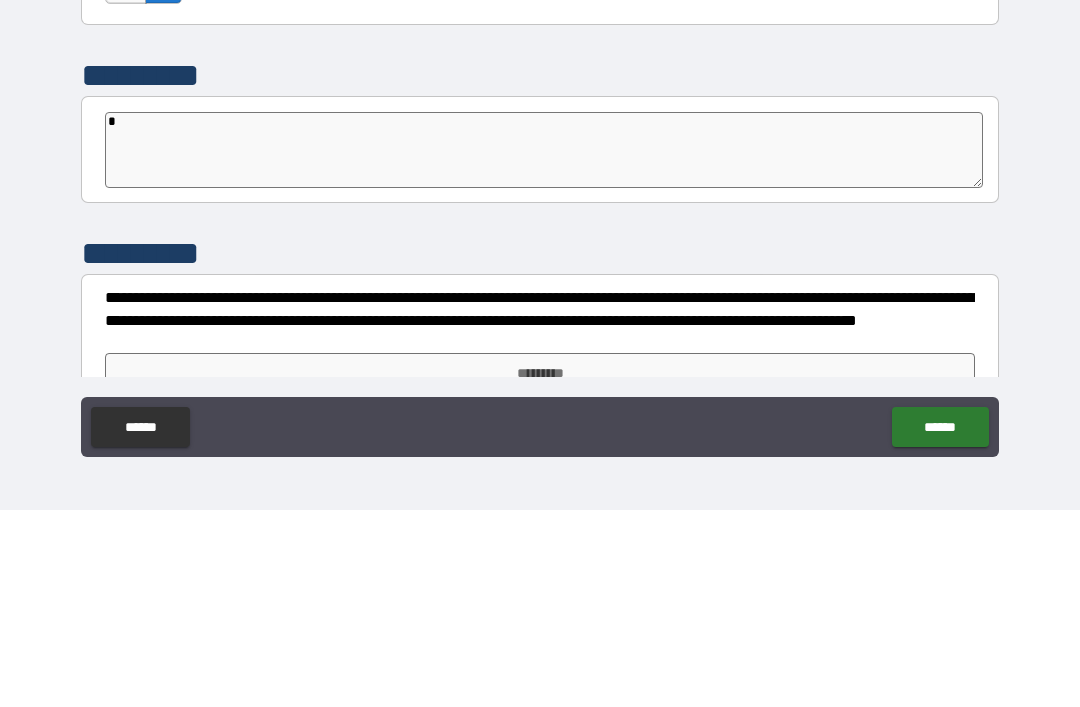 type on "*" 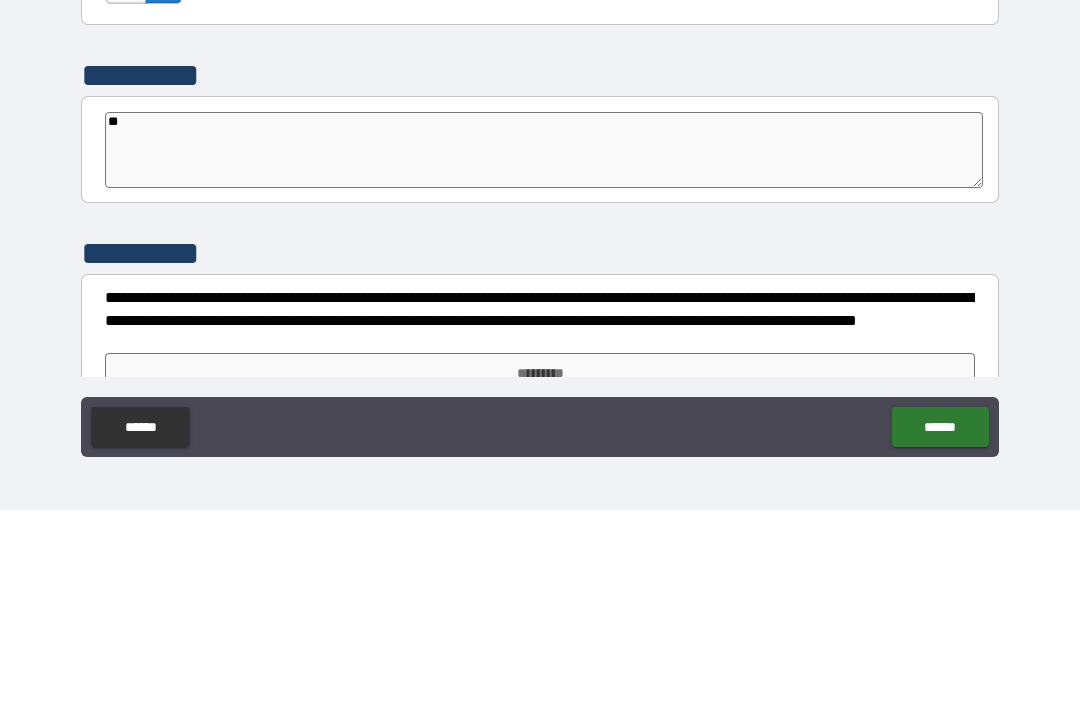 type on "*" 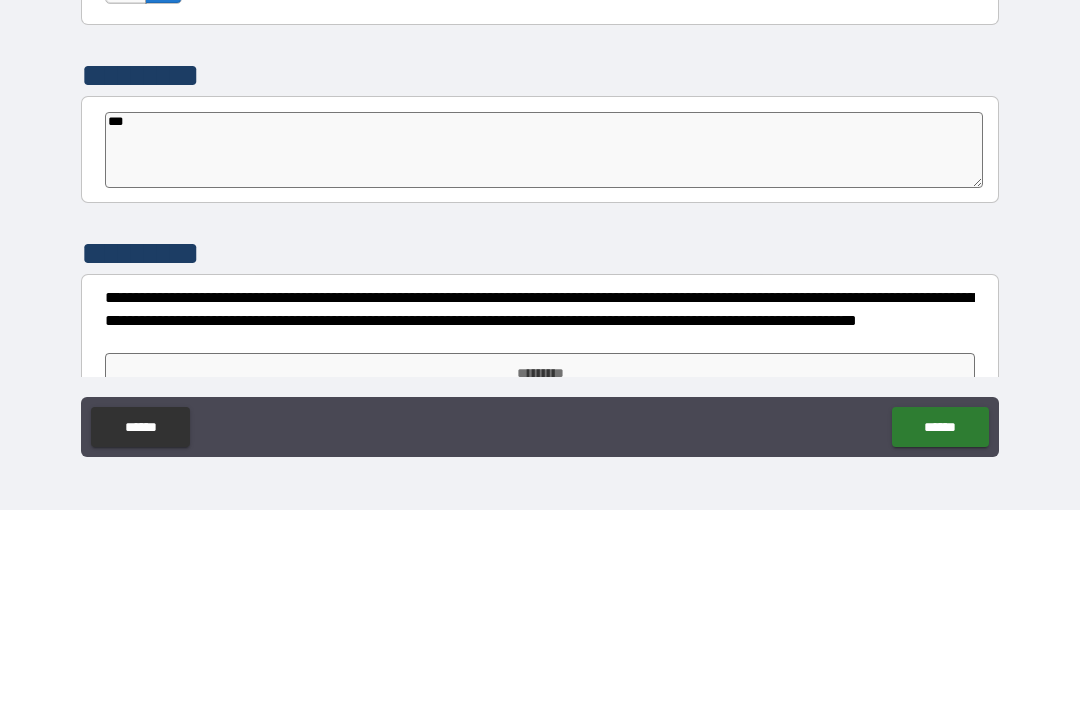 type on "*" 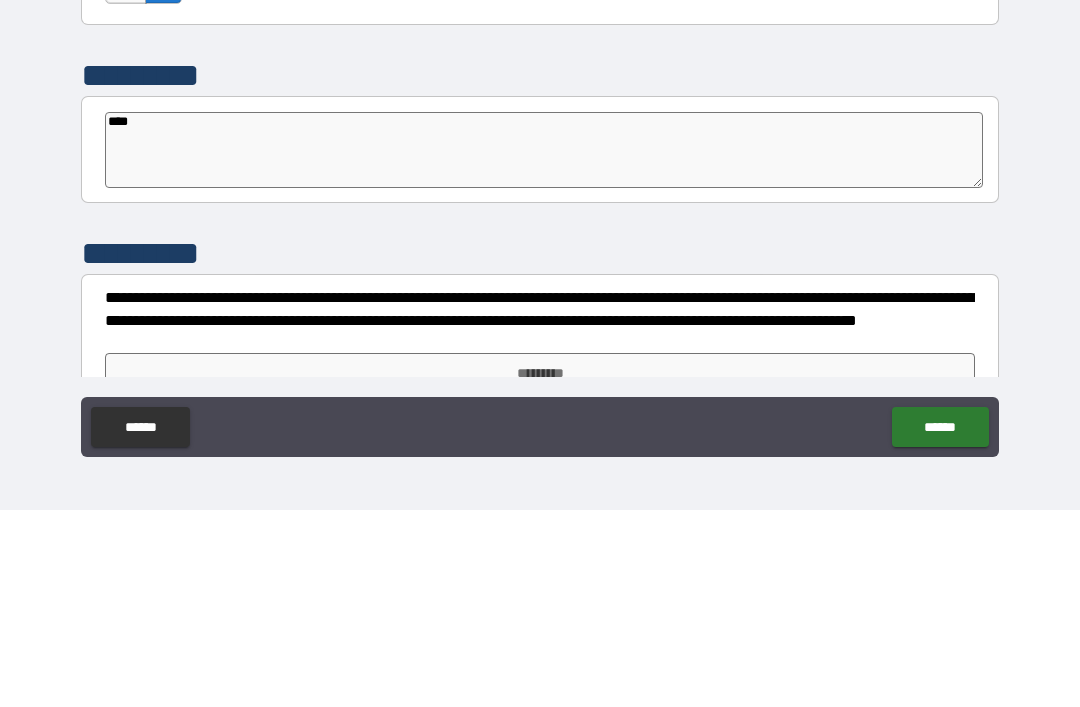 type on "*" 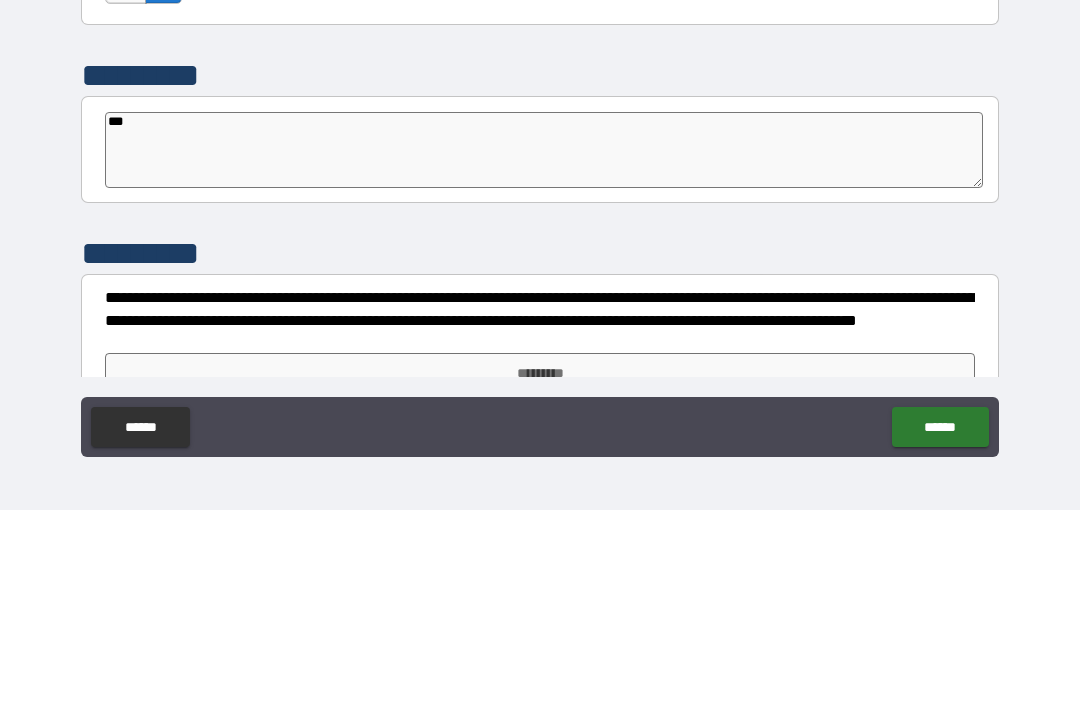 type on "*" 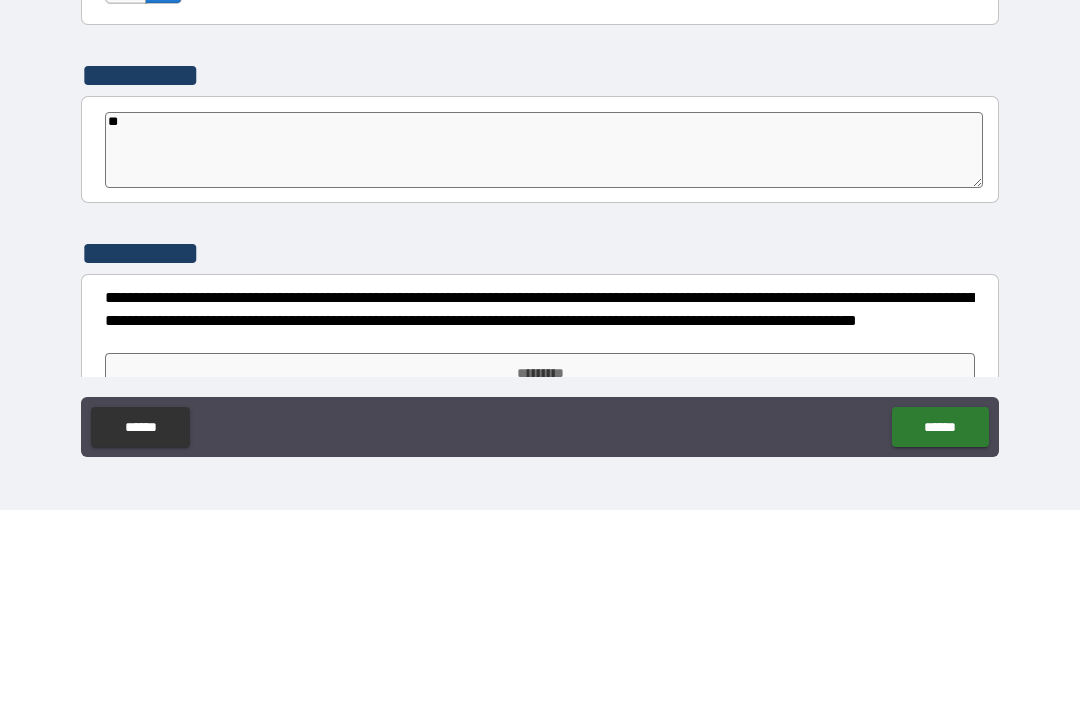 type on "*" 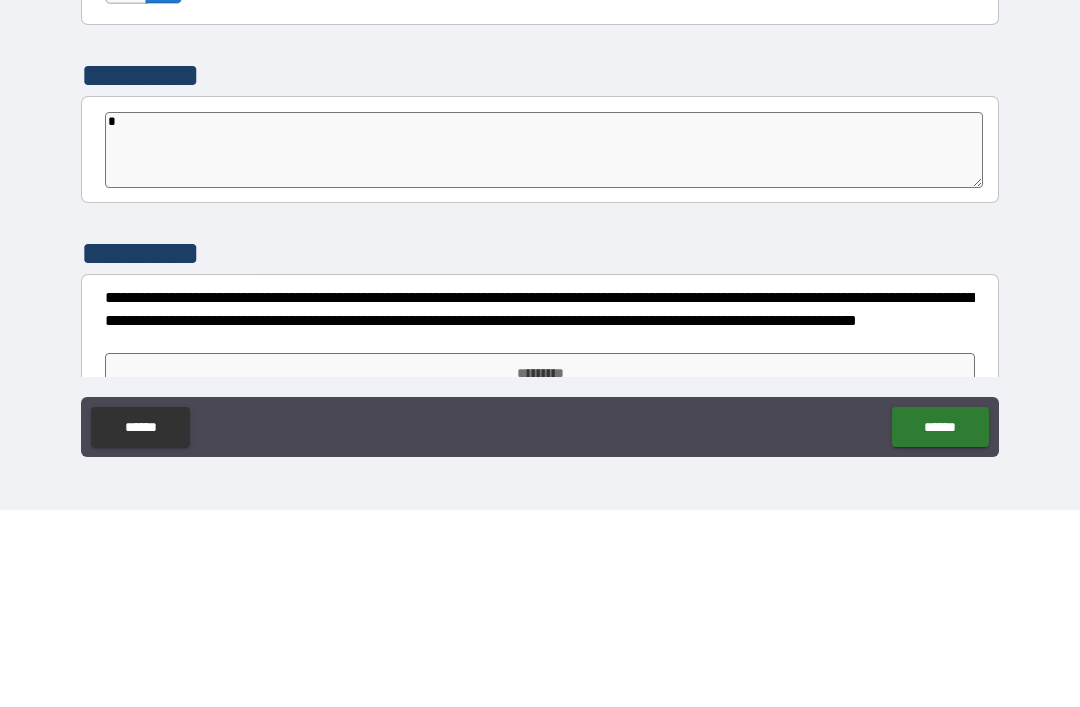 type 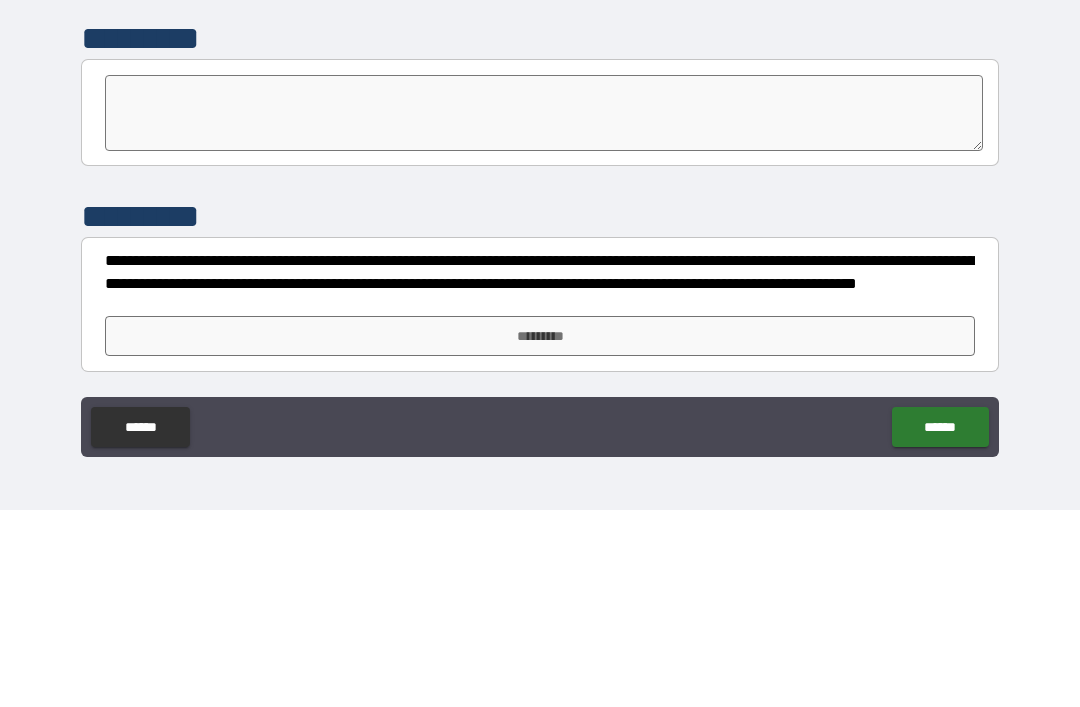 scroll, scrollTop: 6182, scrollLeft: 0, axis: vertical 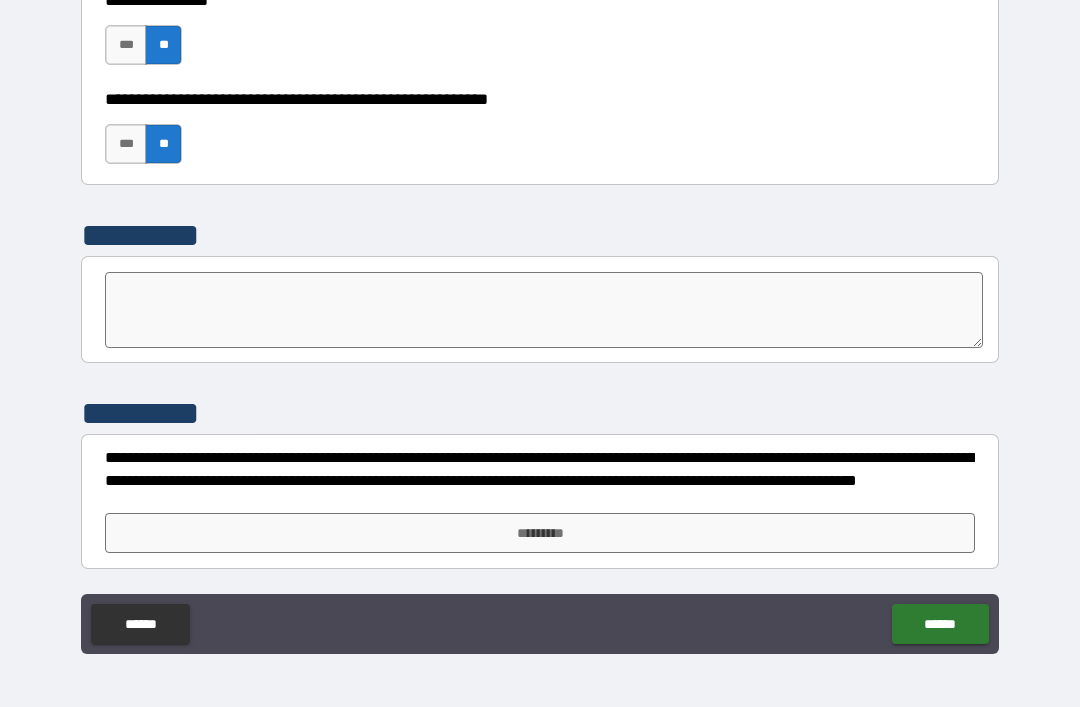 click on "*********" at bounding box center [540, 533] 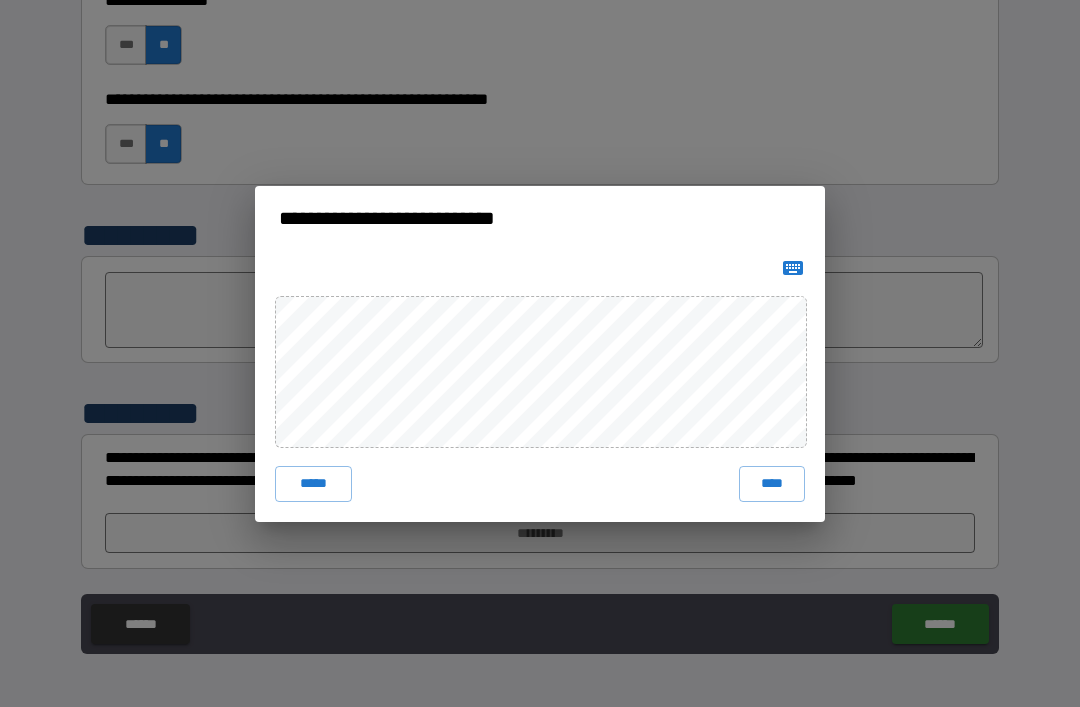 click on "****" at bounding box center [772, 484] 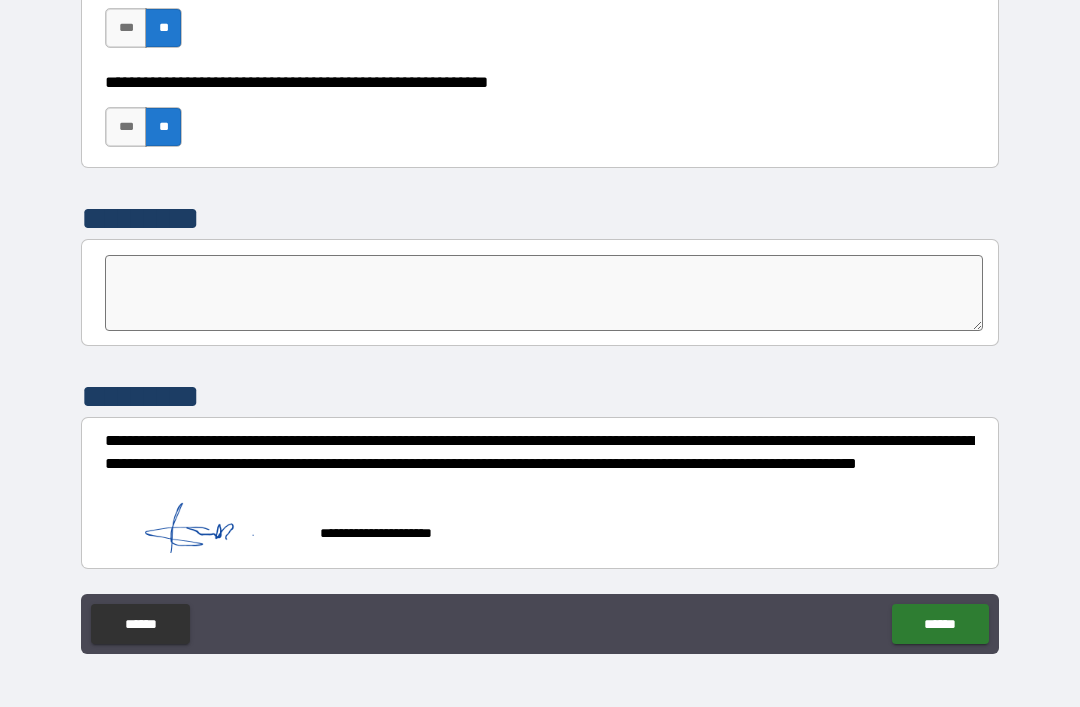 scroll, scrollTop: 6199, scrollLeft: 0, axis: vertical 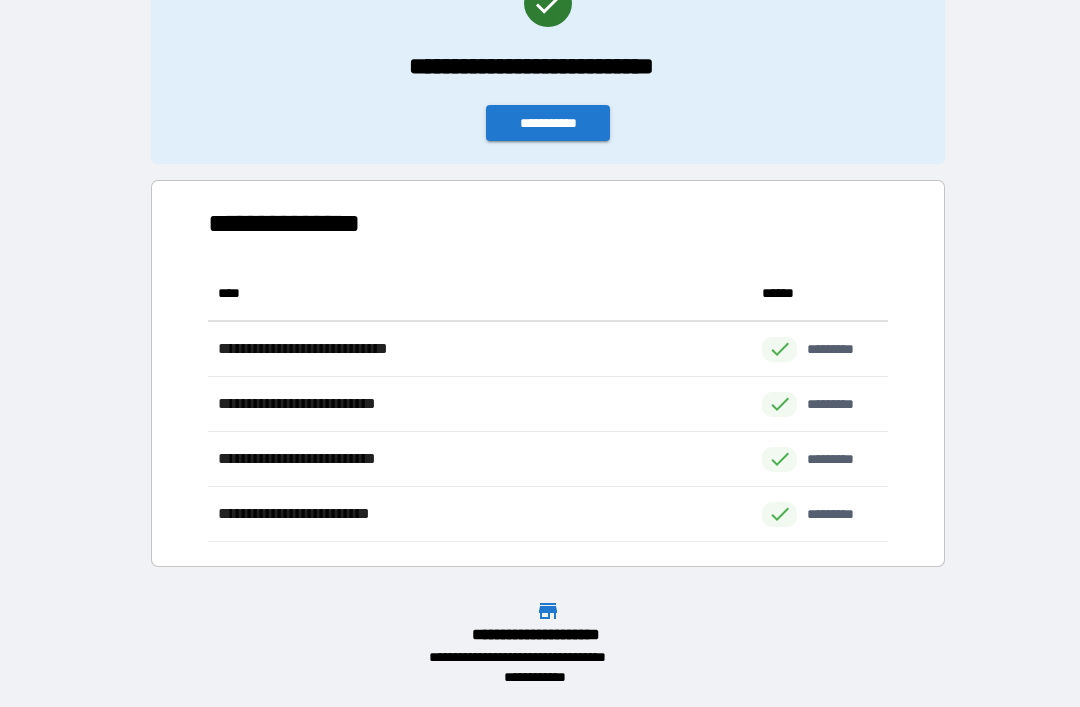 click on "**********" at bounding box center [548, 123] 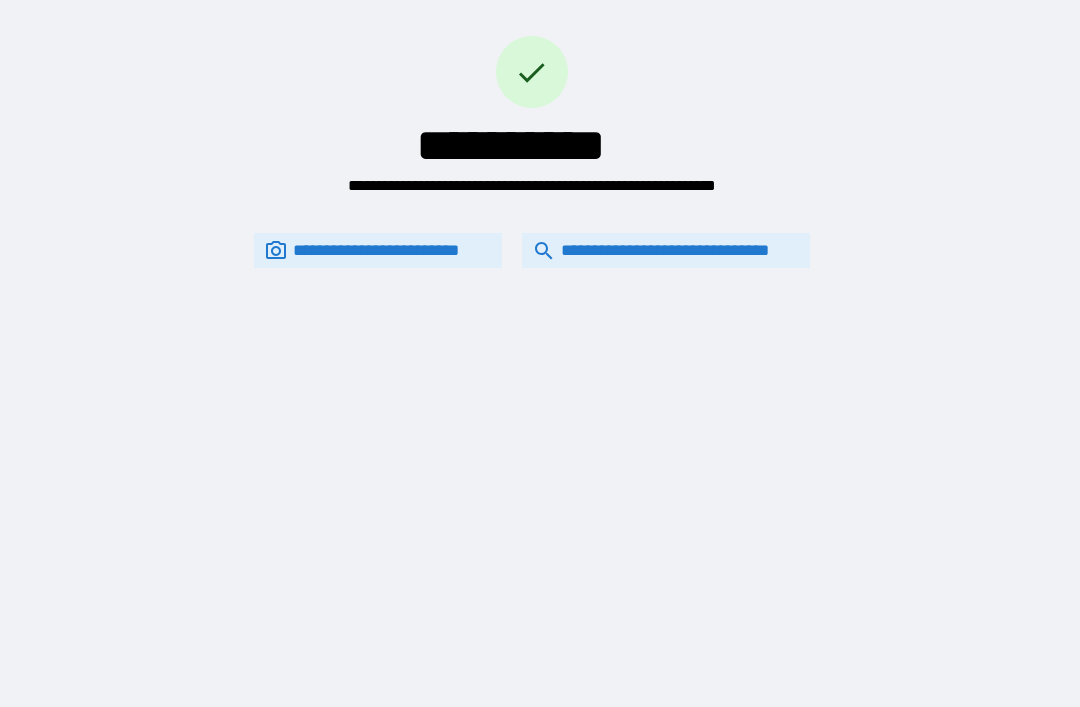 scroll, scrollTop: 0, scrollLeft: 0, axis: both 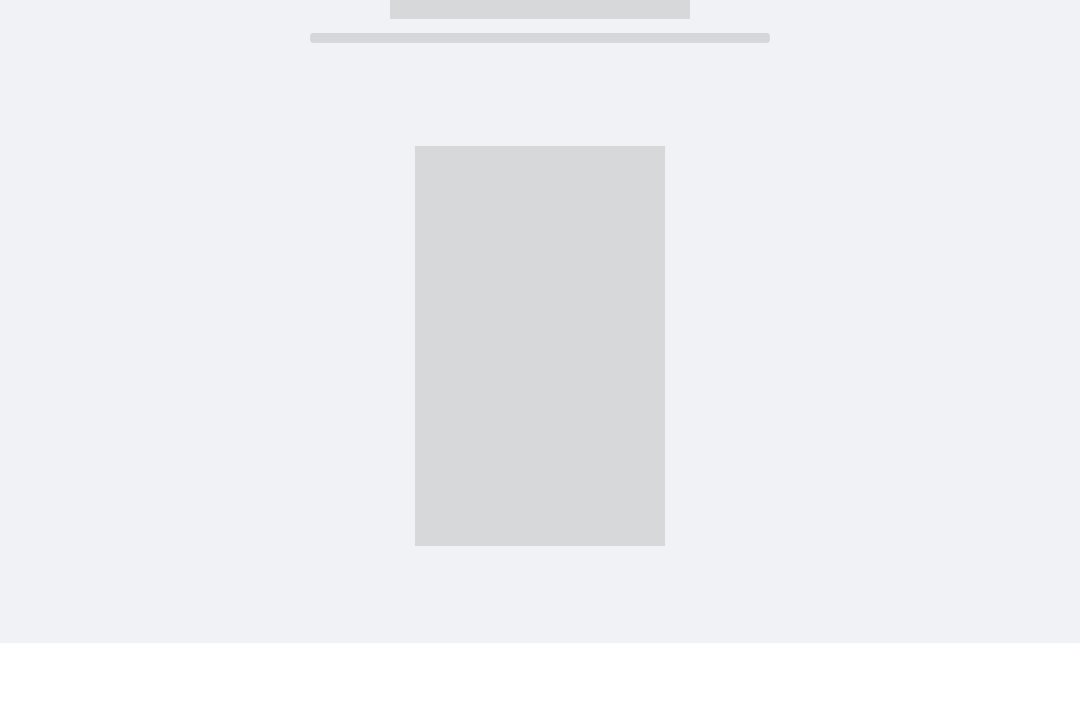 click at bounding box center (540, 296) 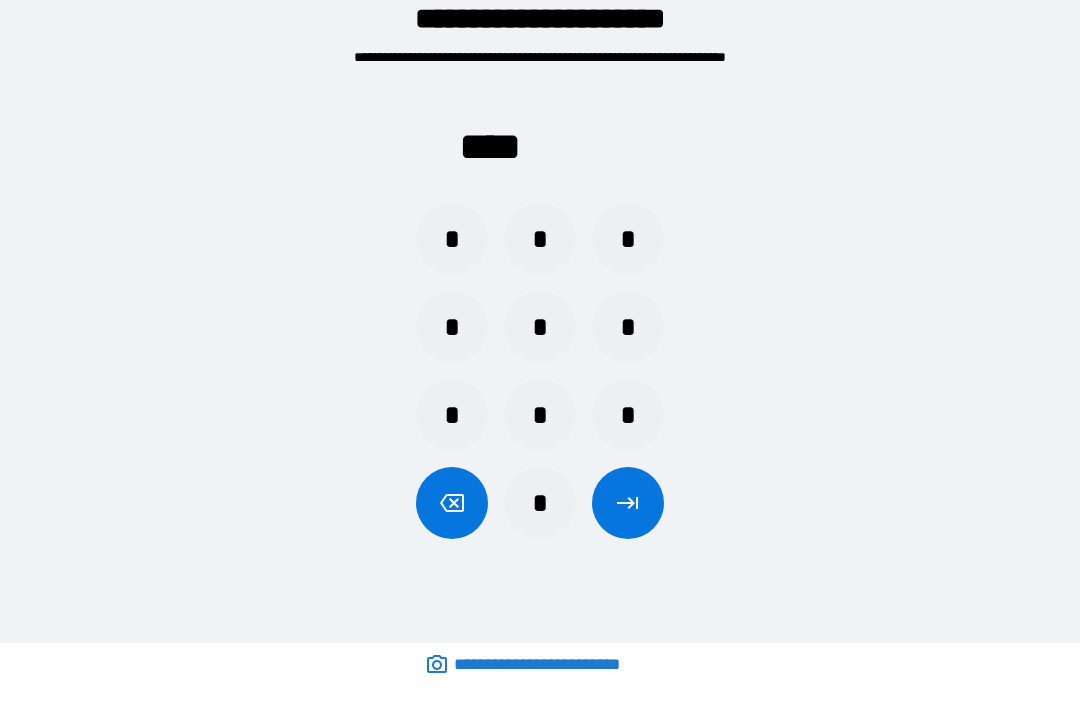 click on "*" at bounding box center [540, 503] 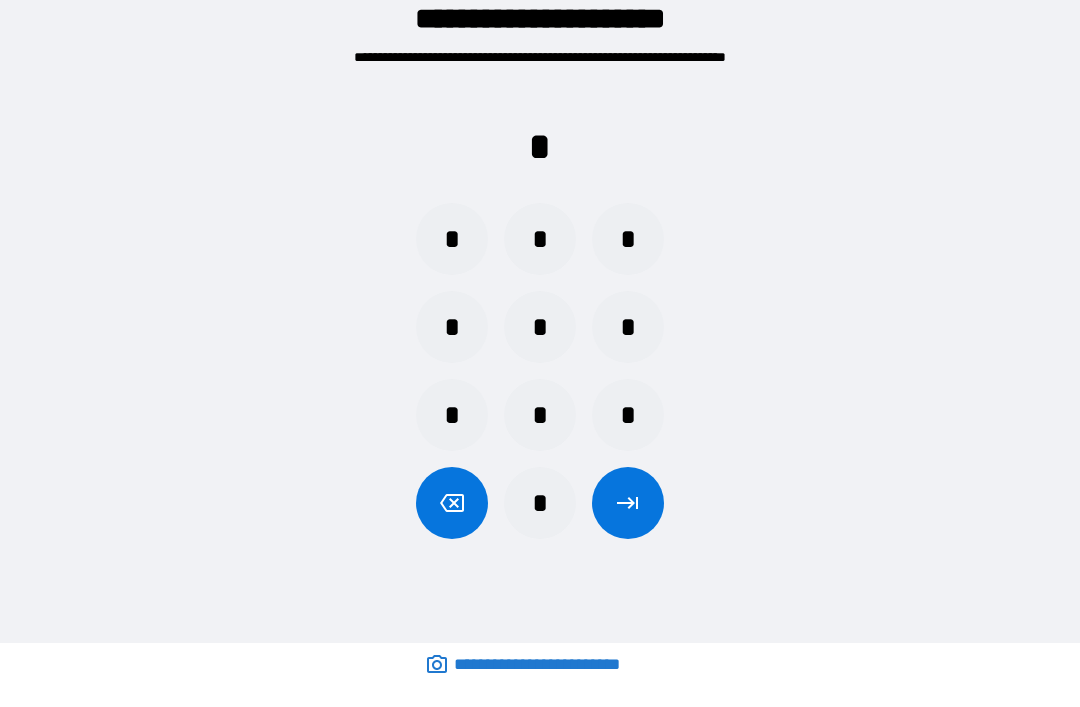 click on "*" at bounding box center [628, 327] 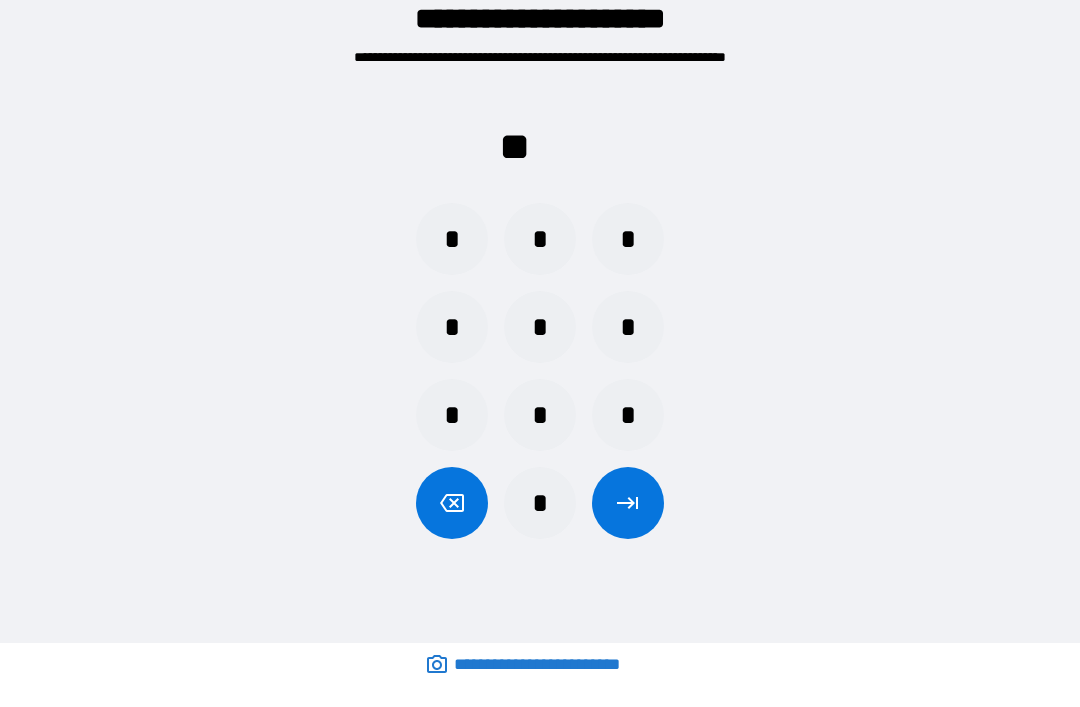 click on "*" at bounding box center [452, 327] 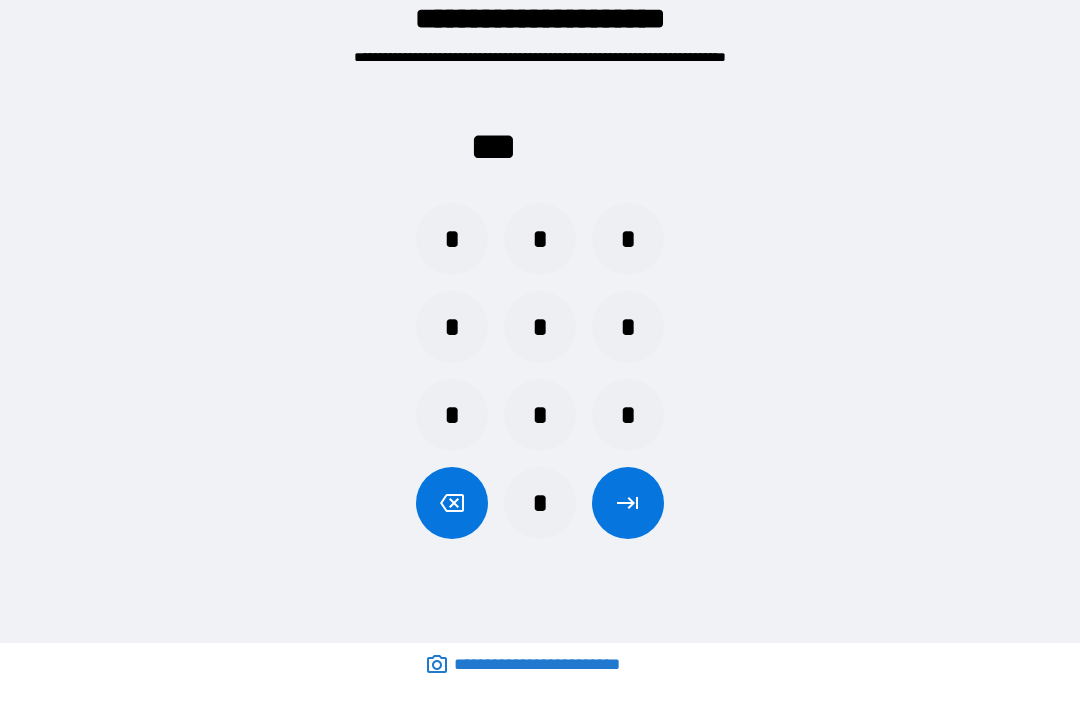 click on "*" at bounding box center (540, 415) 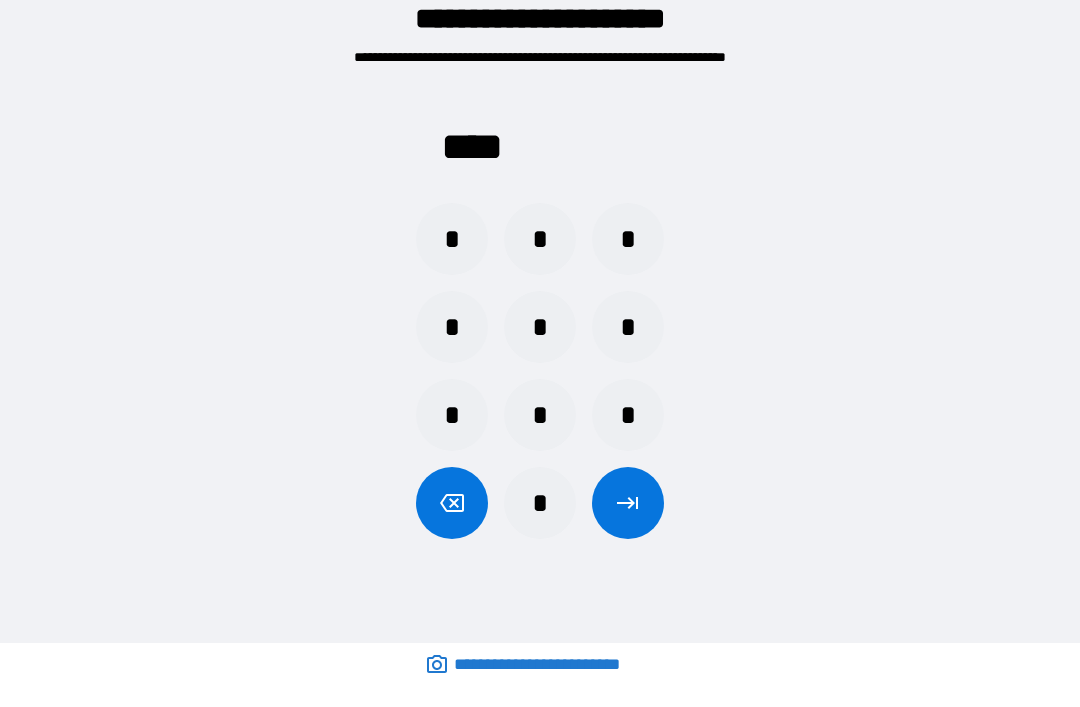 click on "*" at bounding box center [540, 503] 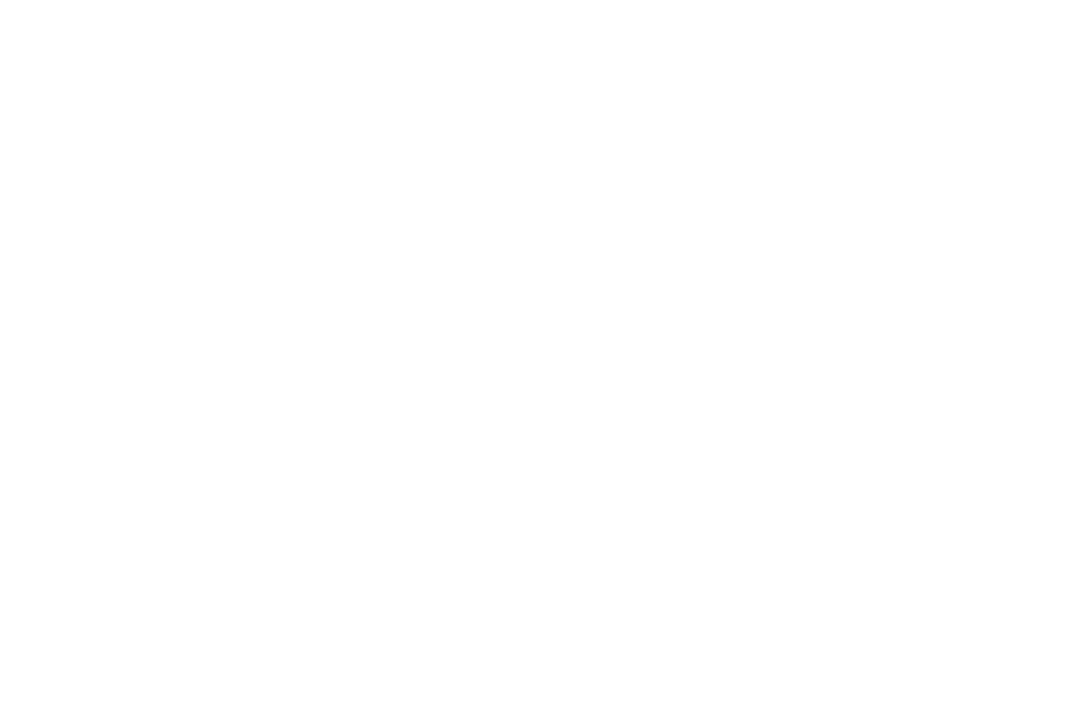 scroll, scrollTop: 0, scrollLeft: 0, axis: both 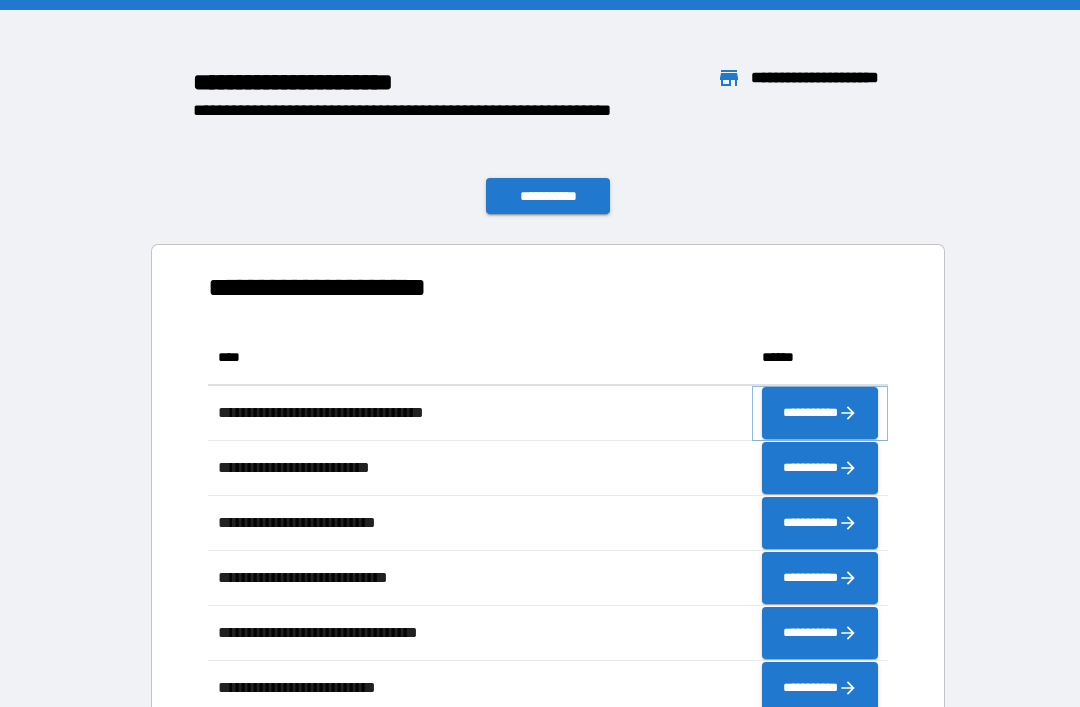 click on "**********" at bounding box center (820, 413) 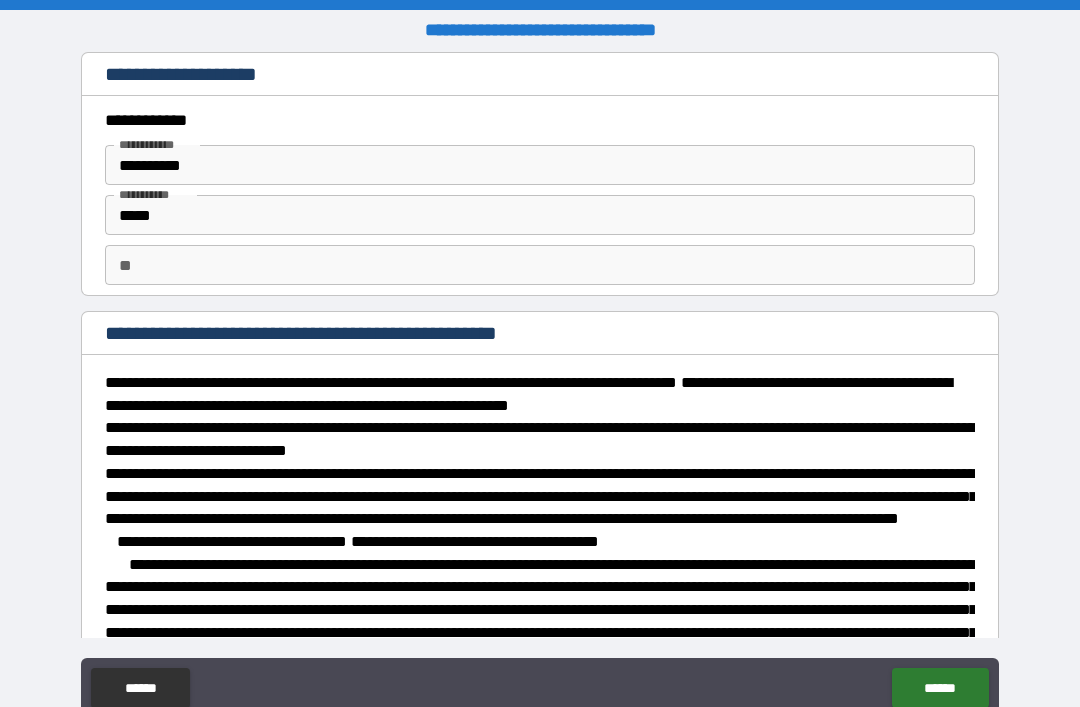 type on "*" 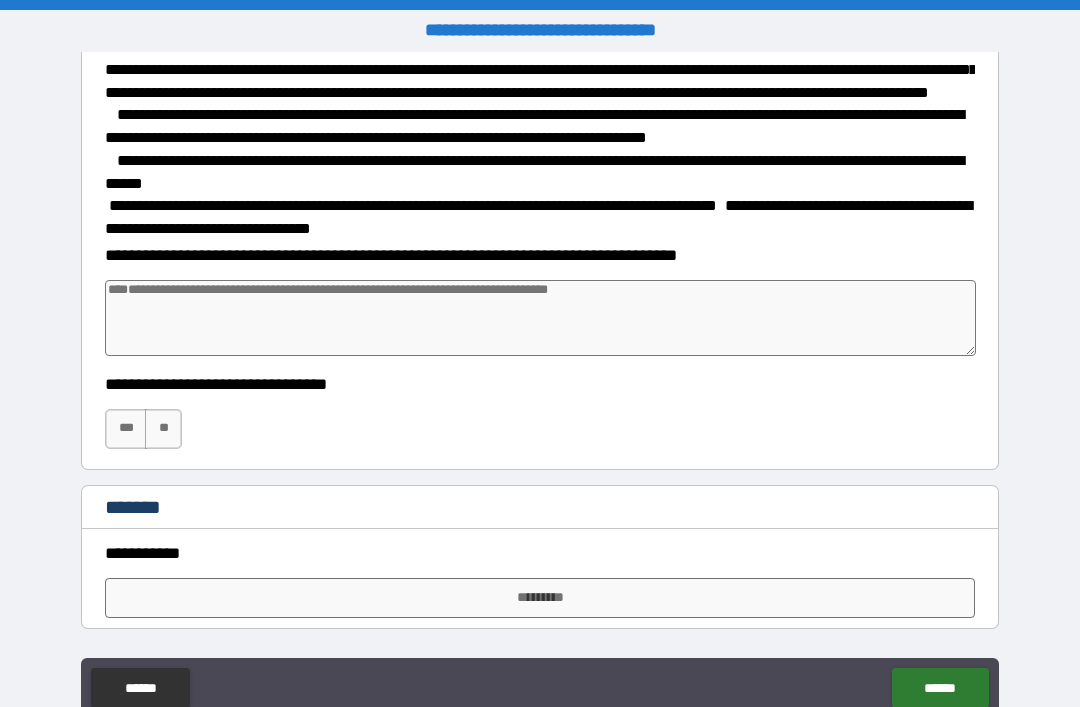 scroll, scrollTop: 567, scrollLeft: 0, axis: vertical 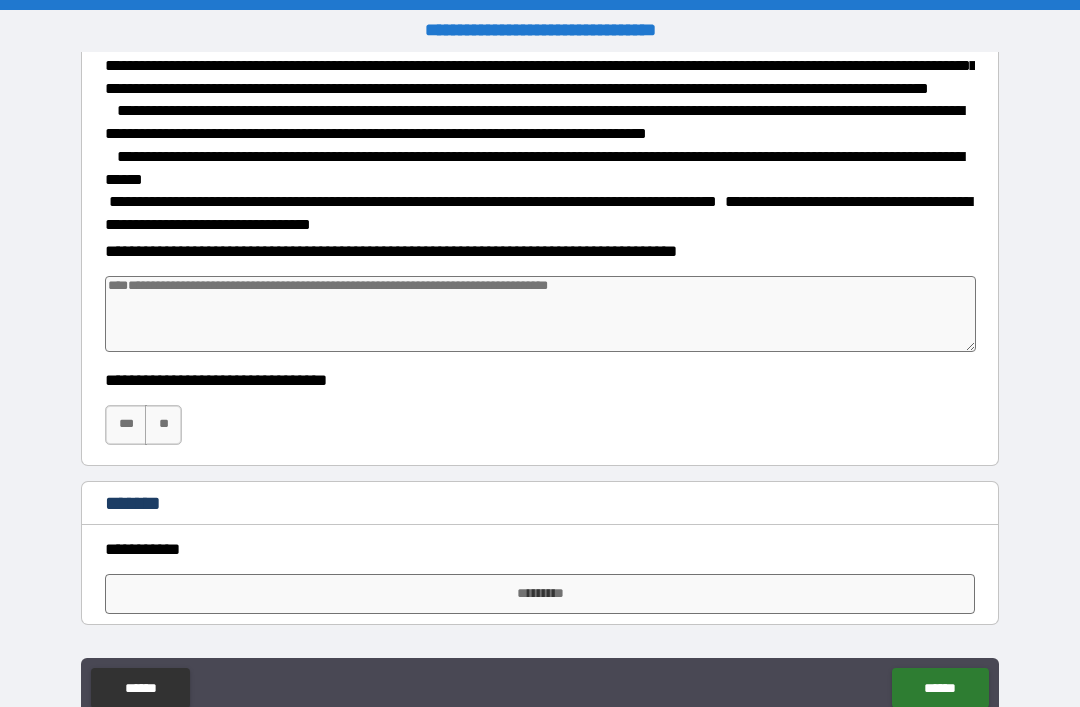 click at bounding box center (540, 314) 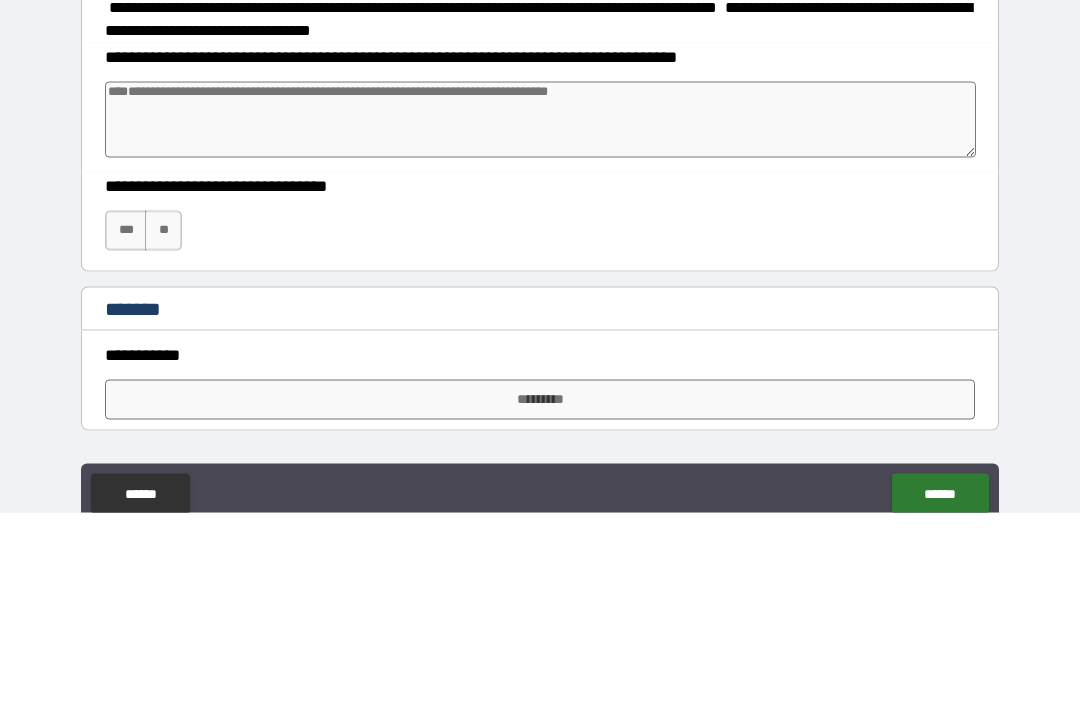 type on "*" 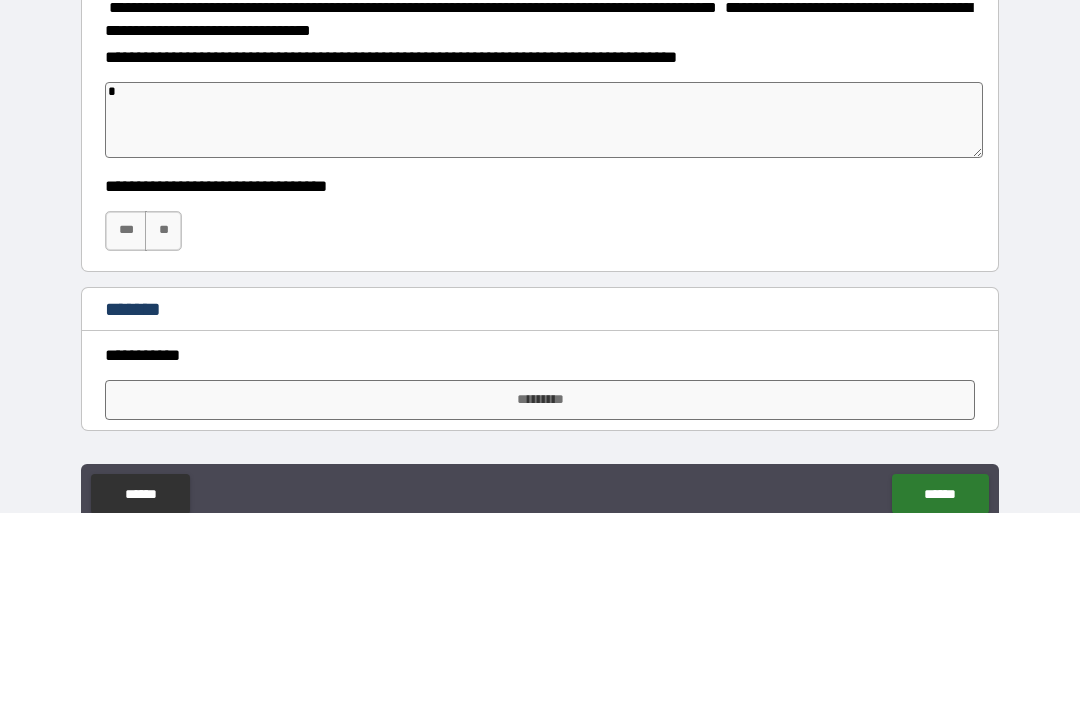 type on "*" 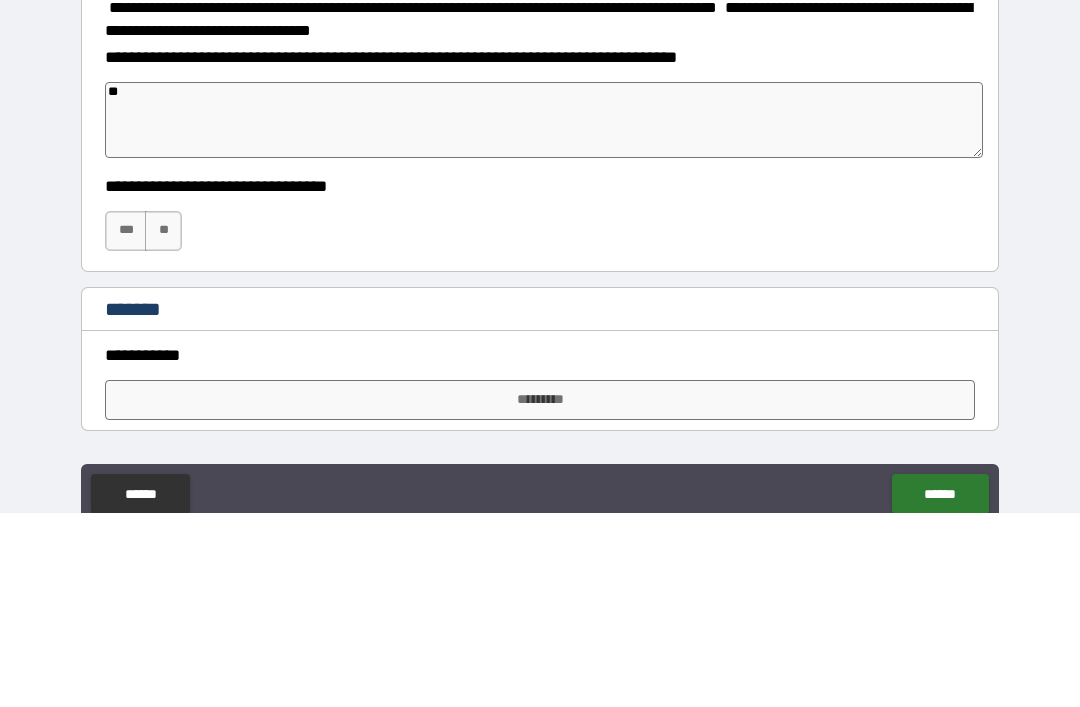type on "*" 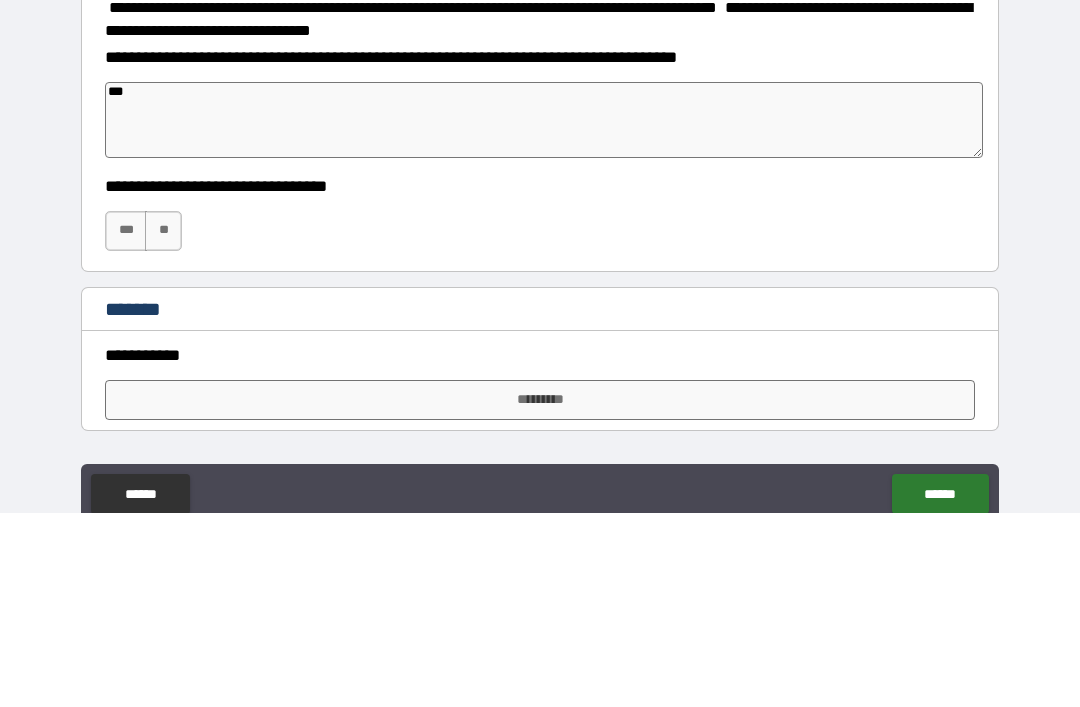 type on "*" 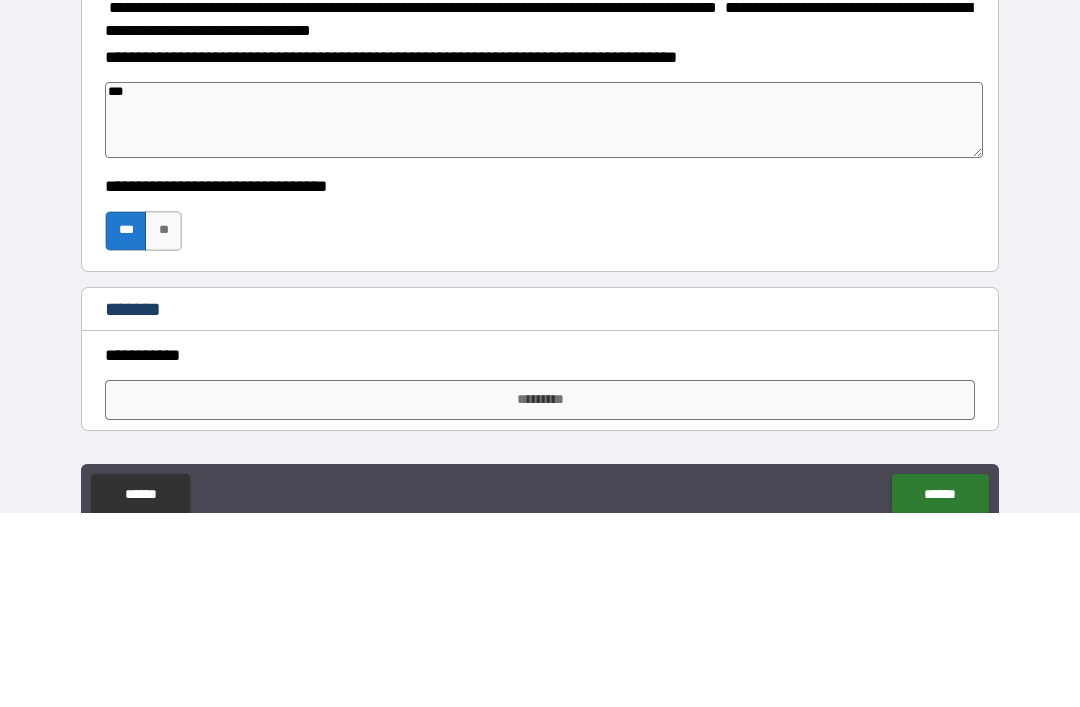 scroll, scrollTop: 64, scrollLeft: 0, axis: vertical 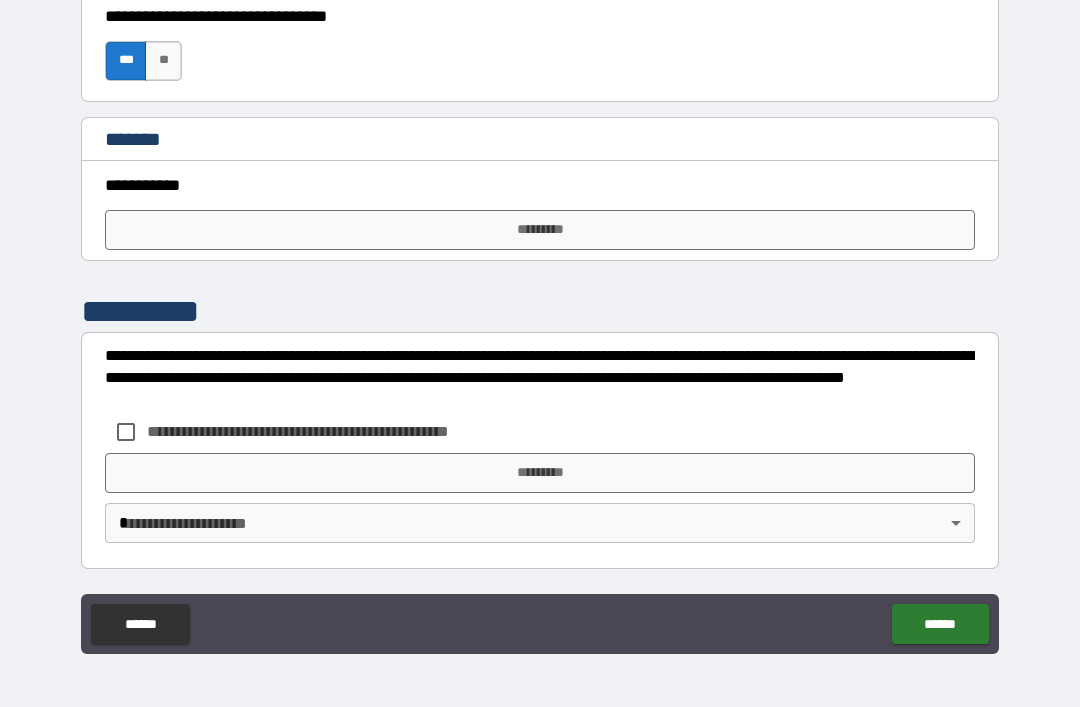 click on "**********" at bounding box center (540, 324) 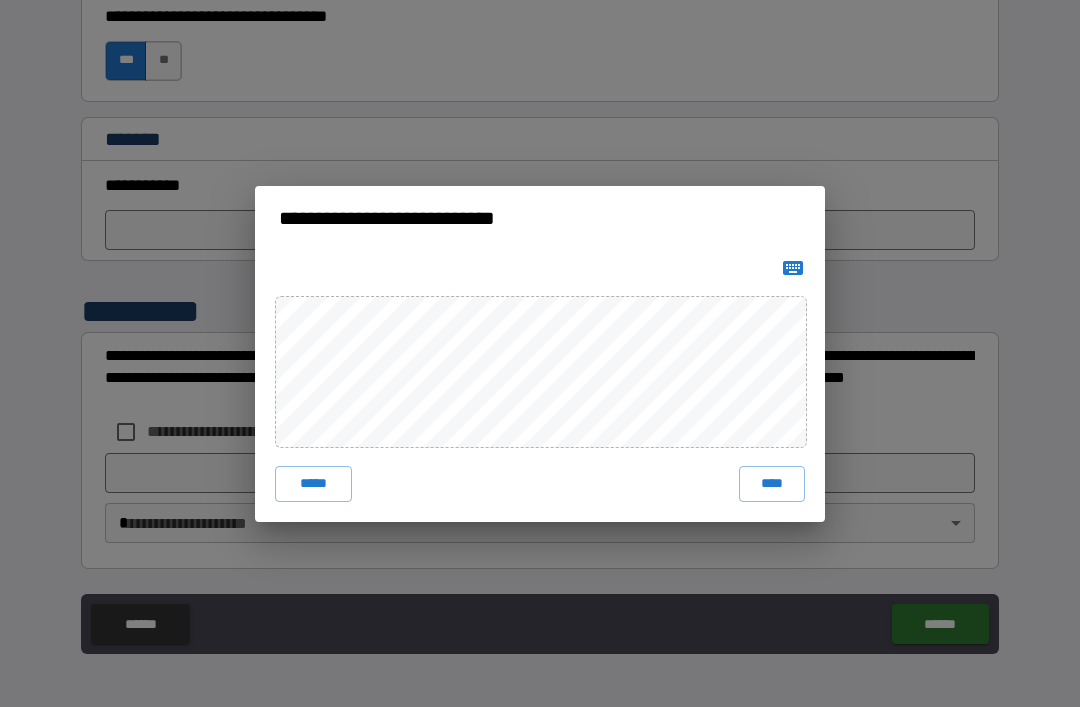 click on "****" at bounding box center [772, 484] 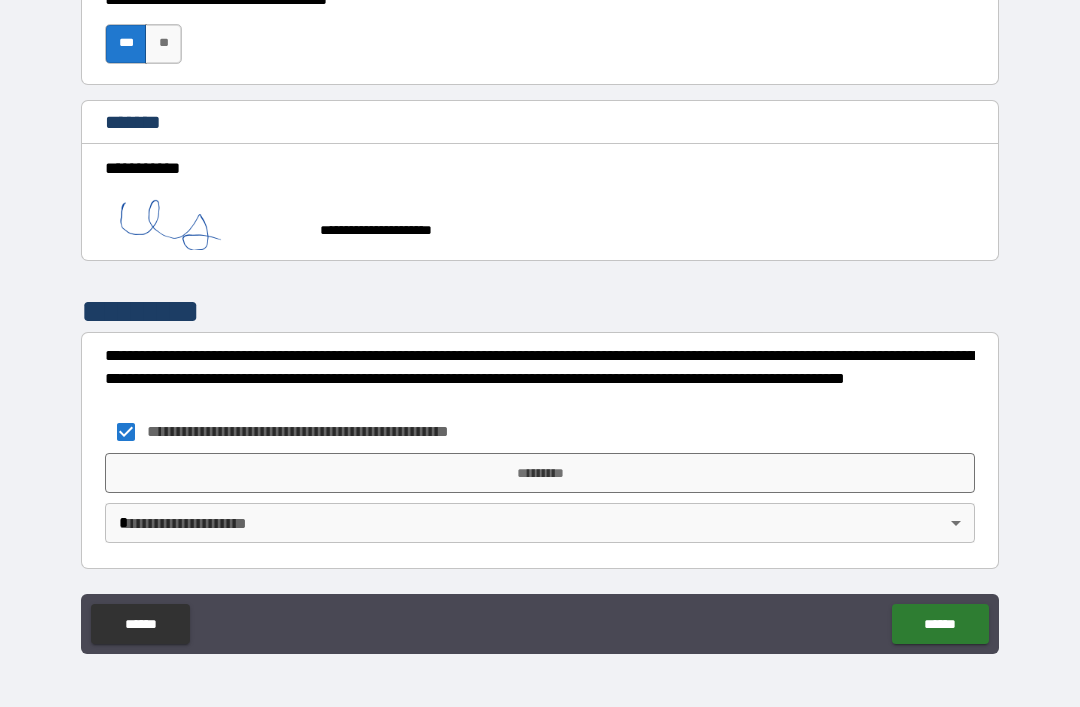 scroll, scrollTop: 914, scrollLeft: 0, axis: vertical 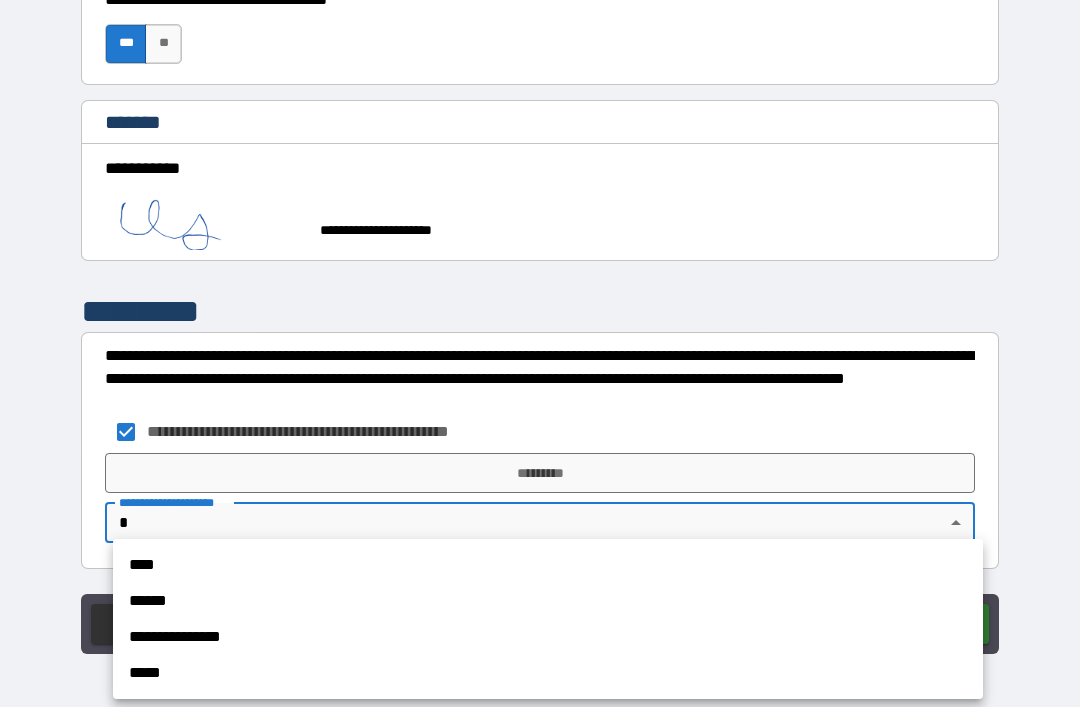 click on "****" at bounding box center [548, 565] 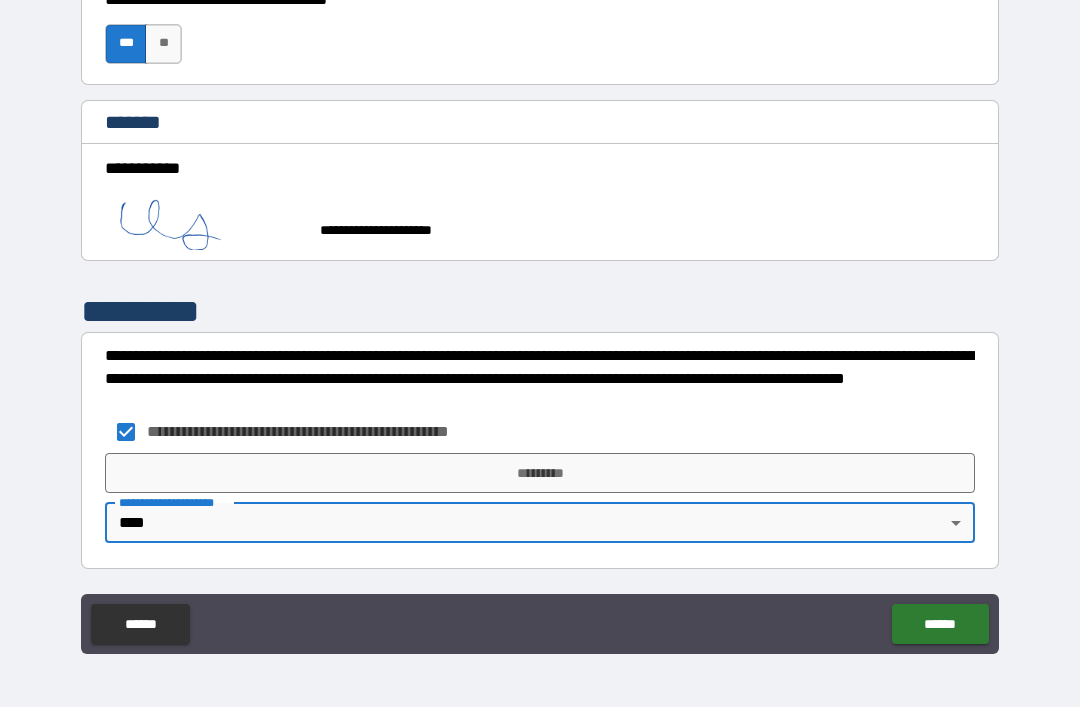 click on "*********" at bounding box center [540, 473] 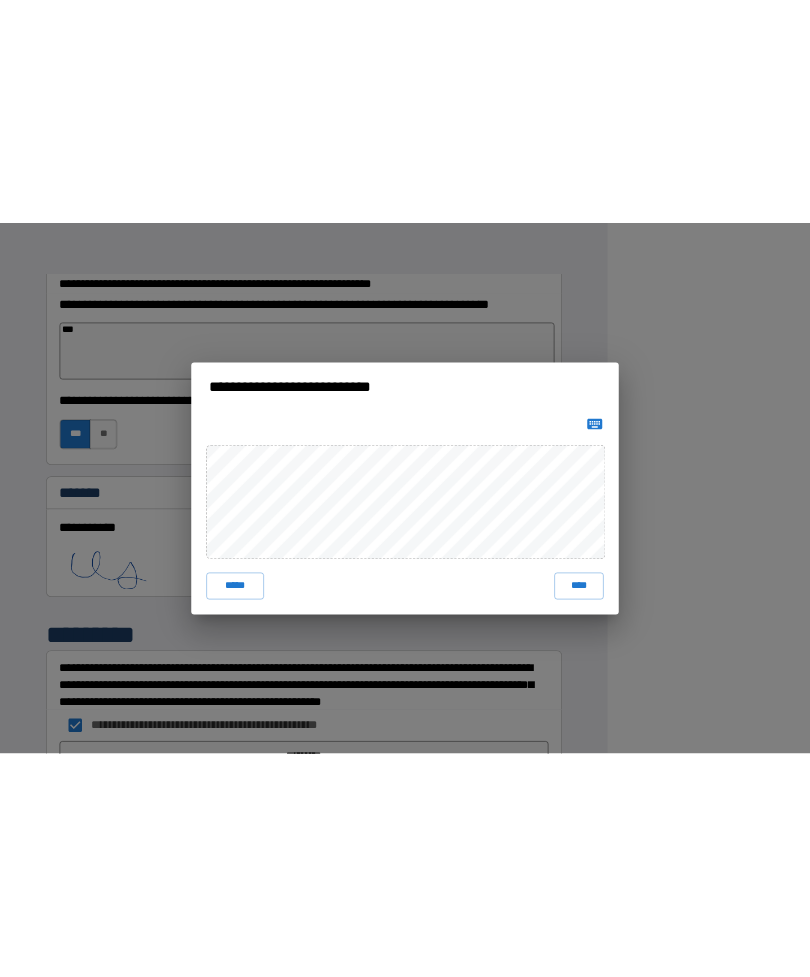 scroll, scrollTop: 0, scrollLeft: 0, axis: both 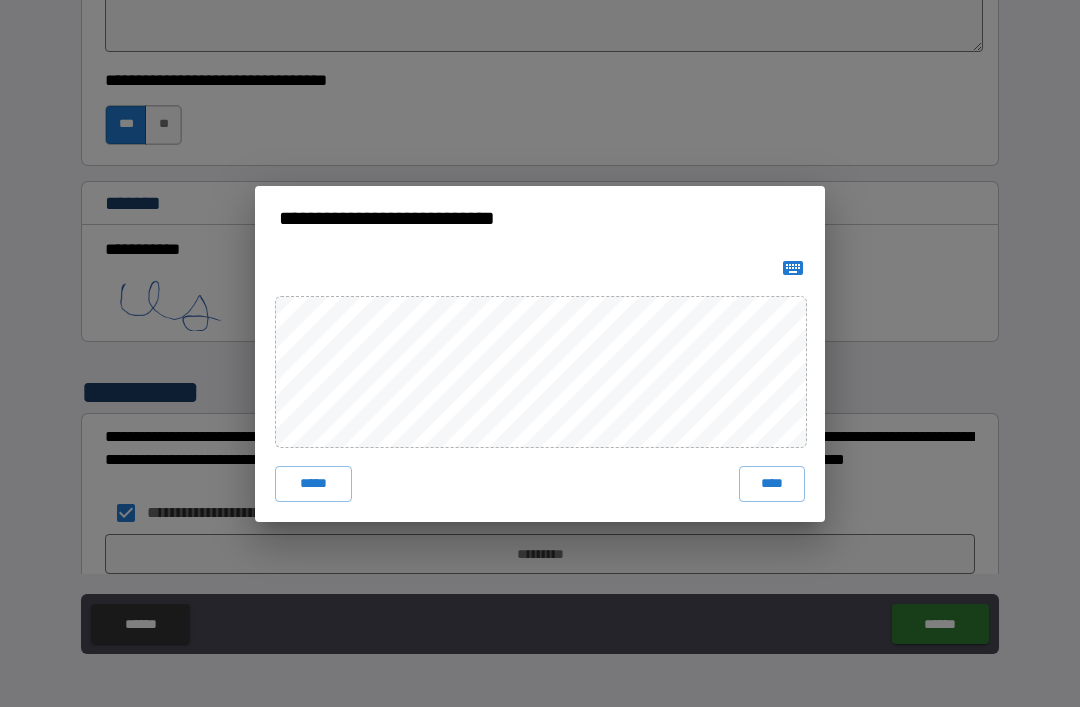 click on "****" at bounding box center [772, 484] 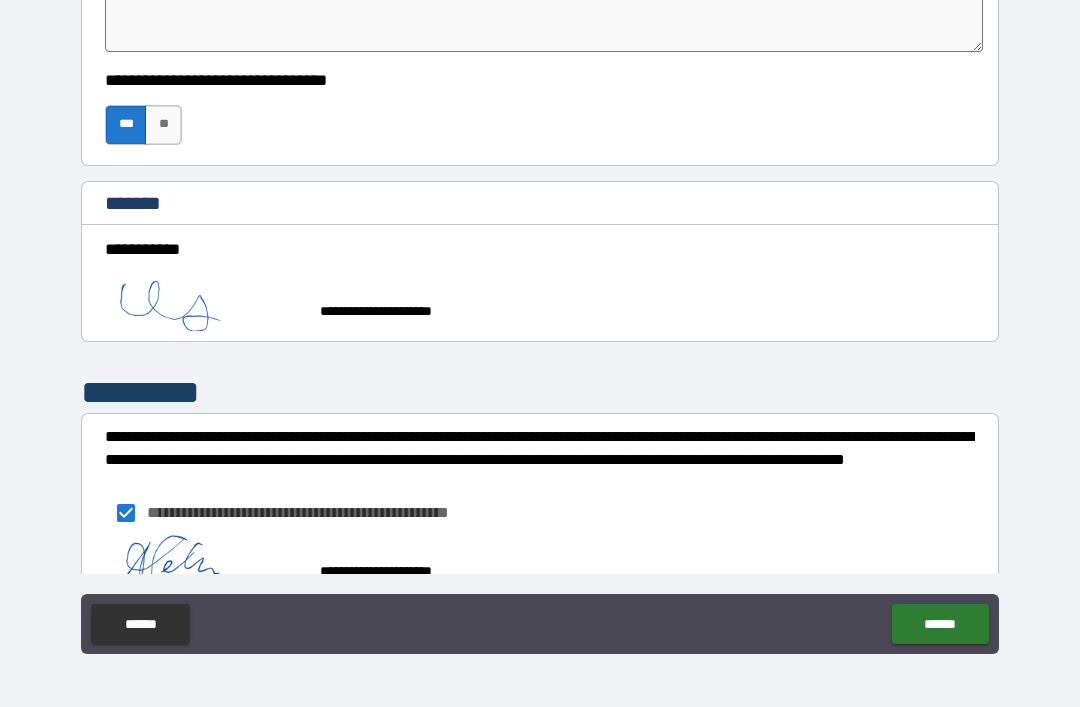 click on "******" at bounding box center (940, 624) 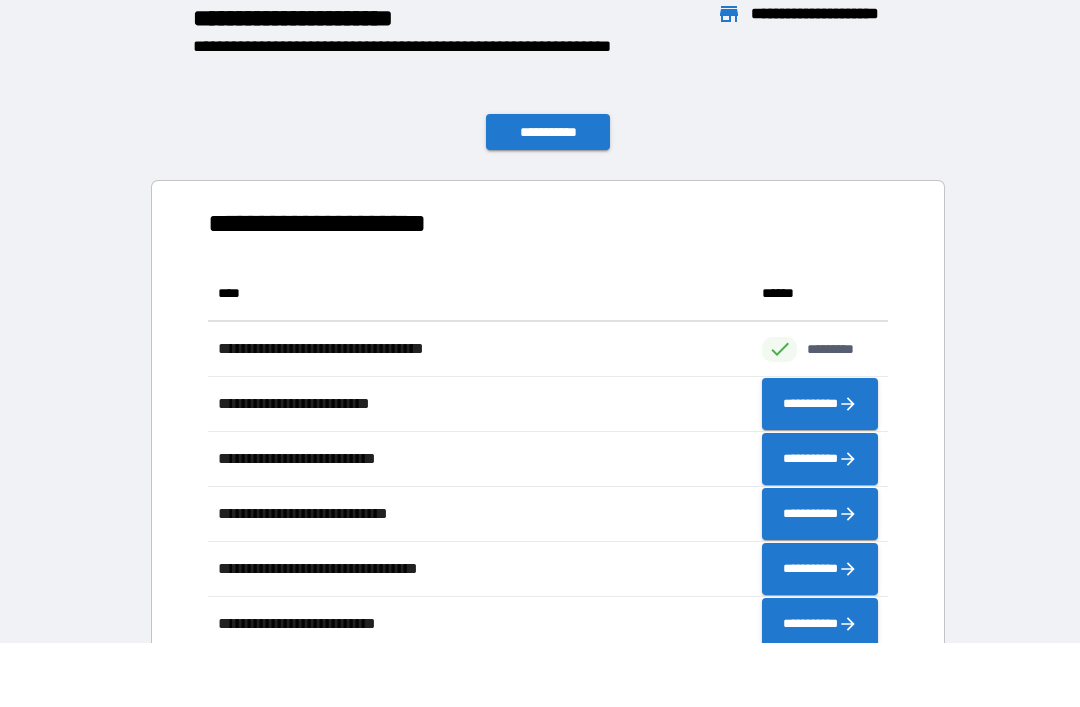 scroll, scrollTop: 551, scrollLeft: 680, axis: both 